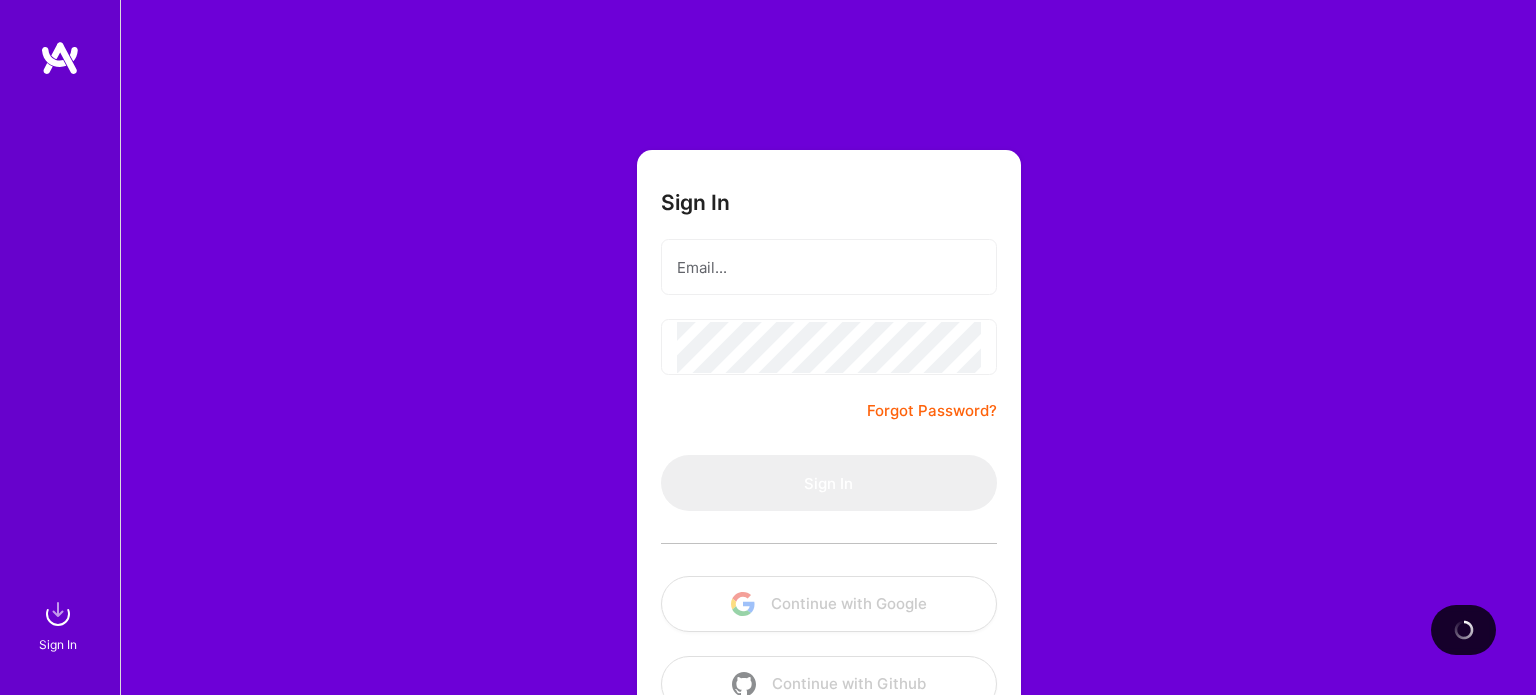 scroll, scrollTop: 0, scrollLeft: 0, axis: both 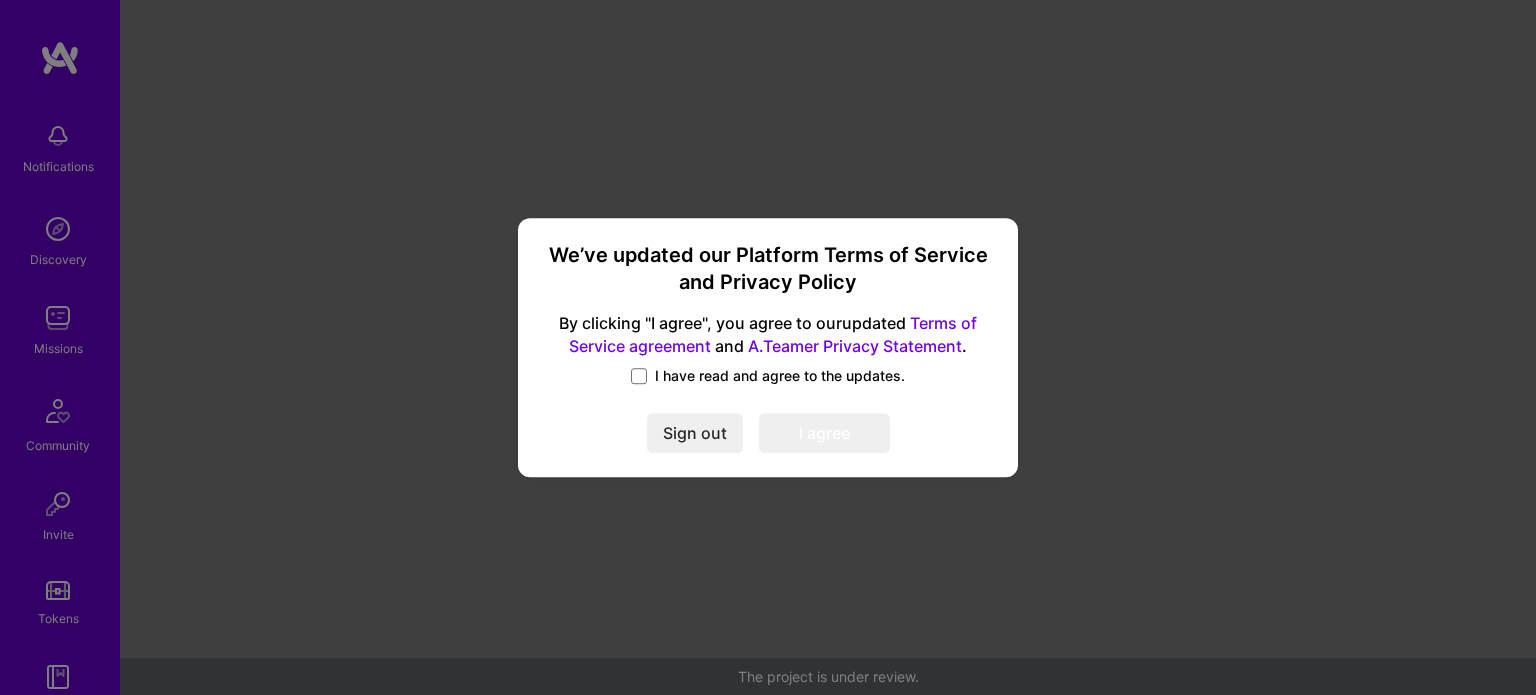 click on "I have read and agree to the updates." at bounding box center [780, 376] 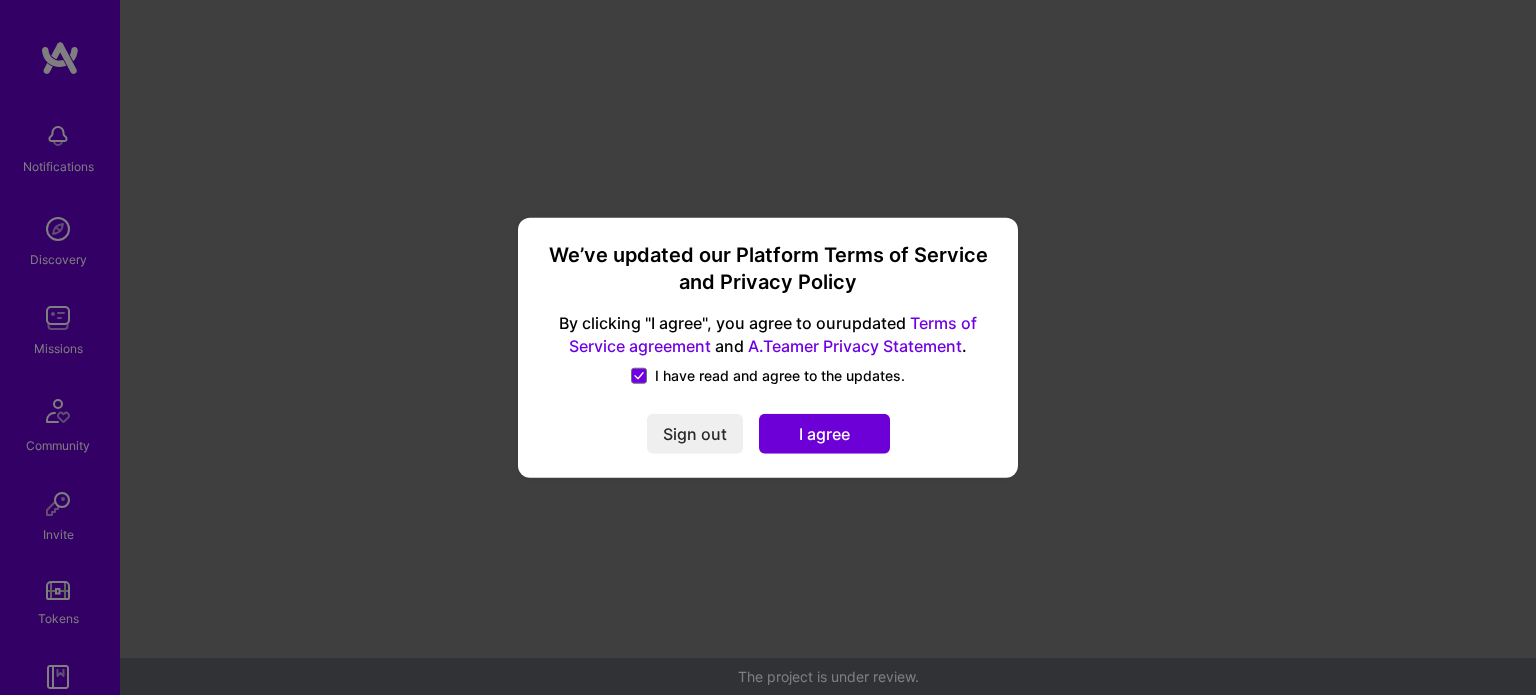 click on "I agree" at bounding box center [824, 434] 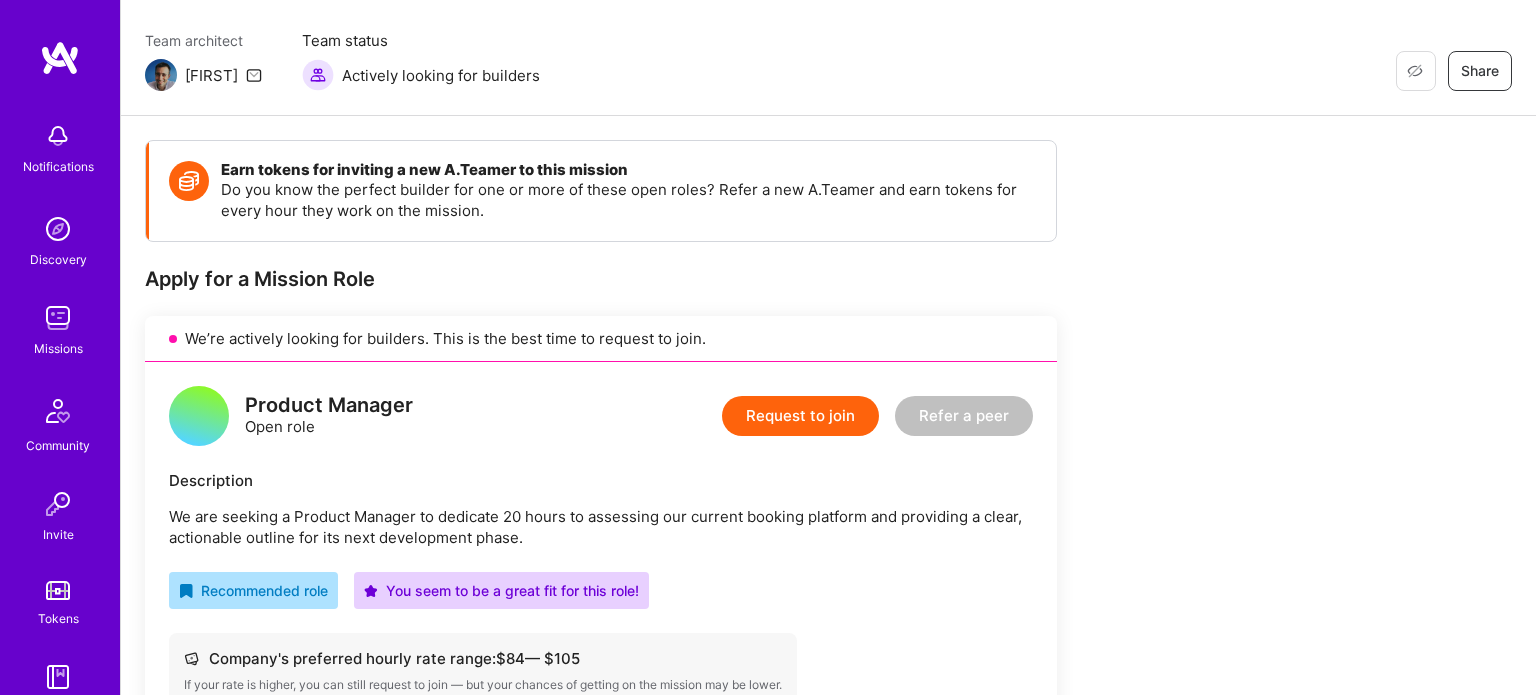 scroll, scrollTop: 176, scrollLeft: 0, axis: vertical 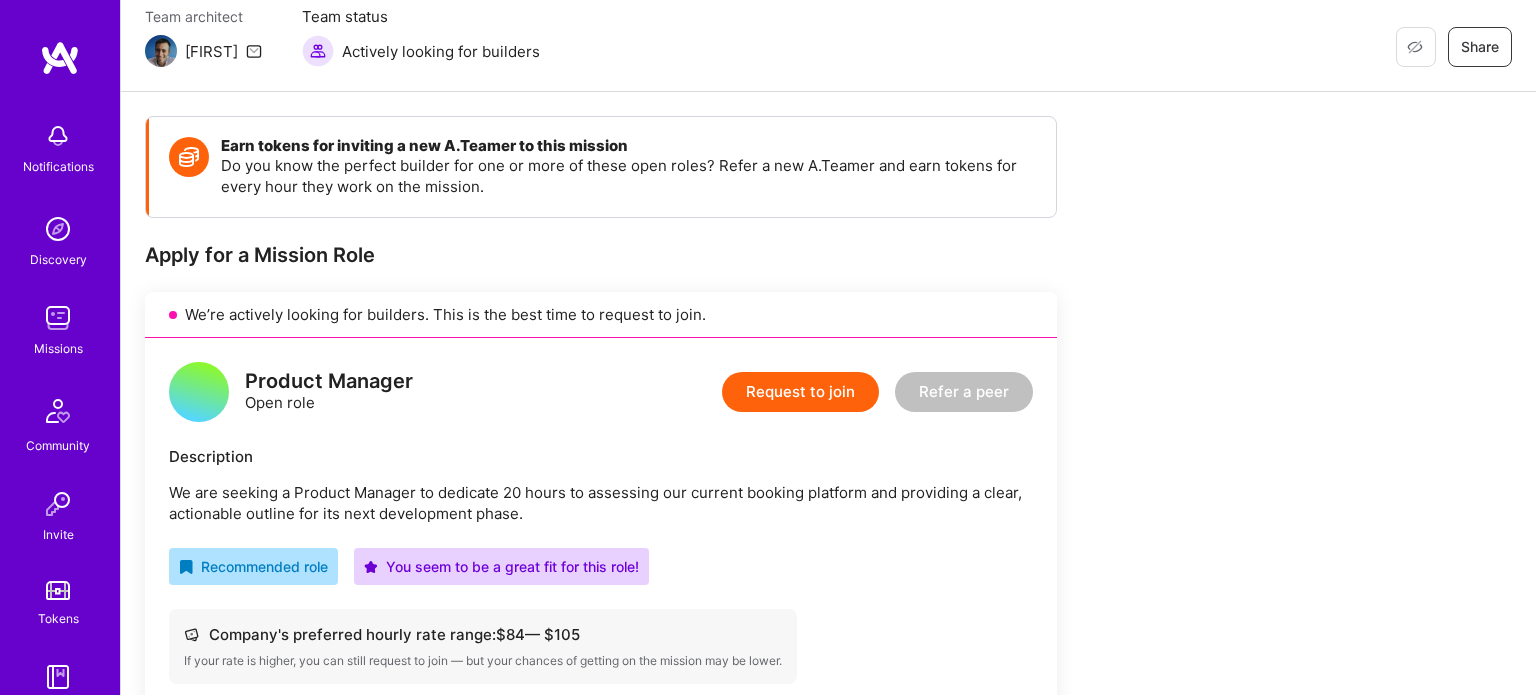 click on "Request to join" at bounding box center (800, 392) 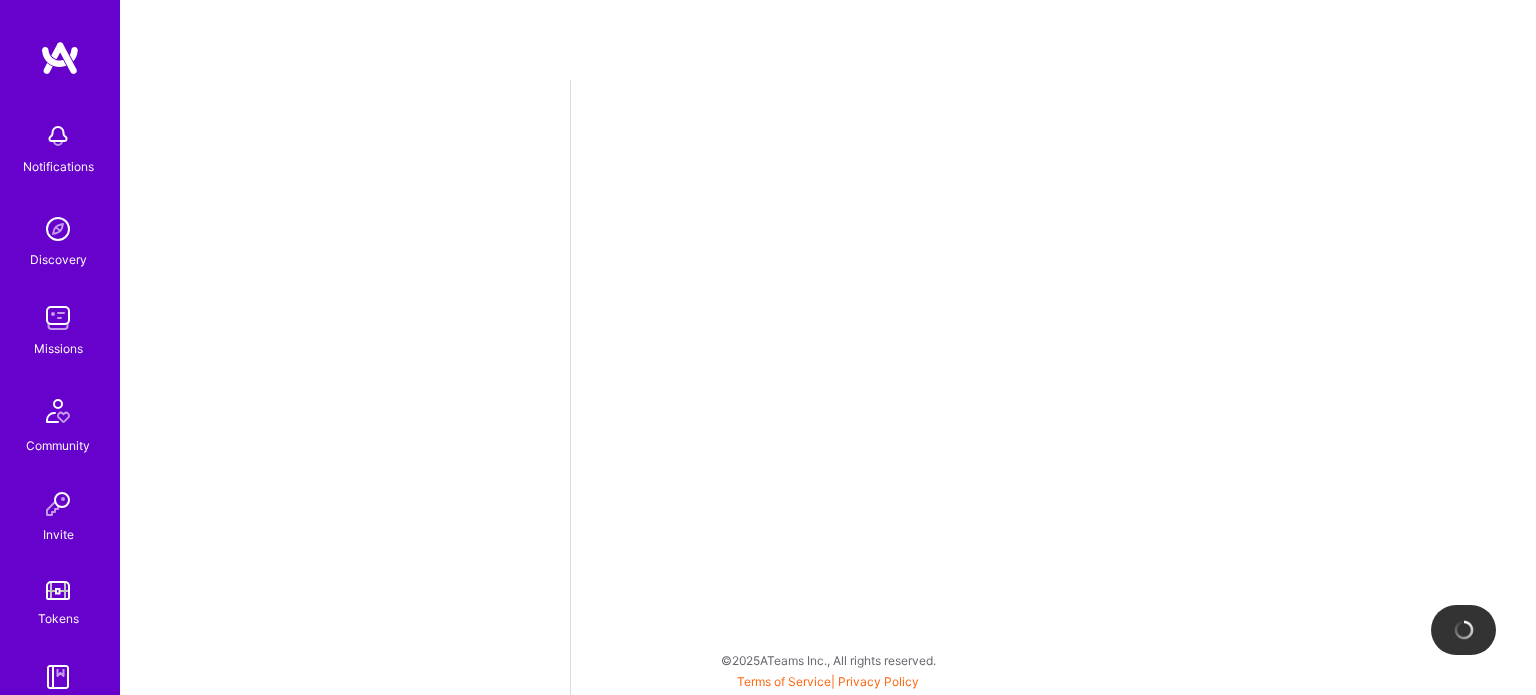 scroll, scrollTop: 0, scrollLeft: 0, axis: both 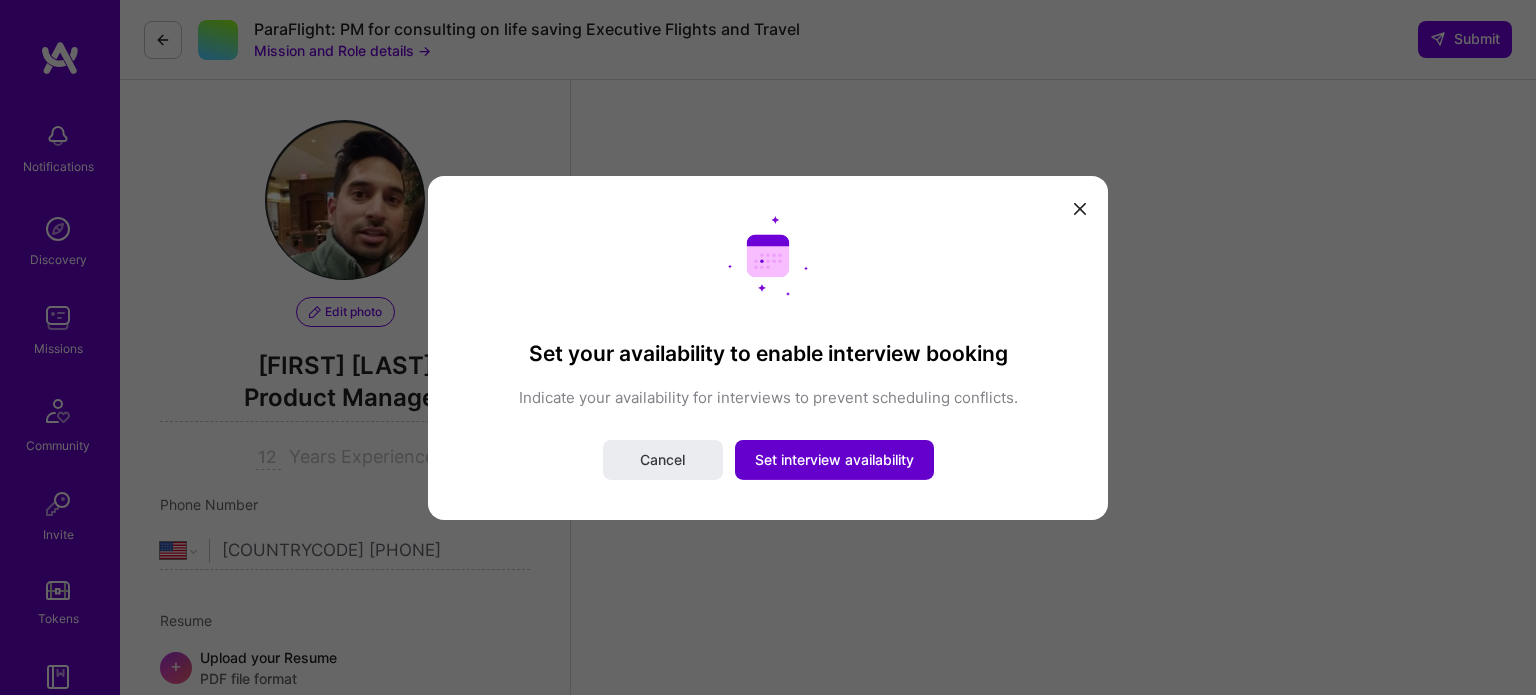 click on "Set interview availability" at bounding box center (834, 460) 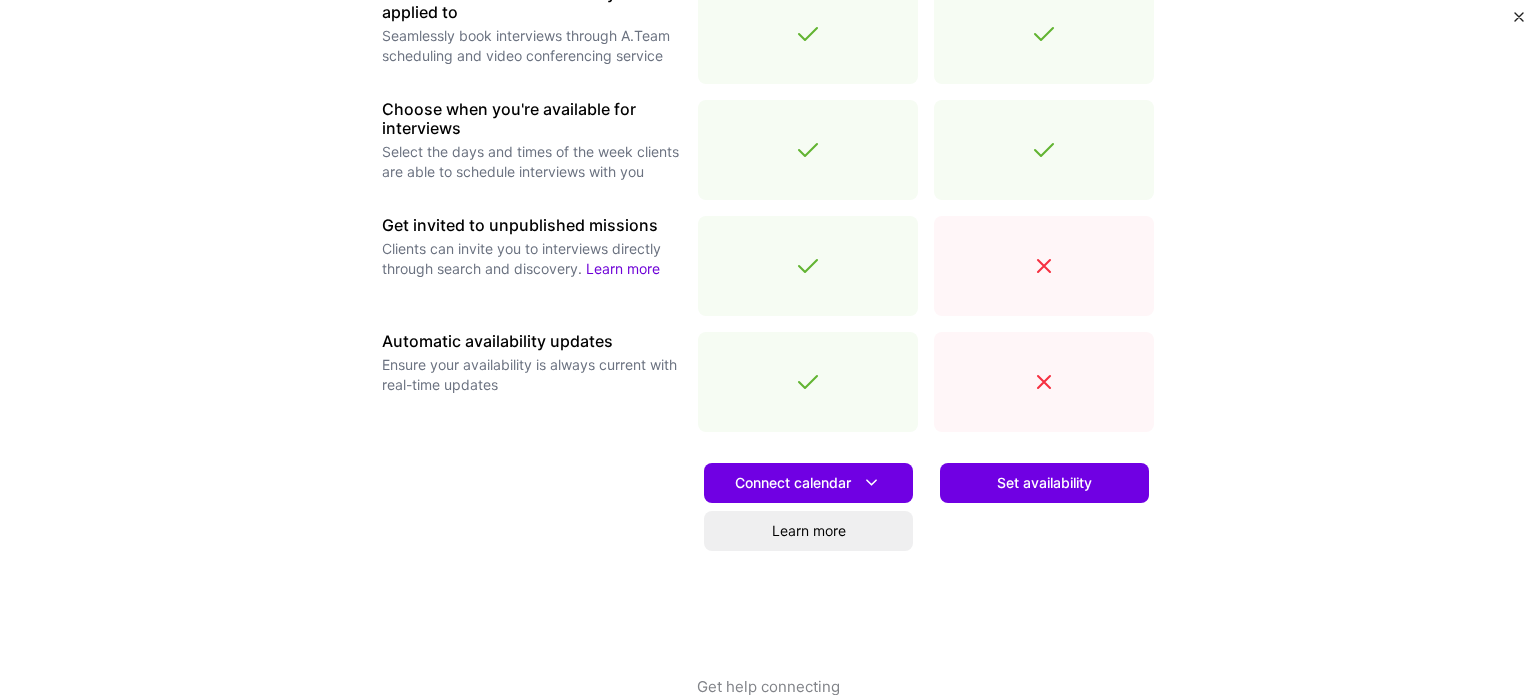 scroll, scrollTop: 680, scrollLeft: 0, axis: vertical 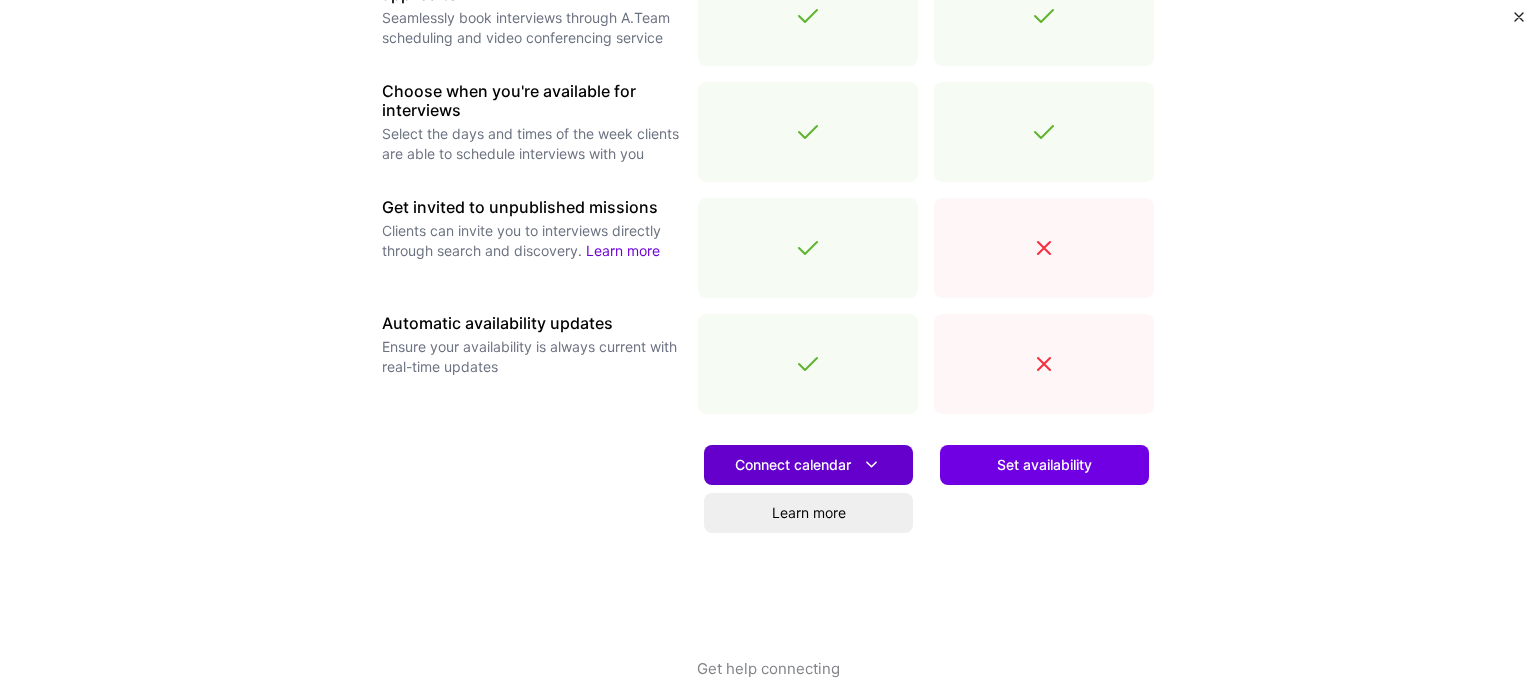 click on "Connect calendar" at bounding box center [808, 464] 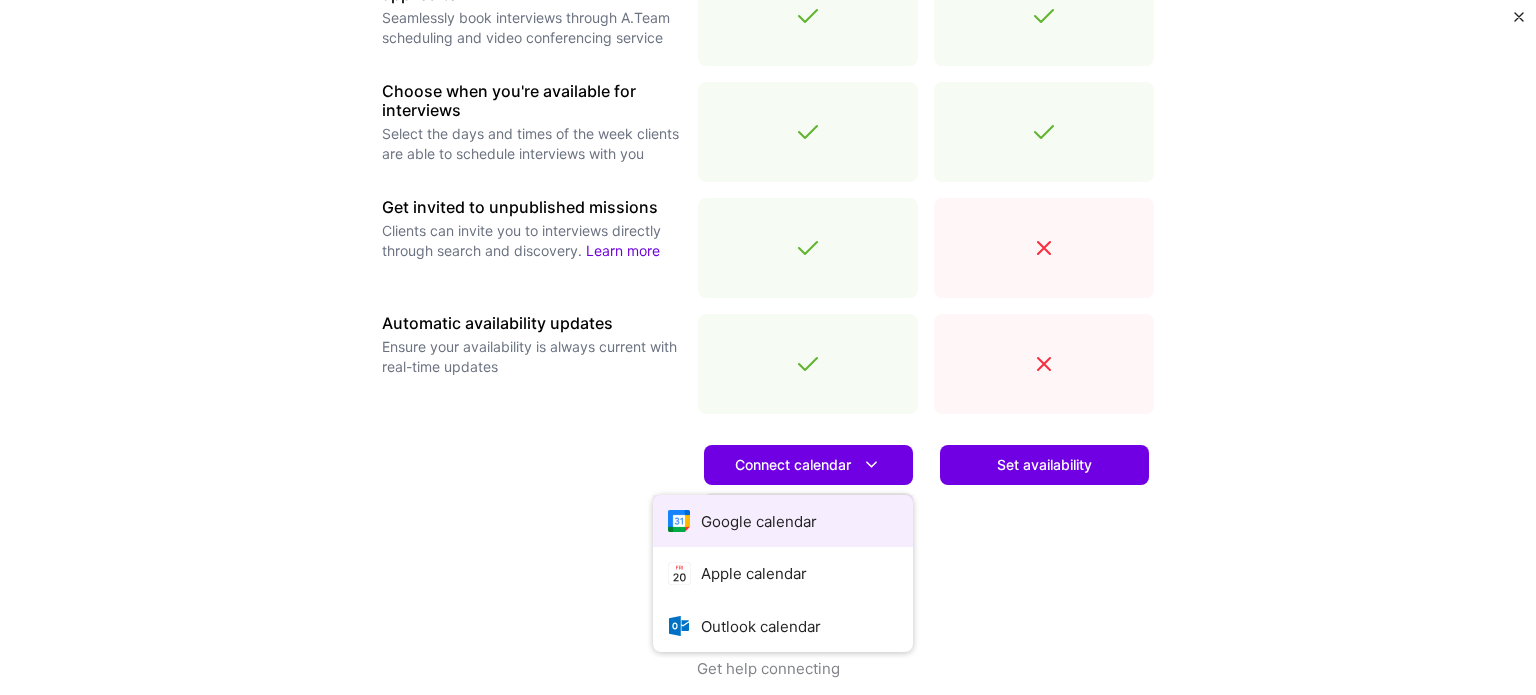 click on "Google calendar" at bounding box center [783, 521] 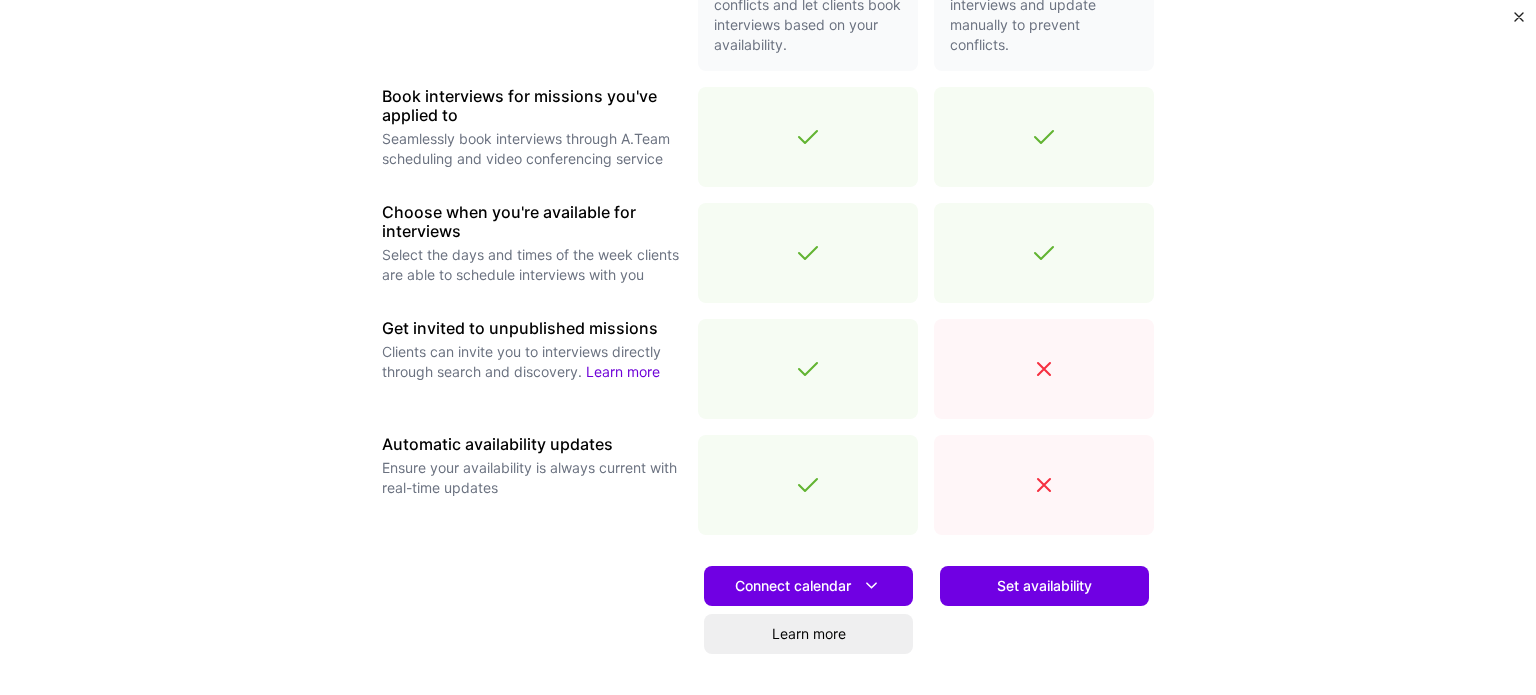 scroll, scrollTop: 562, scrollLeft: 0, axis: vertical 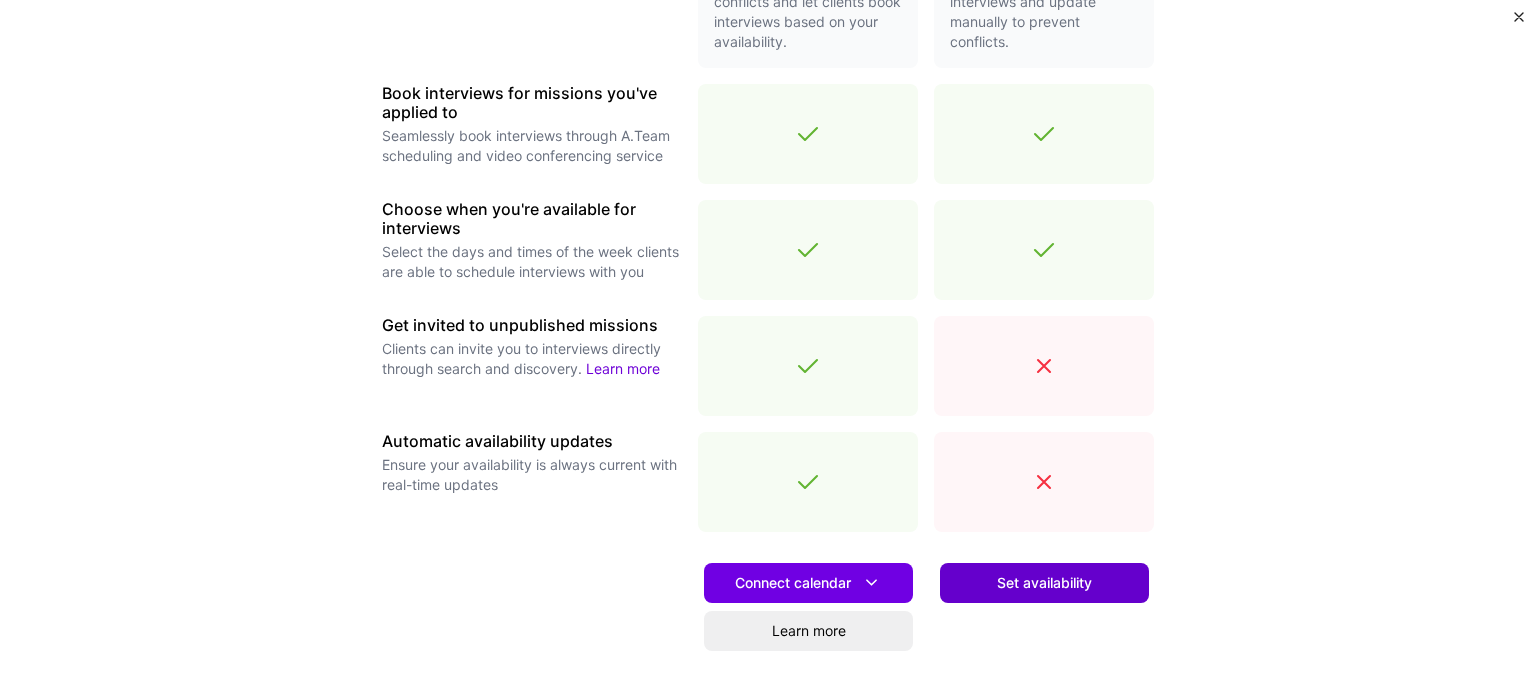 click on "Set availability" at bounding box center (1044, 583) 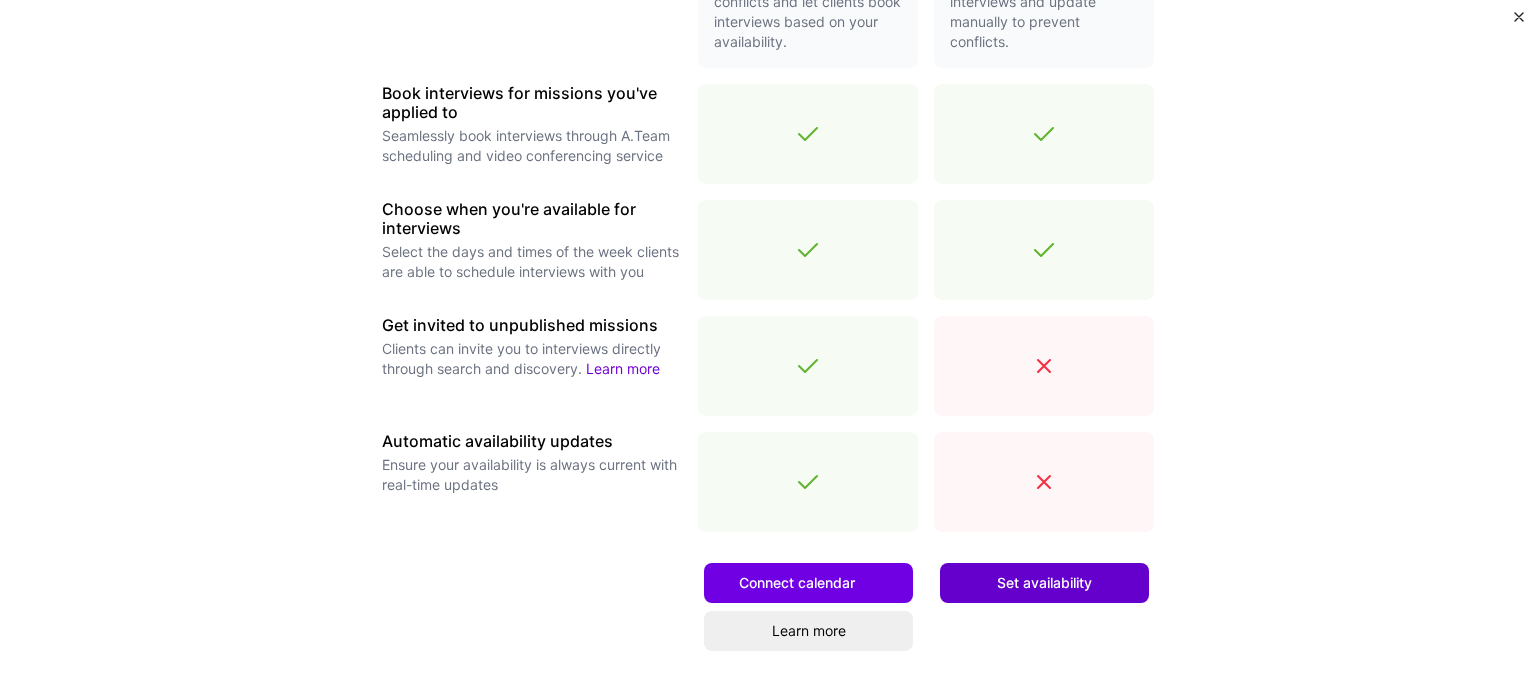 scroll, scrollTop: 0, scrollLeft: 0, axis: both 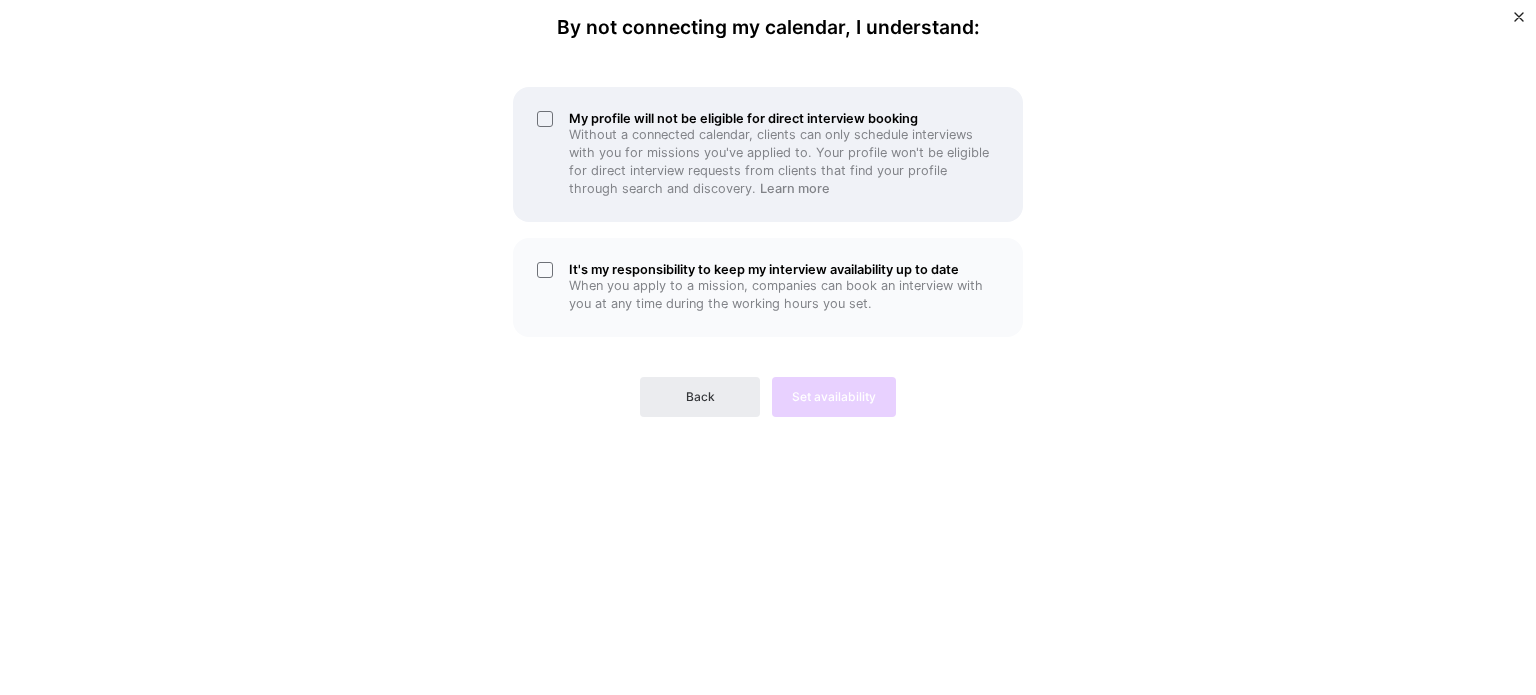 click on "My profile will not be eligible for direct interview booking Without a connected calendar, clients can only schedule interviews with you for missions you've applied to. Your profile won't be eligible for direct interview requests from clients that find your profile through search and discovery.   Learn more" at bounding box center [768, 154] 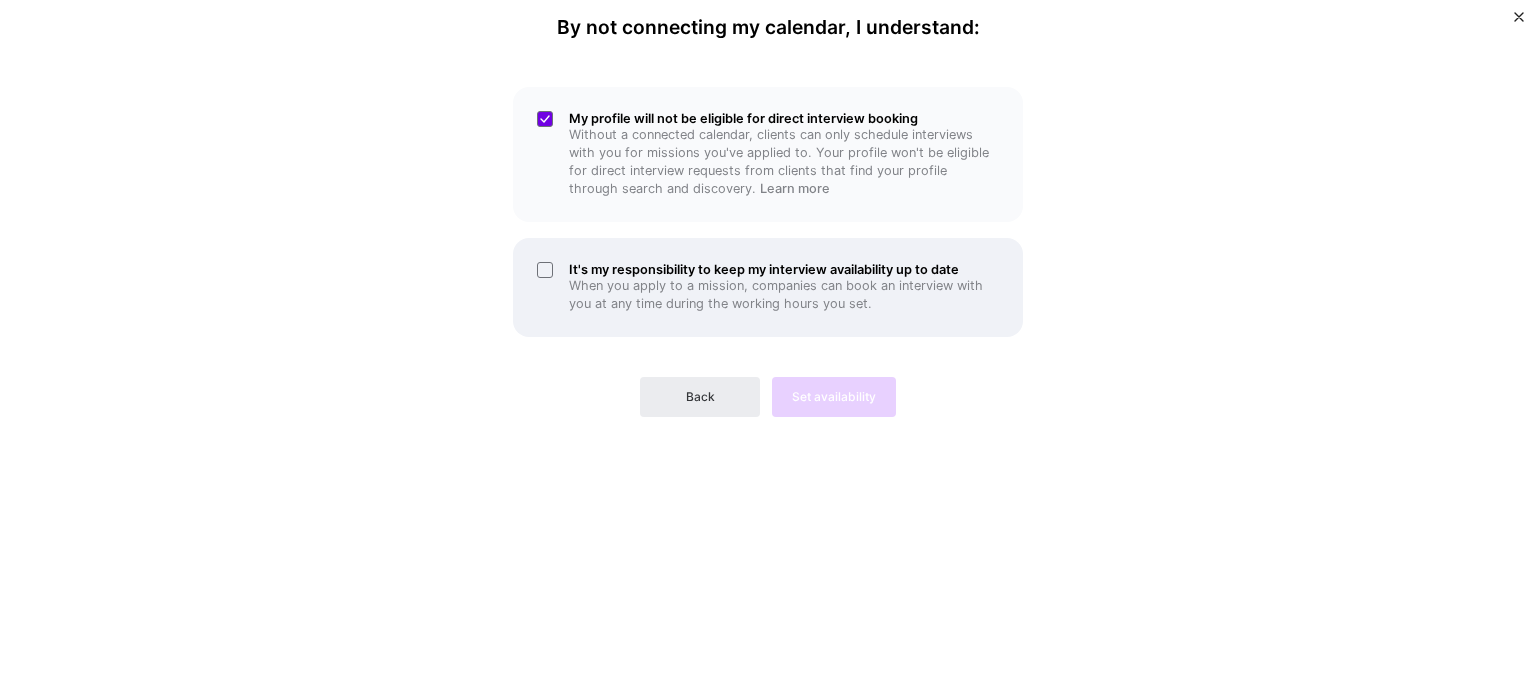 click on "It's my responsibility to keep my interview availability up to date When you apply to a mission, companies can book an interview with you at any time during the working hours you set." at bounding box center [768, 287] 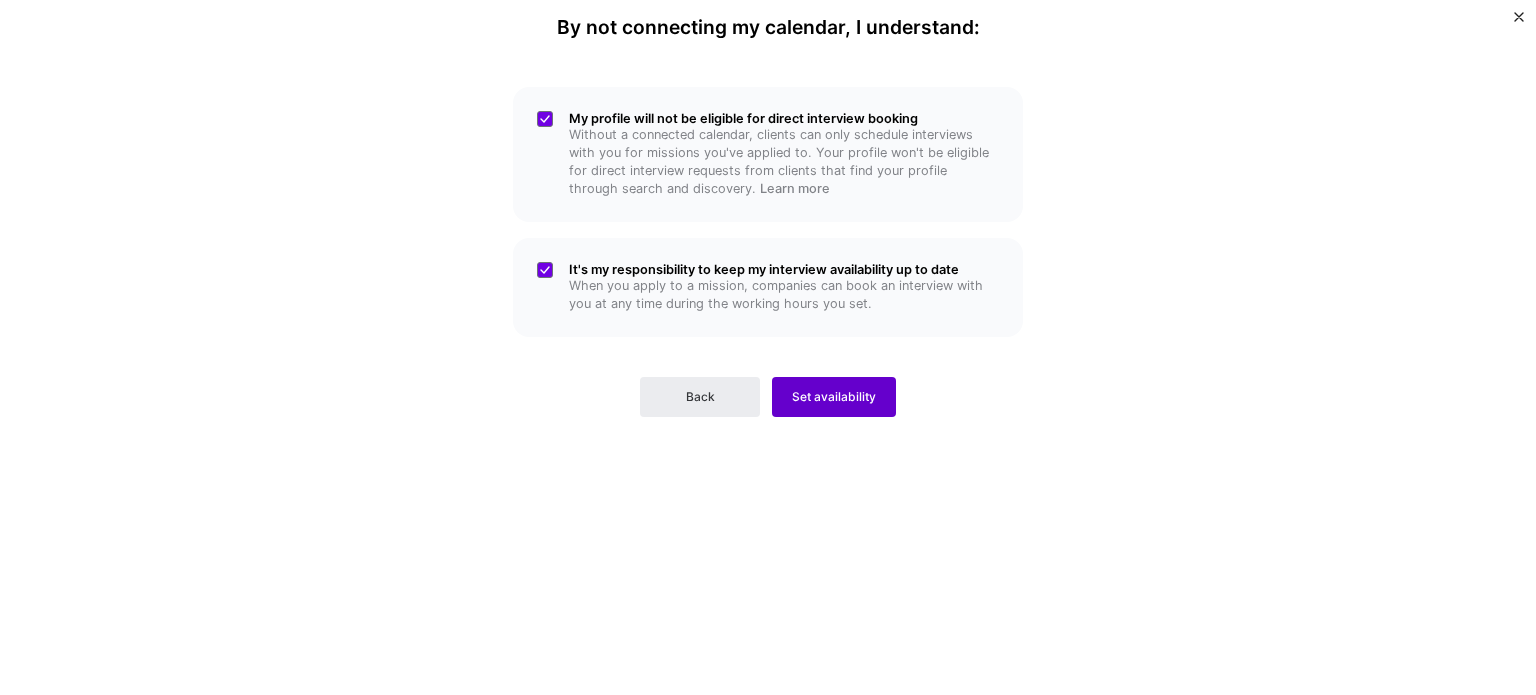 click on "Set availability" at bounding box center (834, 397) 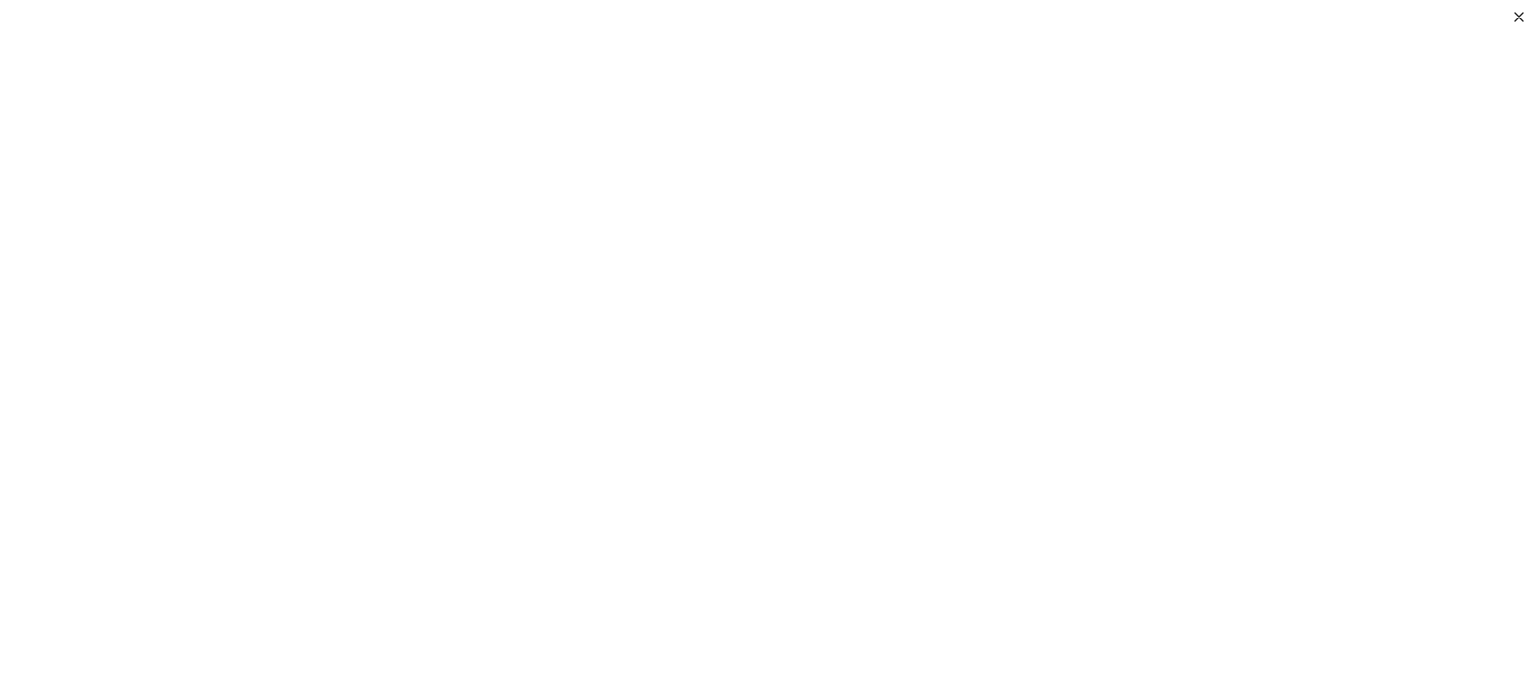 scroll, scrollTop: 354, scrollLeft: 0, axis: vertical 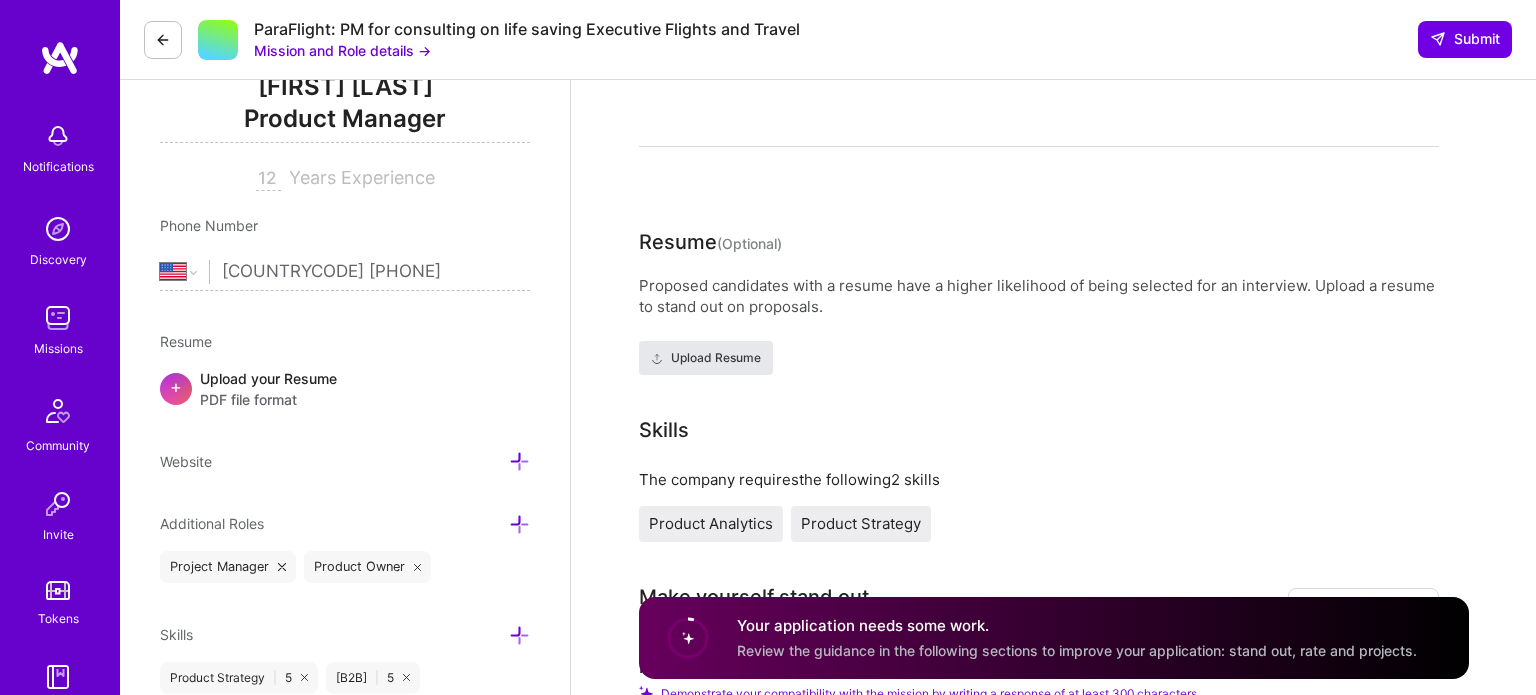 click on "Upload Resume" at bounding box center [706, 358] 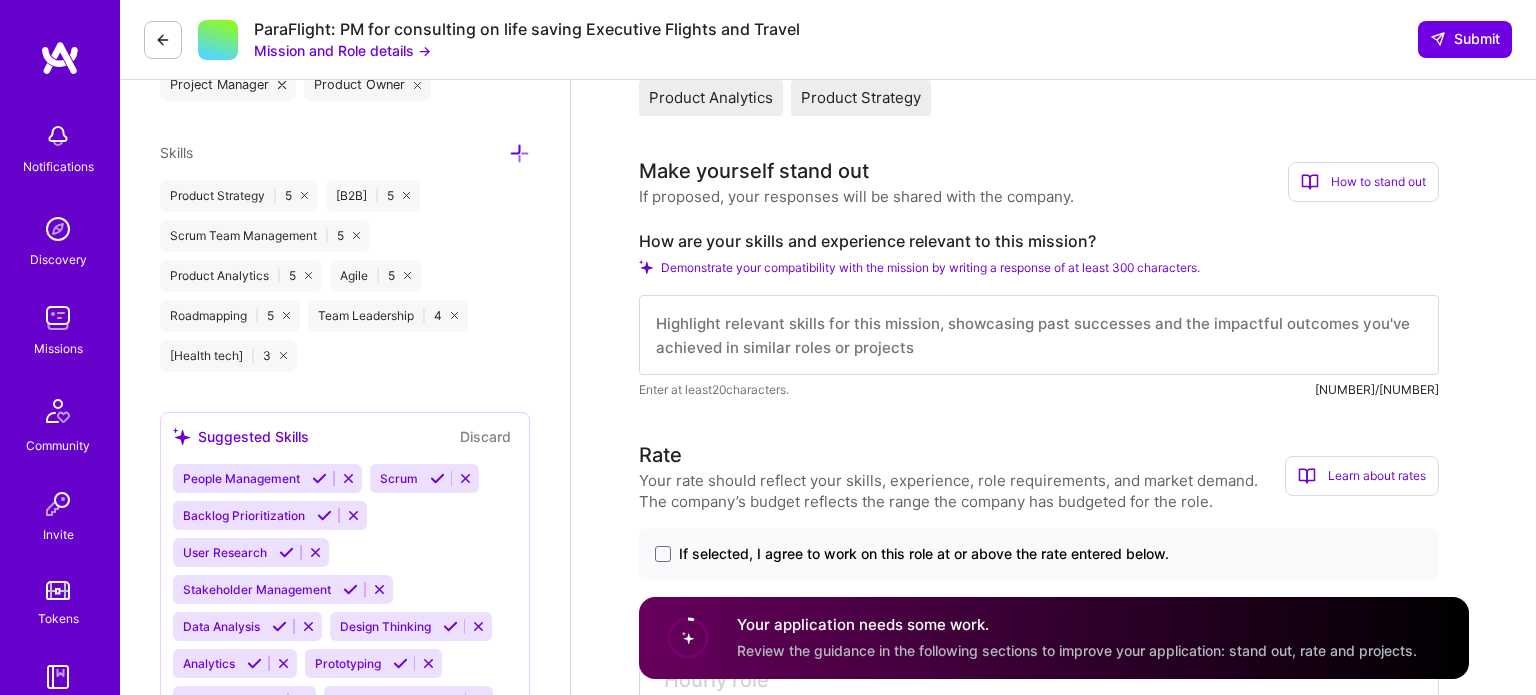 scroll, scrollTop: 772, scrollLeft: 0, axis: vertical 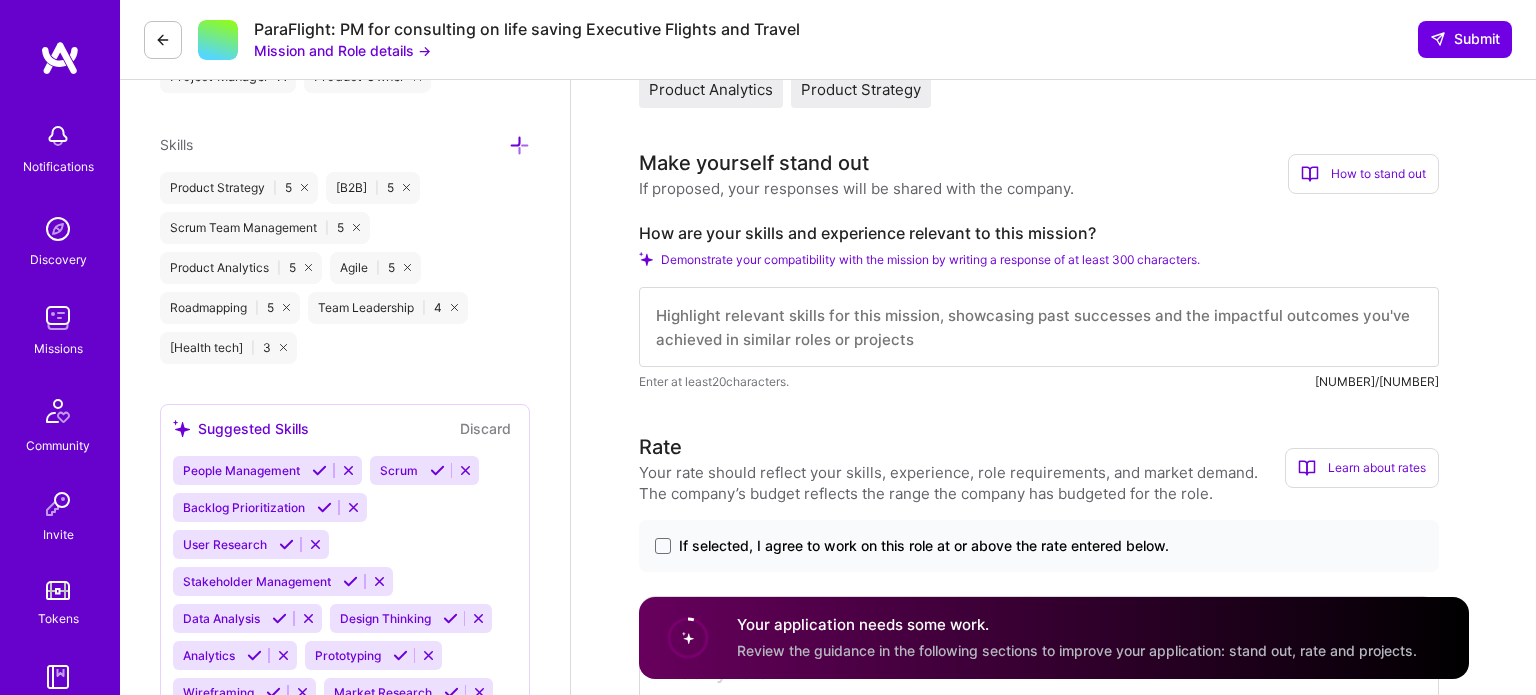 click at bounding box center [1039, 327] 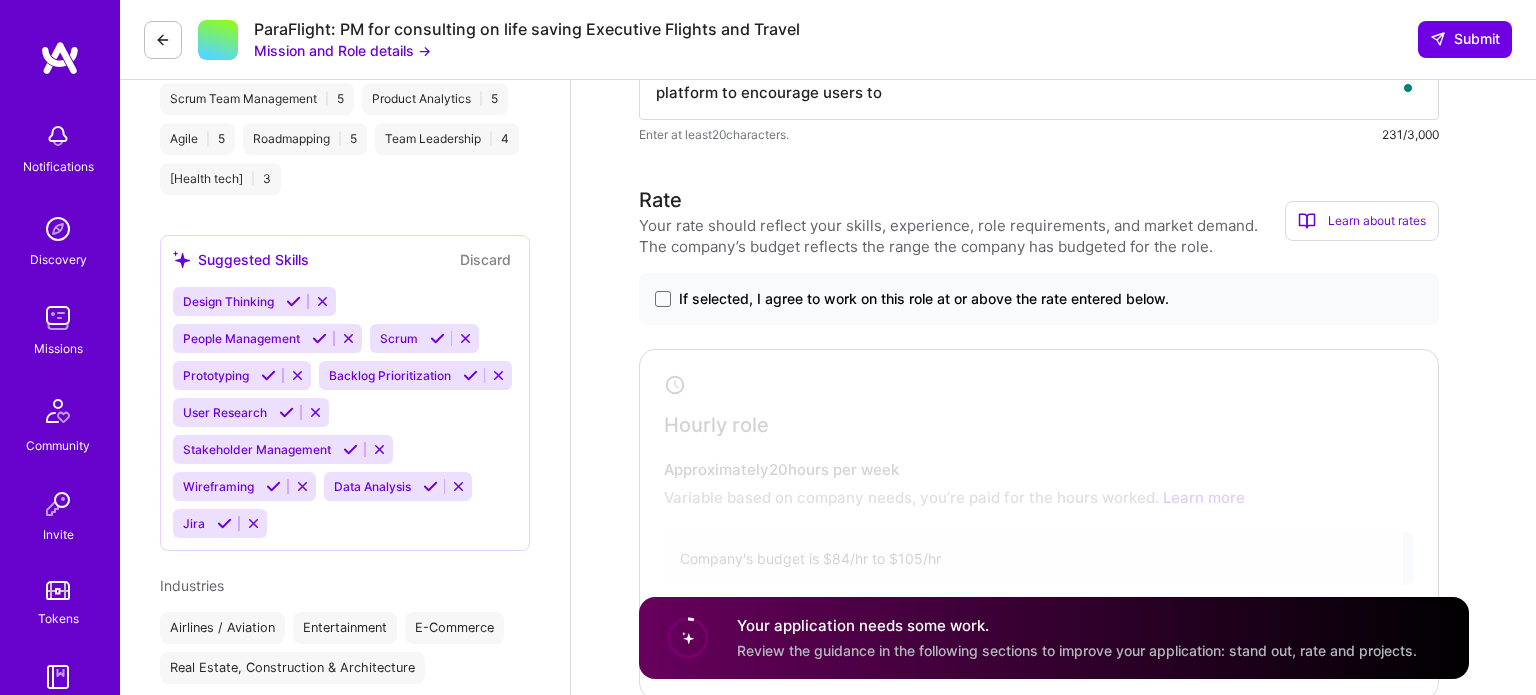 scroll, scrollTop: 649, scrollLeft: 0, axis: vertical 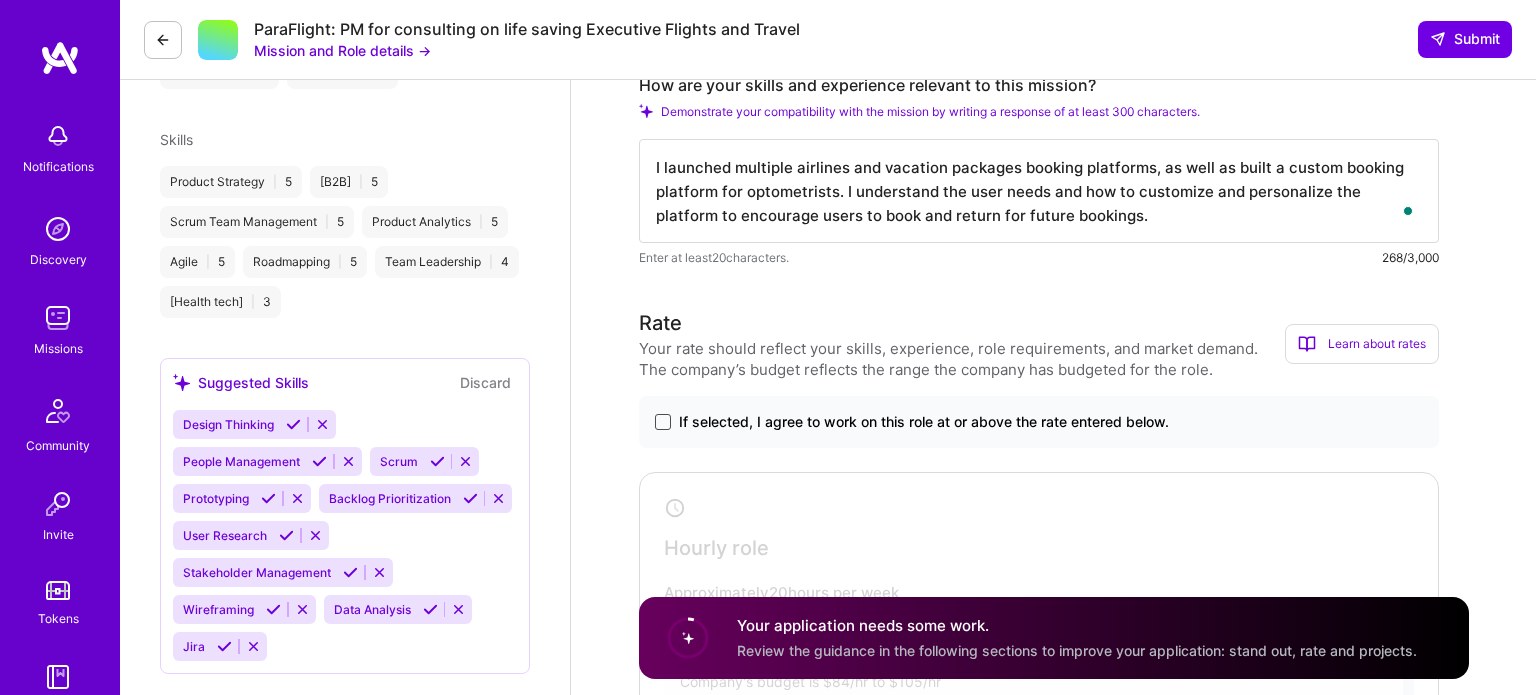 type on "I launched multiple airlines and vacation packages booking platforms, as well as built a custom booking platform for optometrists. I understand the user needs and how to customize and personalize the platform to encourage users to book and return for future bookings." 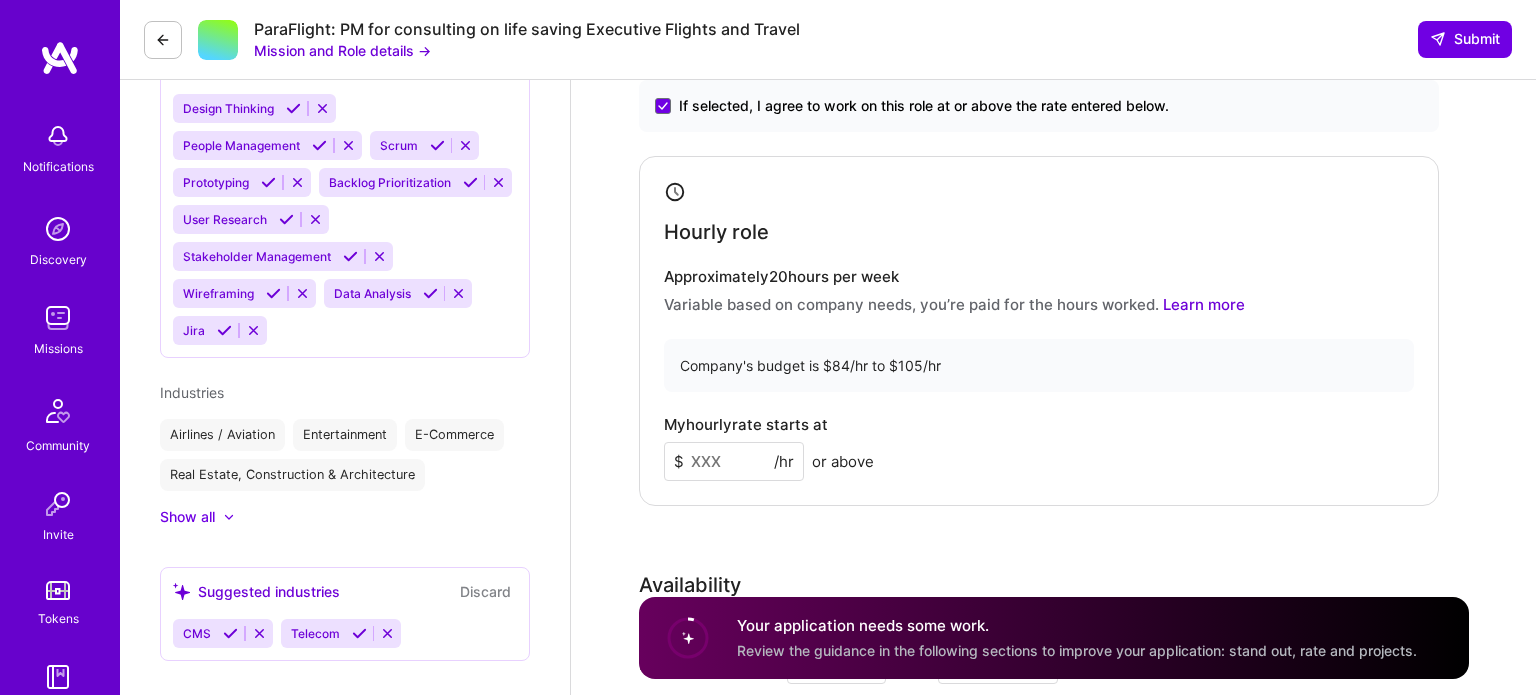 scroll, scrollTop: 982, scrollLeft: 0, axis: vertical 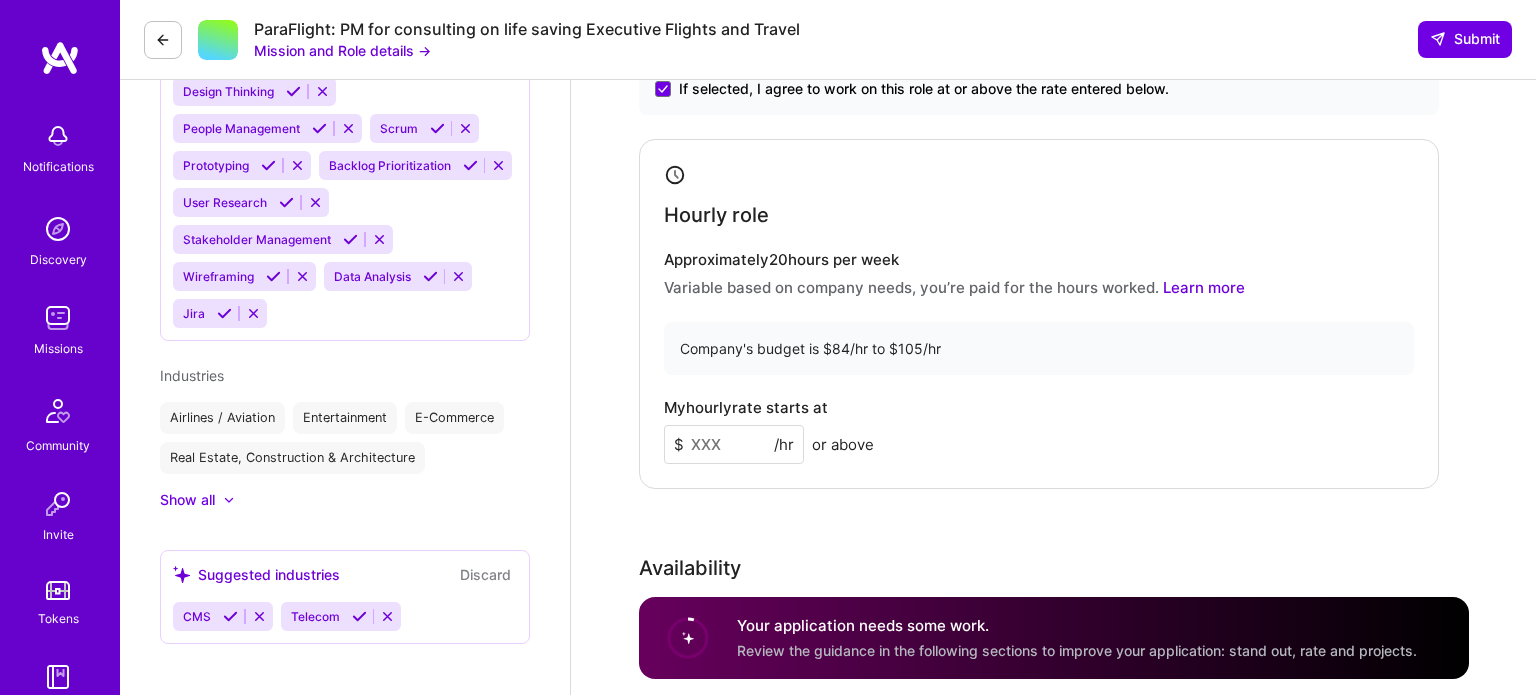 click at bounding box center (734, 444) 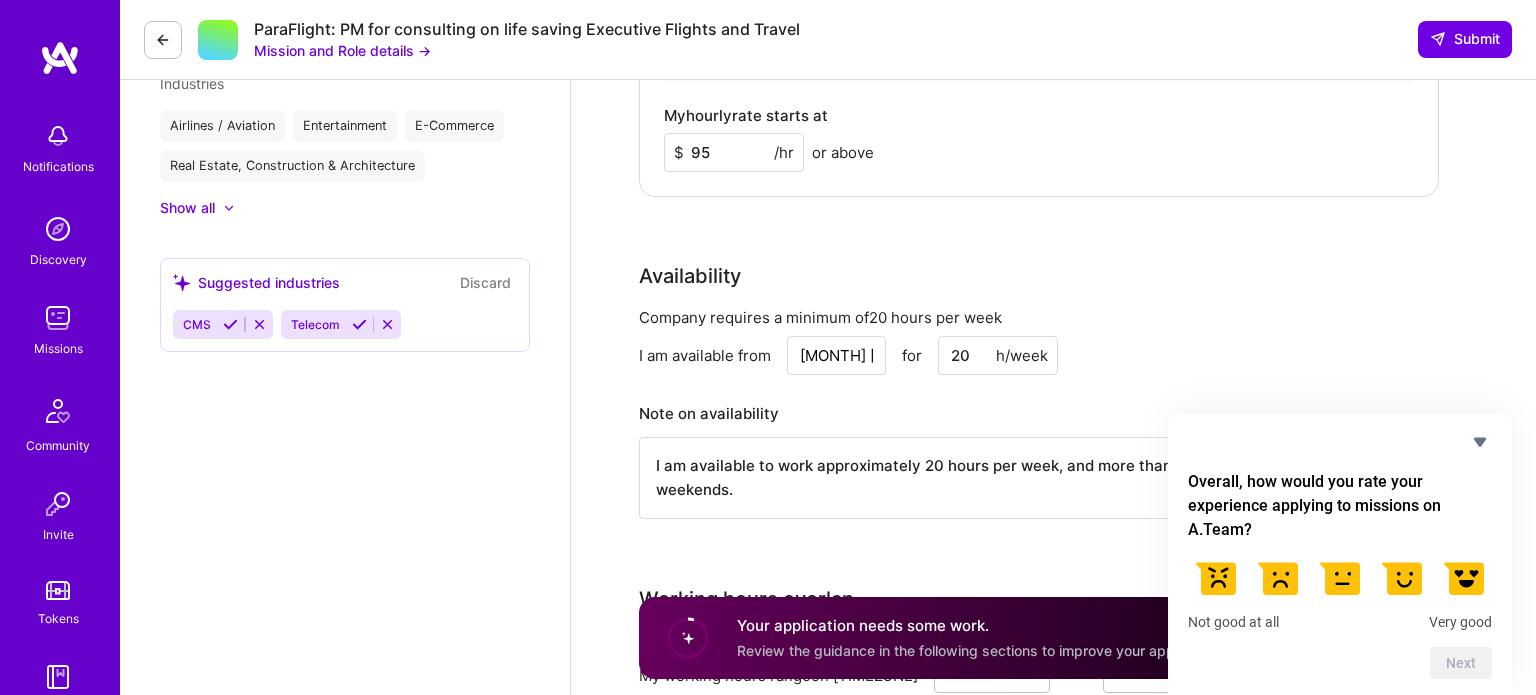 scroll, scrollTop: 1276, scrollLeft: 0, axis: vertical 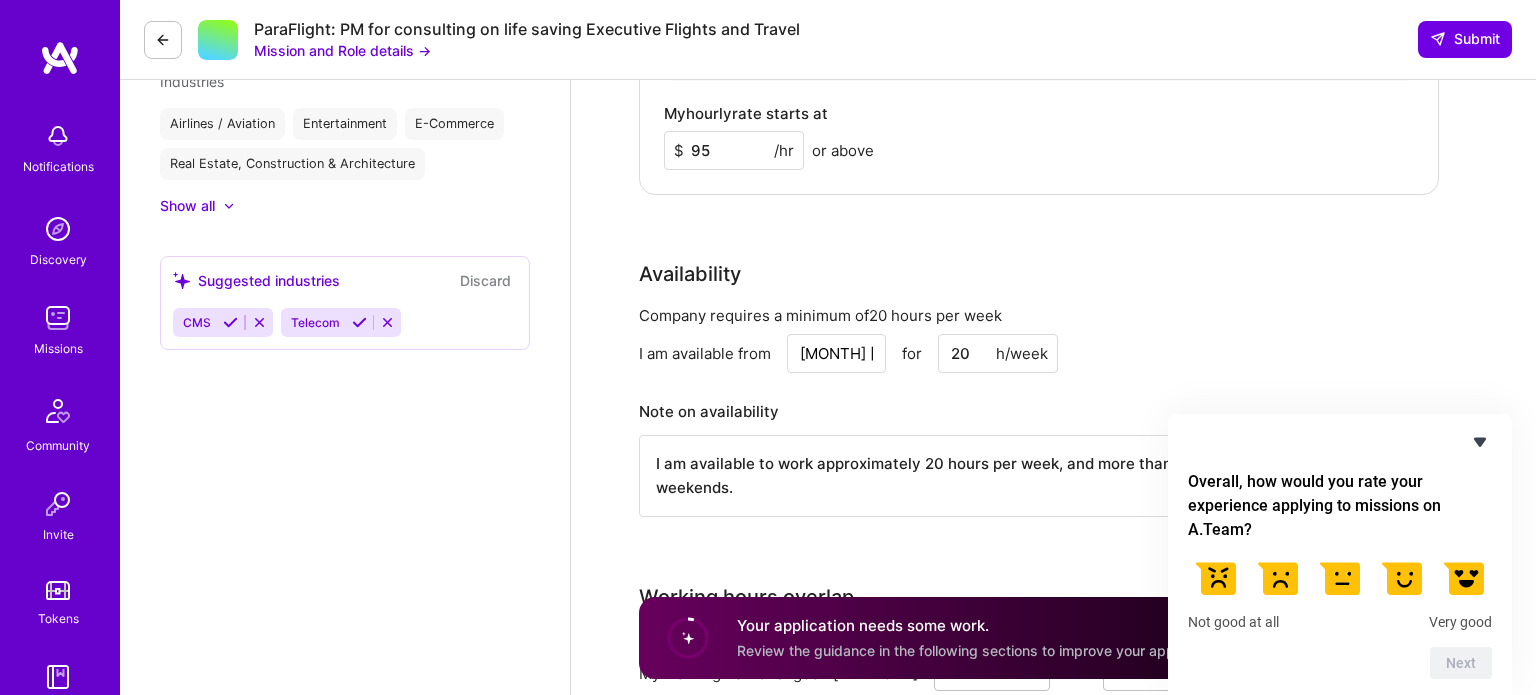 type on "95" 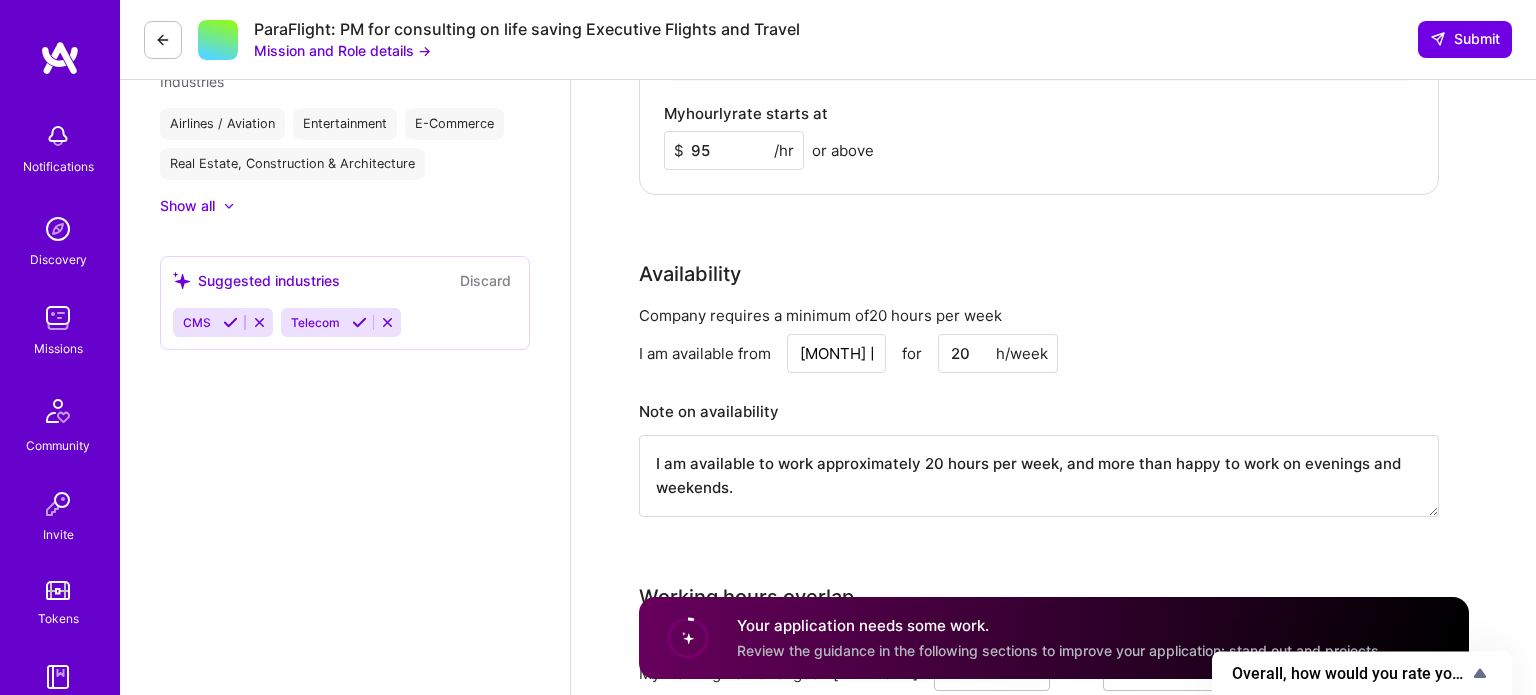 click on "20" at bounding box center [998, 353] 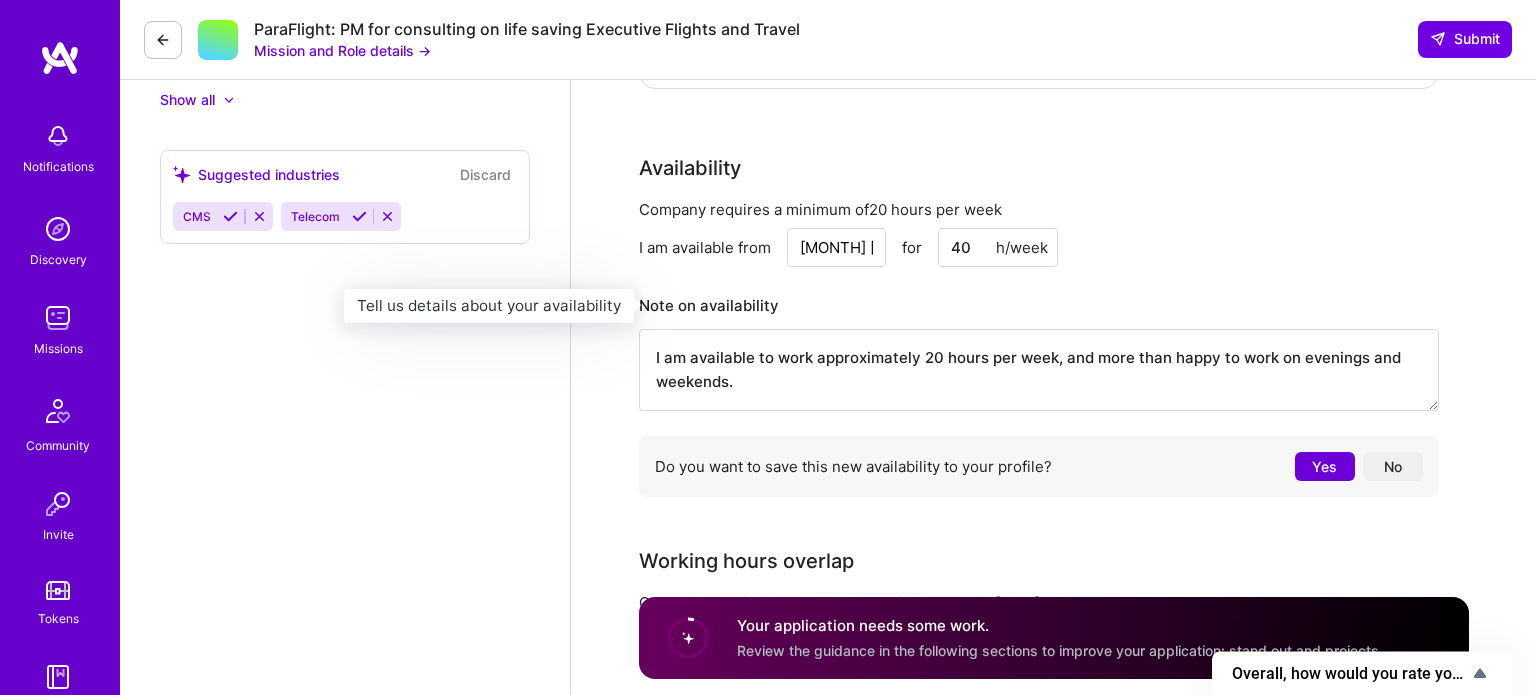 scroll, scrollTop: 1384, scrollLeft: 0, axis: vertical 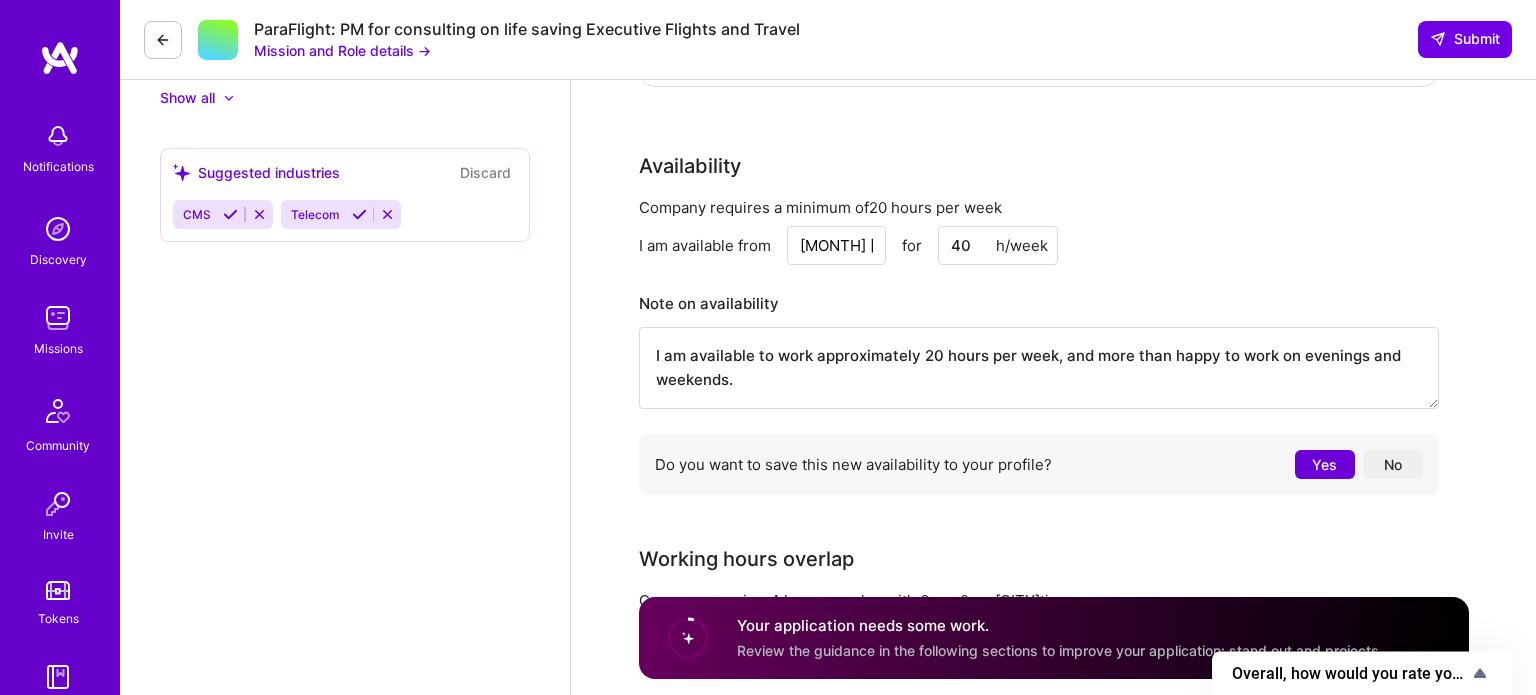 type on "40" 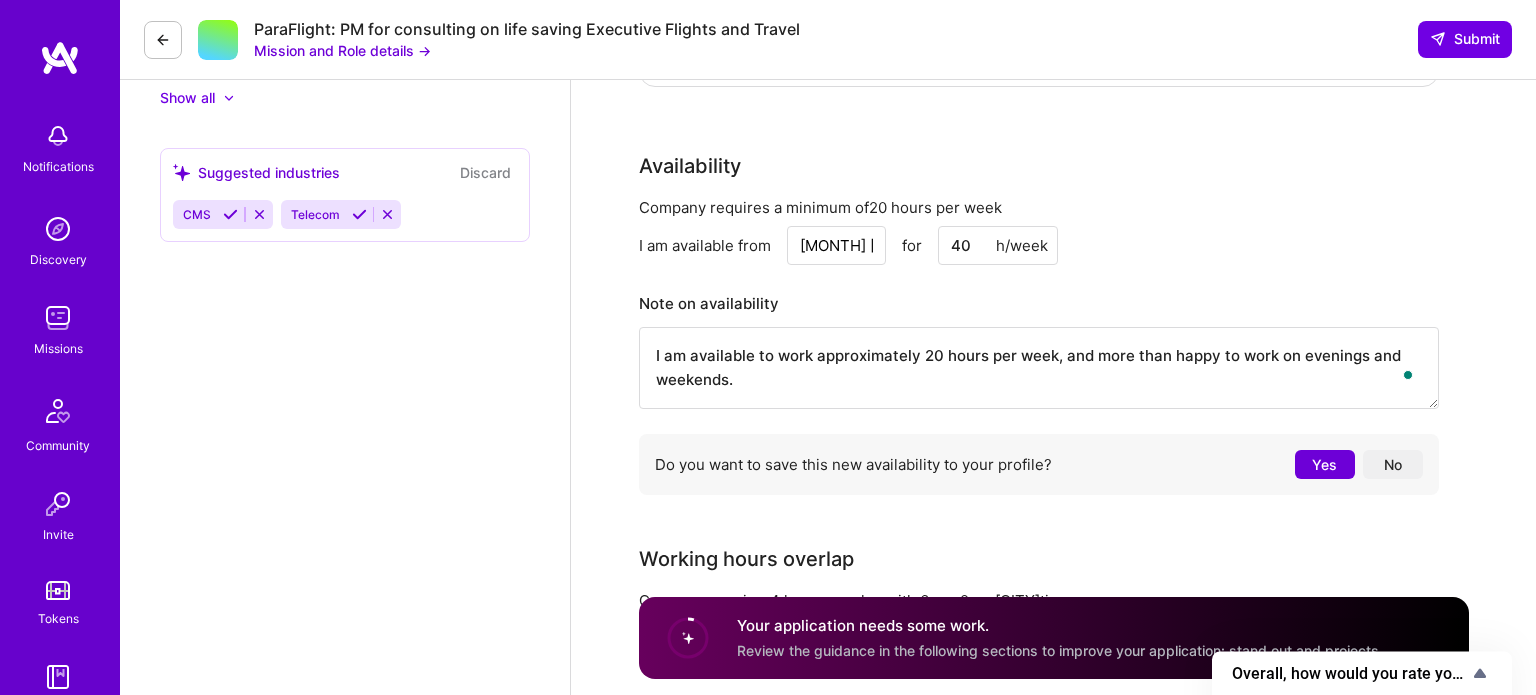 click on "I am available to work approximately 20 hours per week, and more than happy to work on evenings and weekends." at bounding box center [1039, 368] 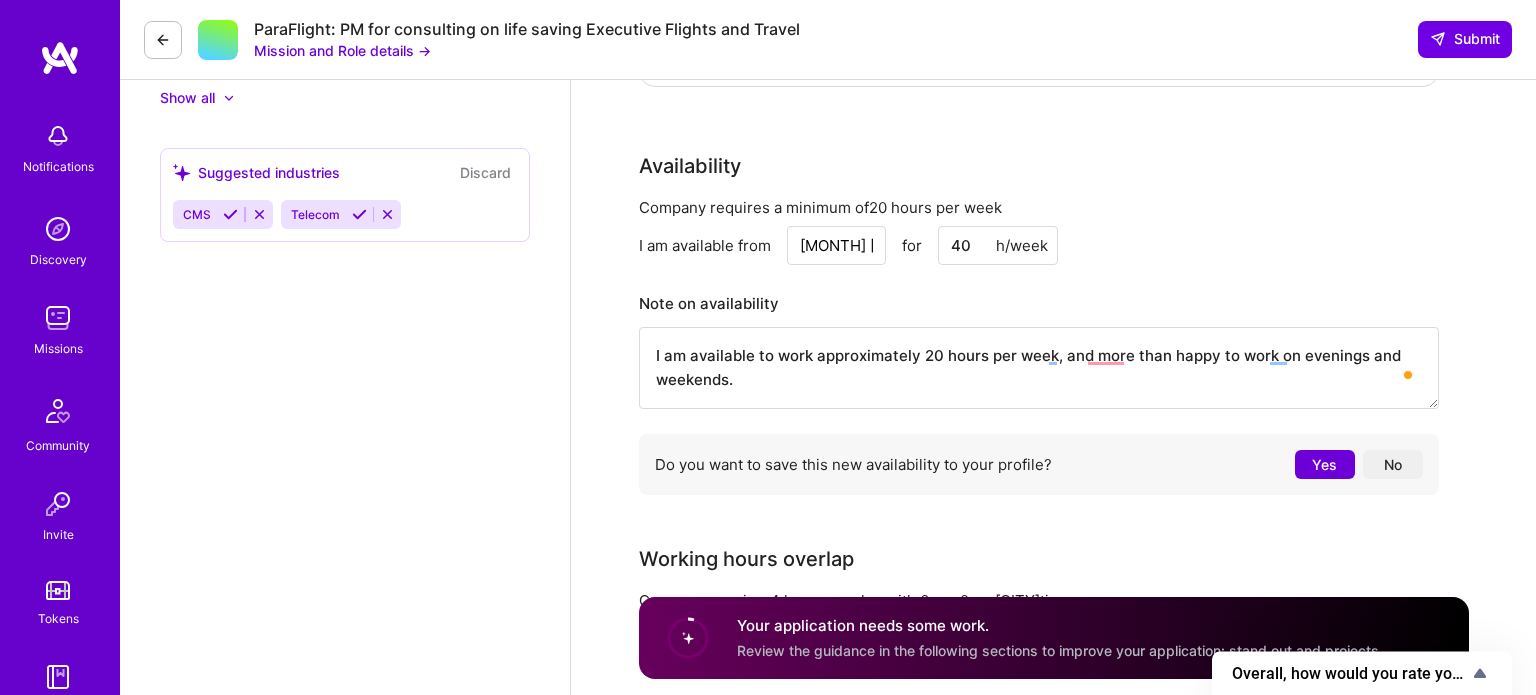 click on "I am available to work approximately 20 hours per week, and more than happy to work on evenings and weekends." at bounding box center [1039, 368] 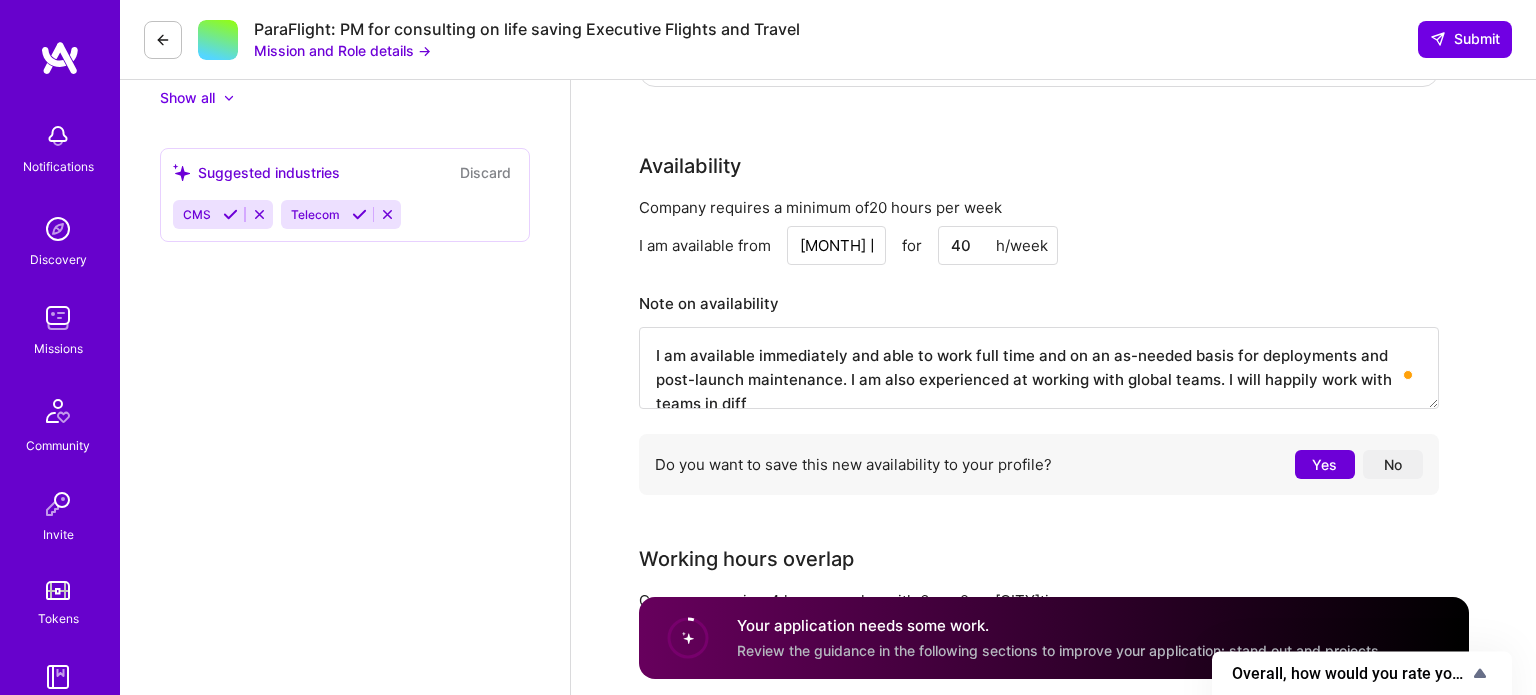 scroll, scrollTop: 4, scrollLeft: 0, axis: vertical 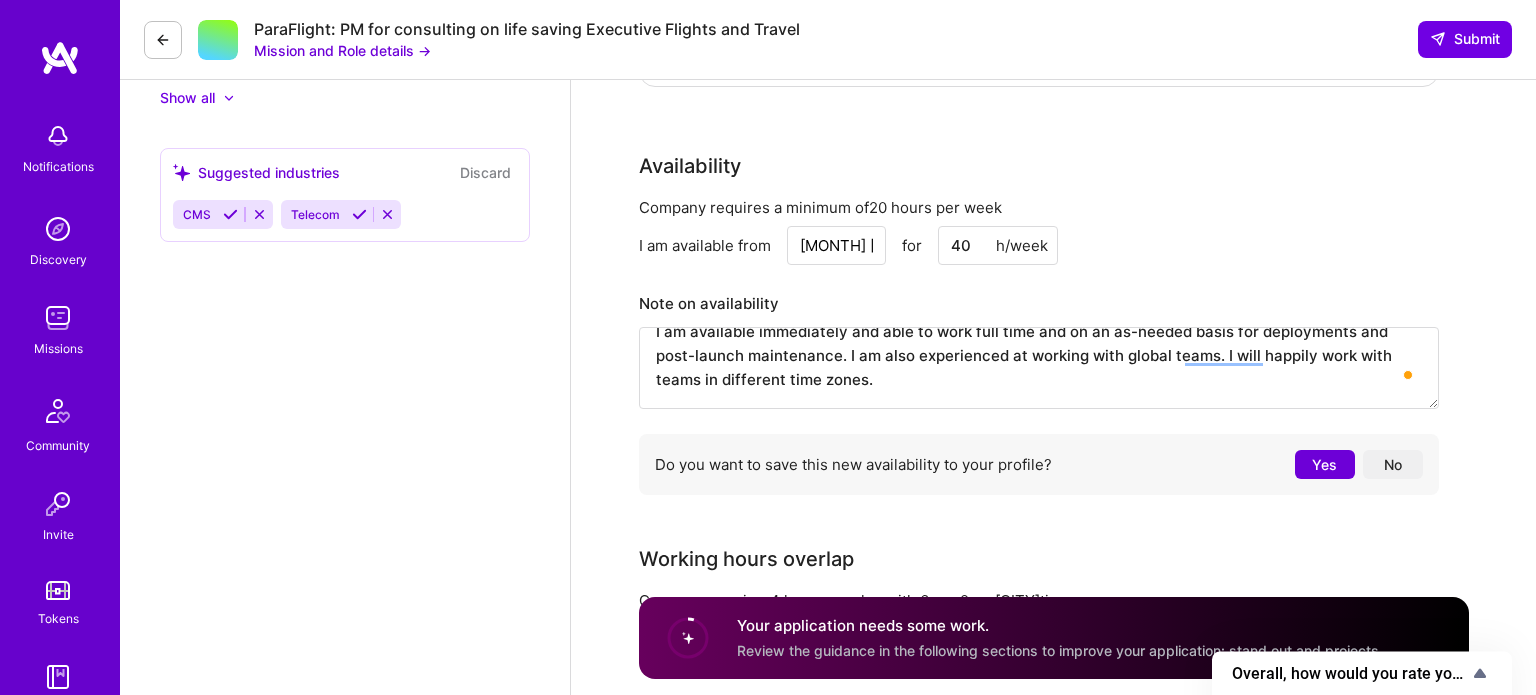 type on "I am available immediately and able to work full time and on an as-needed basis for deployments and post-launch maintenance. I am also experienced at working with global teams. I will happily work with teams in different time zones." 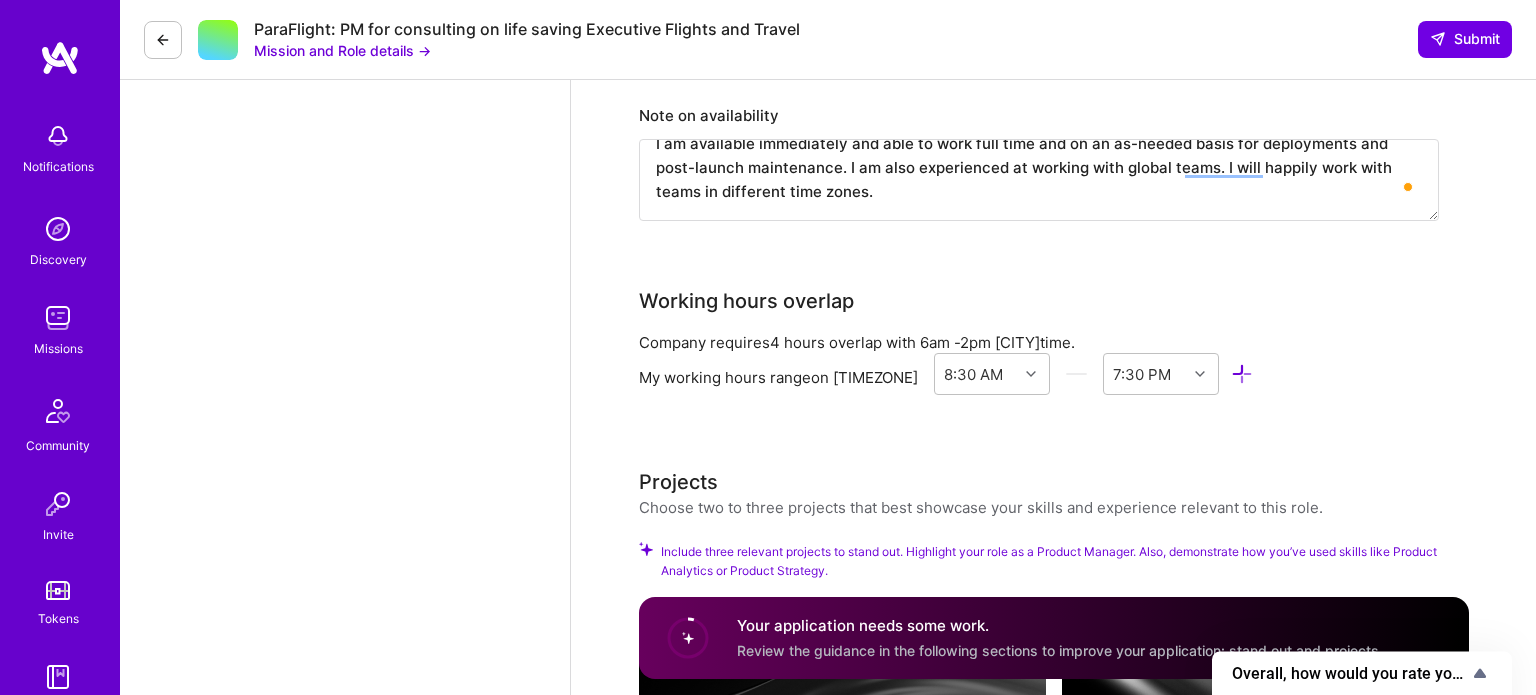 scroll, scrollTop: 1574, scrollLeft: 0, axis: vertical 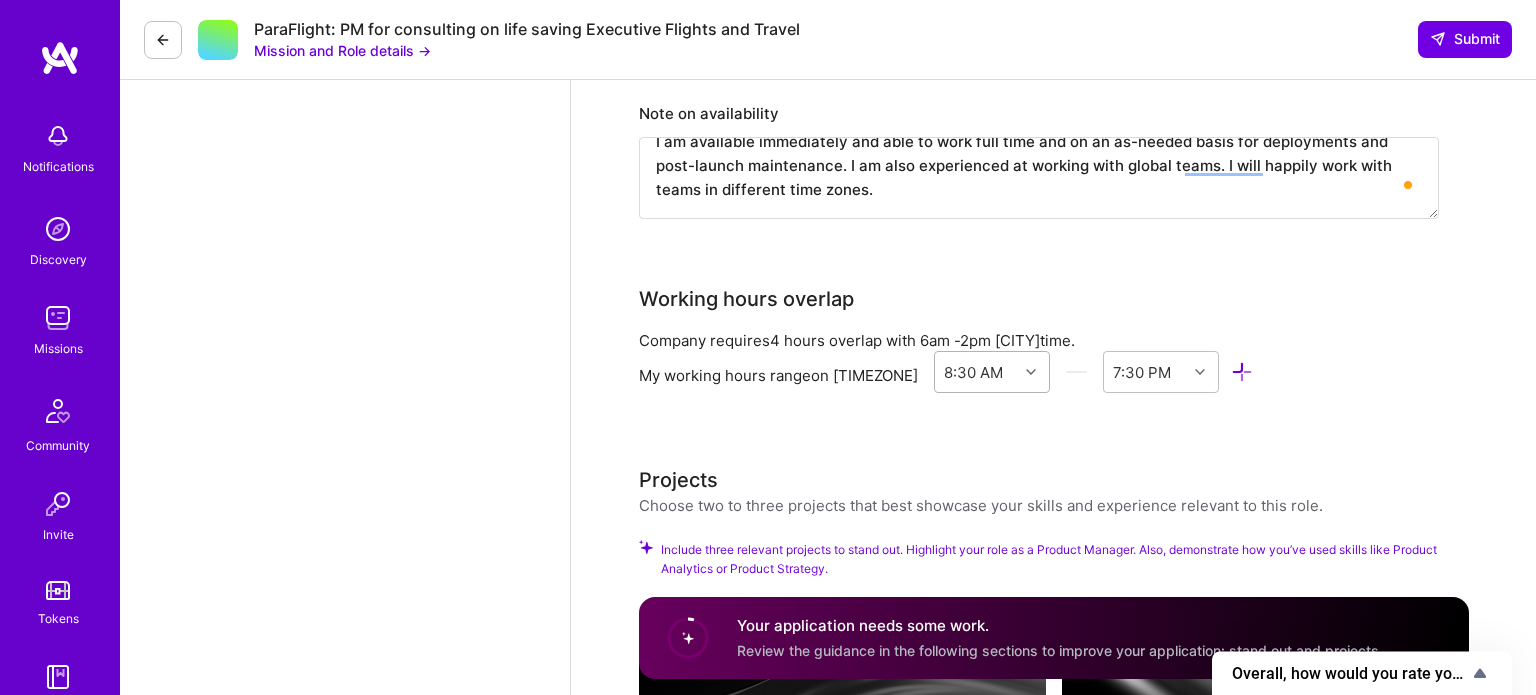 click at bounding box center (1033, 372) 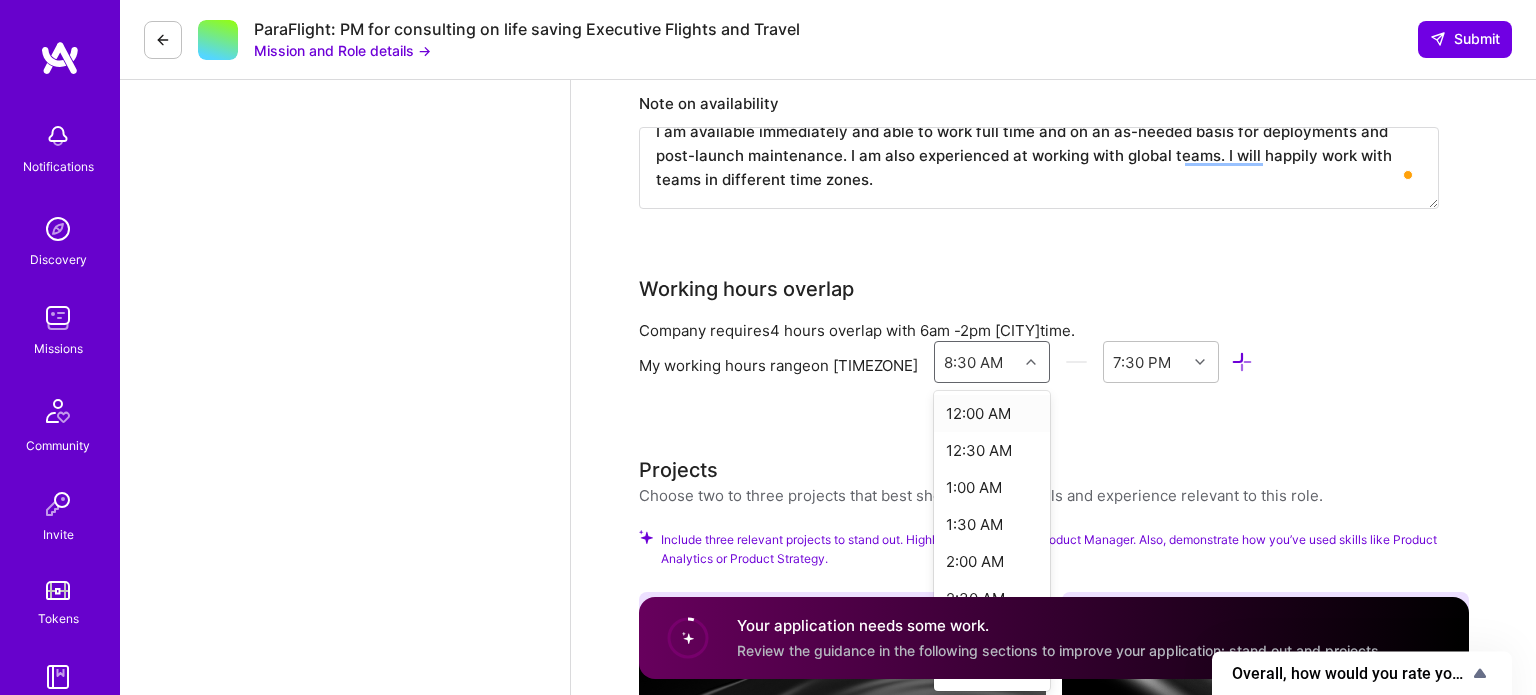 scroll, scrollTop: 1585, scrollLeft: 0, axis: vertical 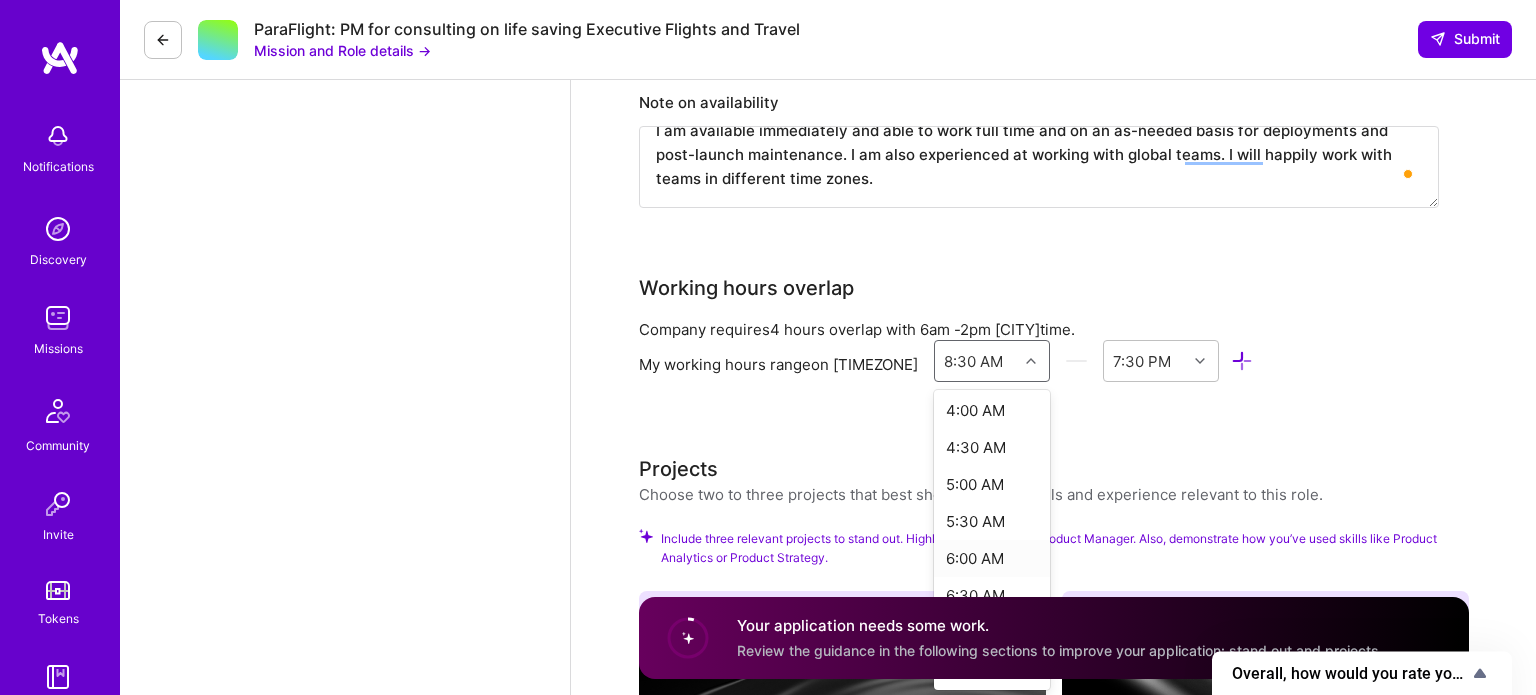 click on "6:00 AM" at bounding box center [992, 558] 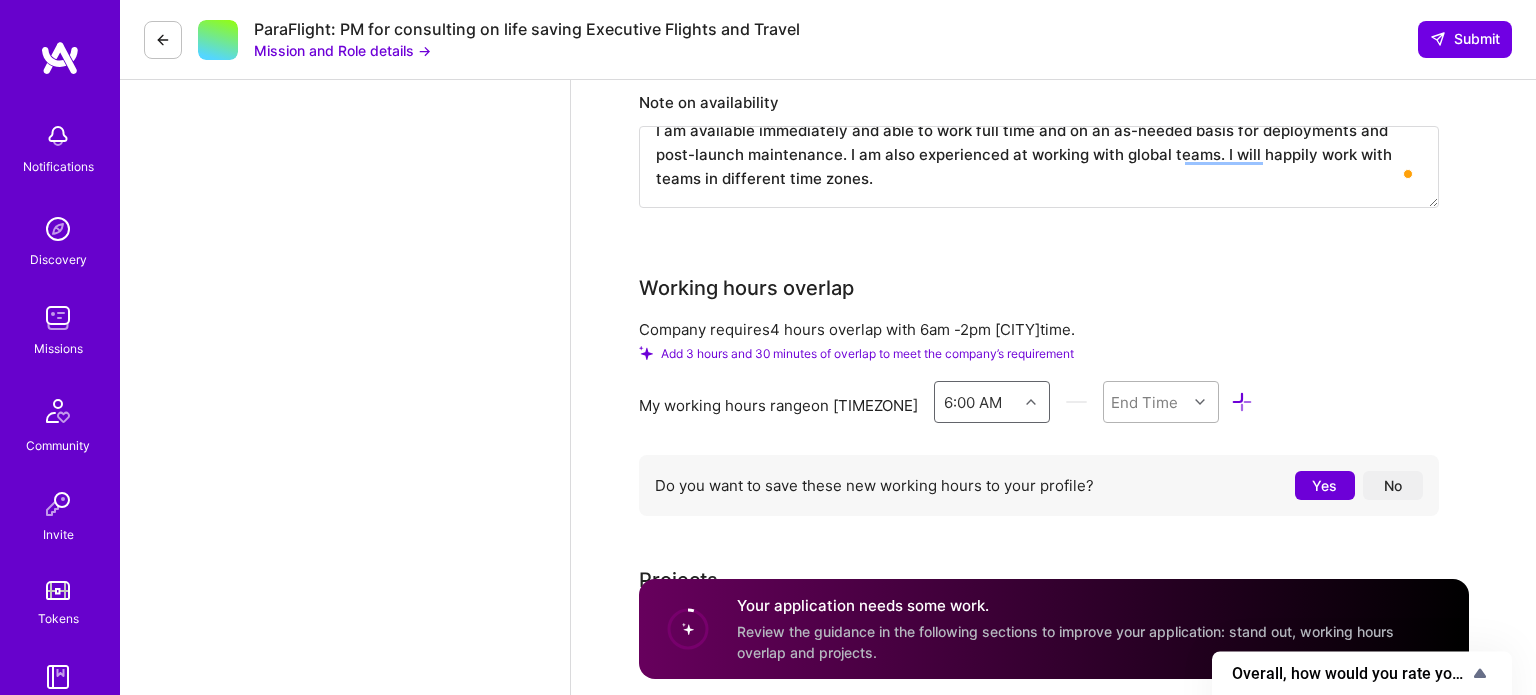 click at bounding box center [1202, 402] 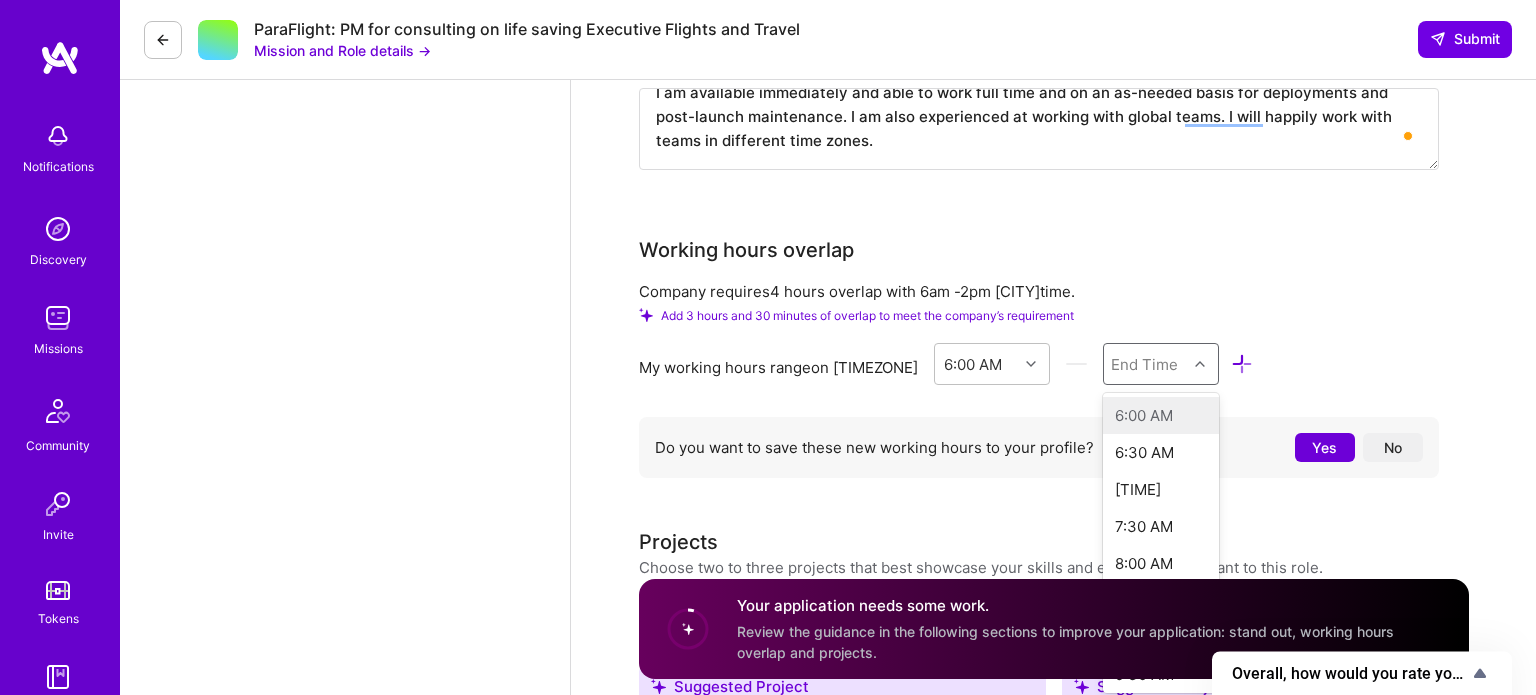 scroll, scrollTop: 1626, scrollLeft: 0, axis: vertical 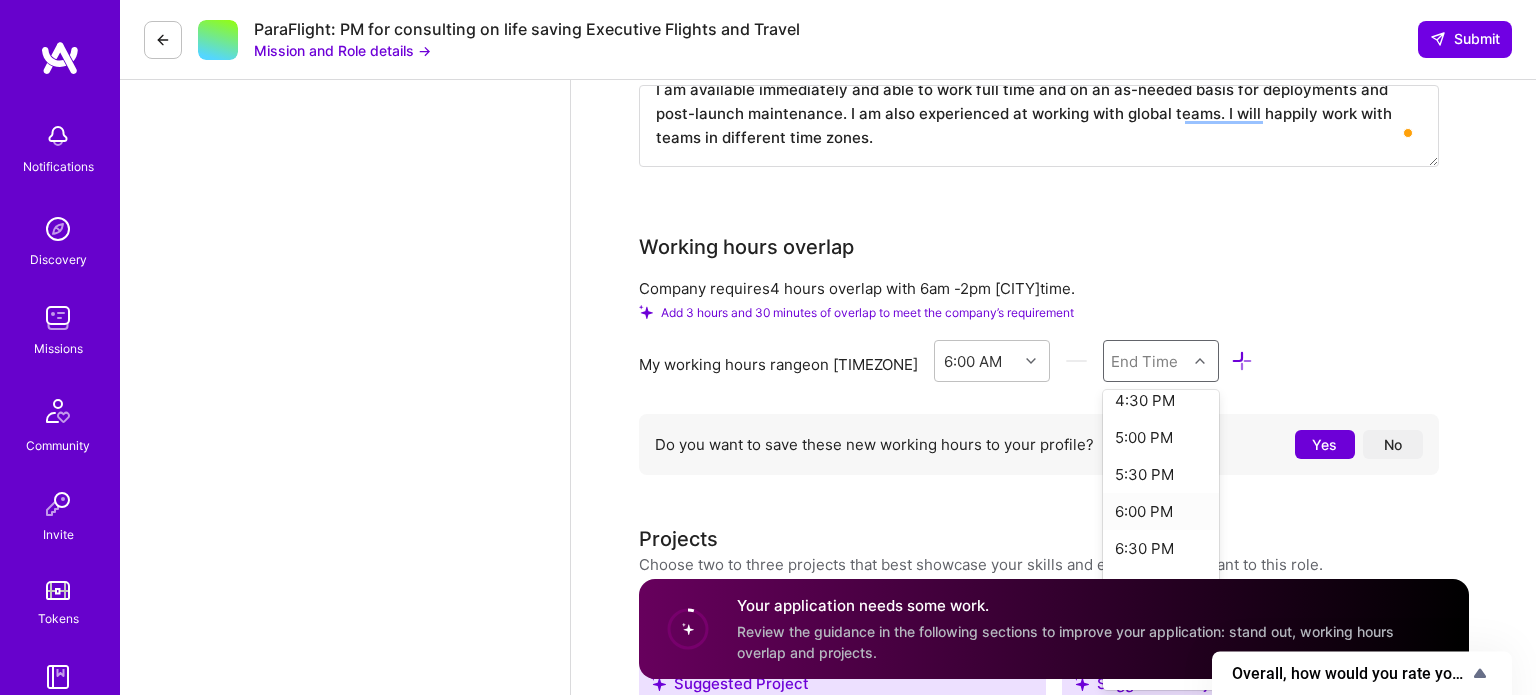 click on "6:00 PM" at bounding box center [1161, 511] 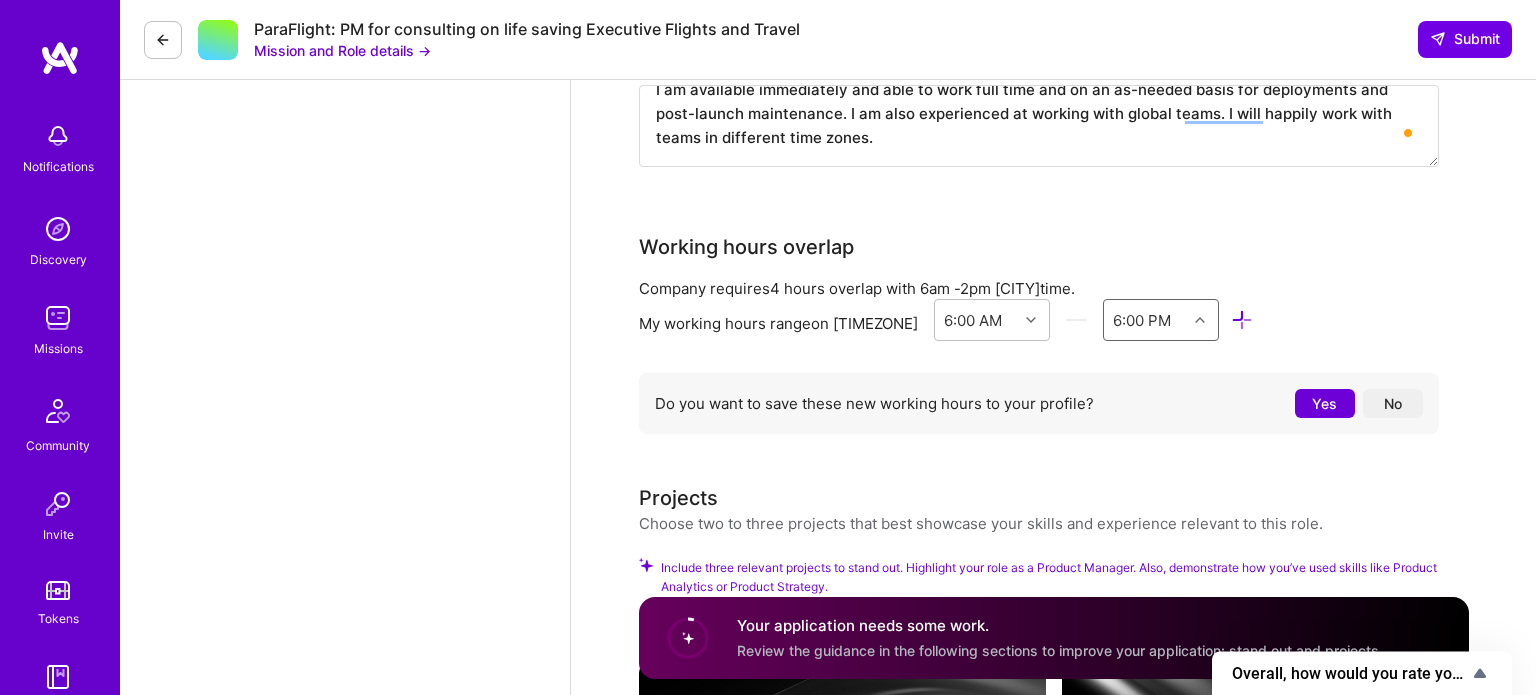 click on "Yes" at bounding box center (1325, 403) 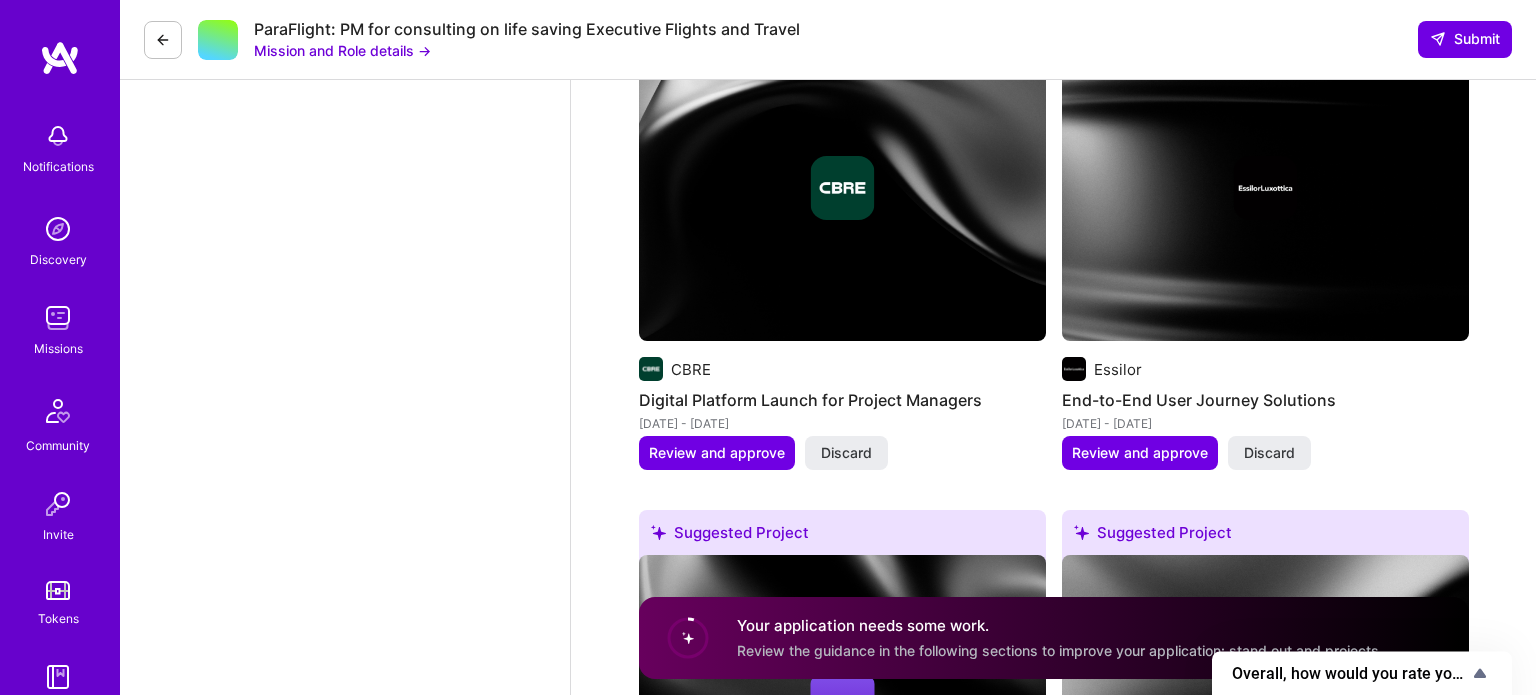 scroll, scrollTop: 2725, scrollLeft: 0, axis: vertical 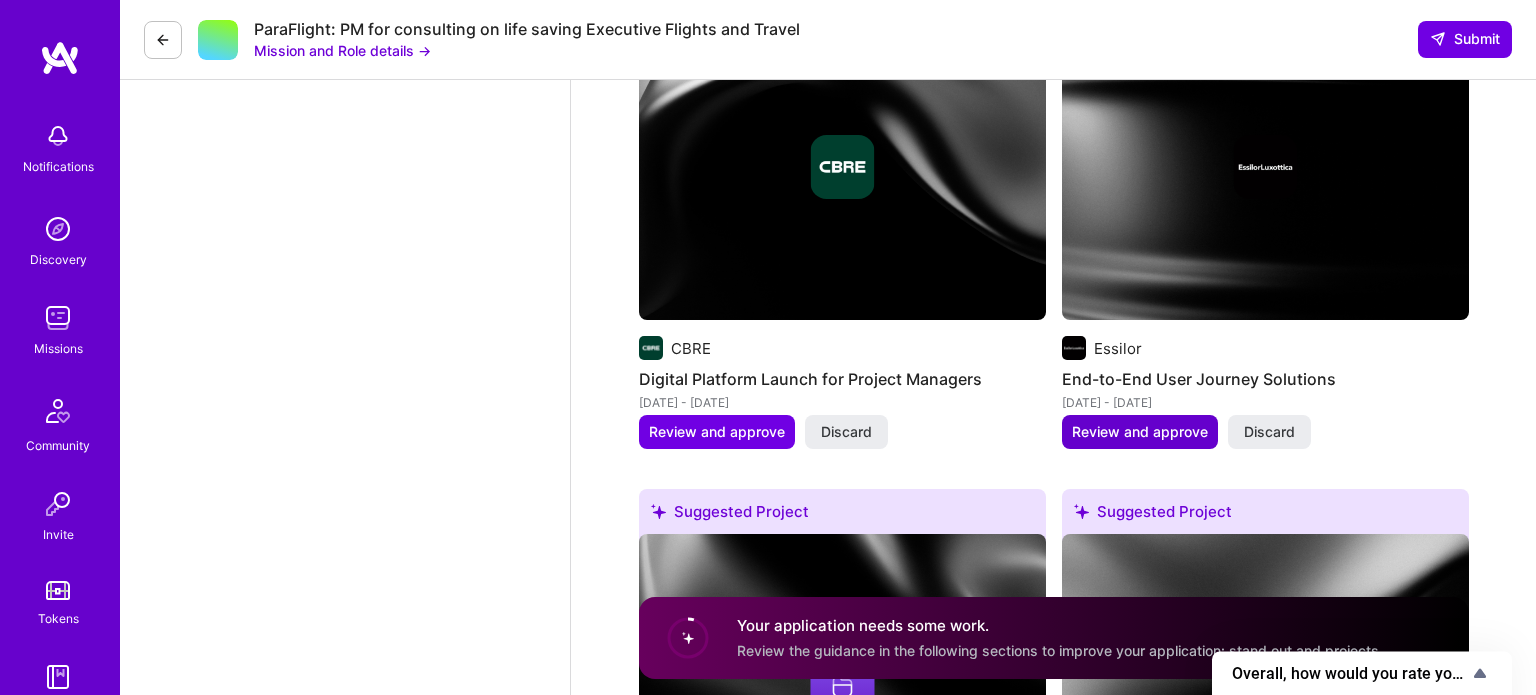 click on "Review and approve" at bounding box center [1140, 432] 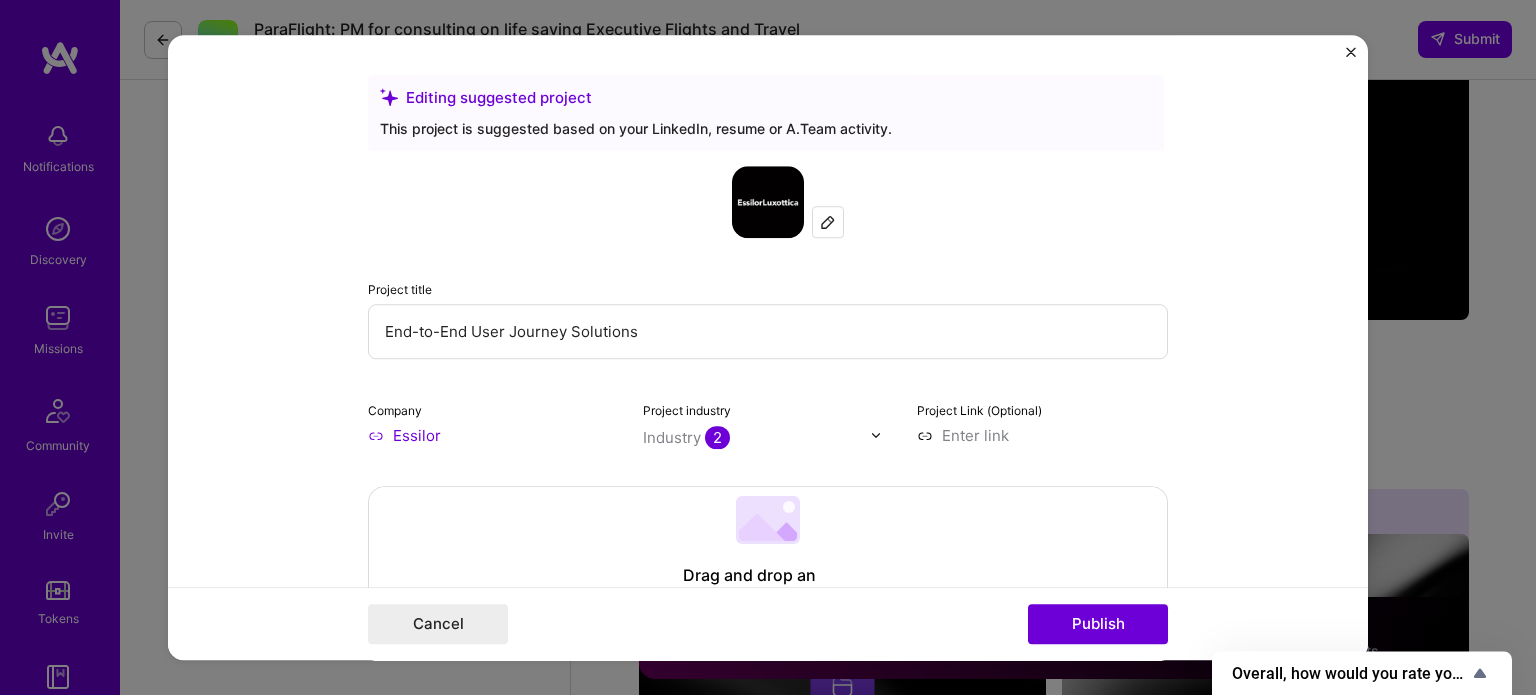 click on "End-to-End User Journey Solutions" at bounding box center (768, 331) 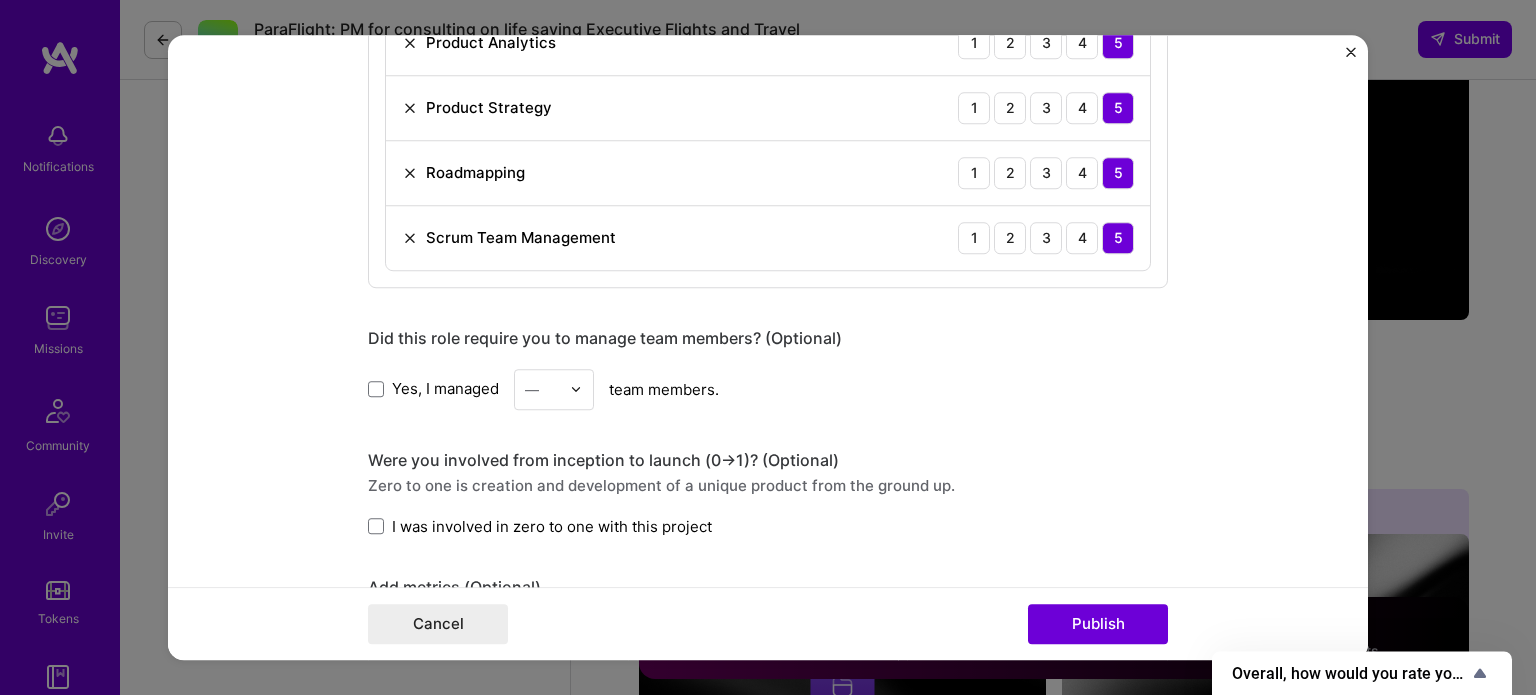 scroll, scrollTop: 1223, scrollLeft: 0, axis: vertical 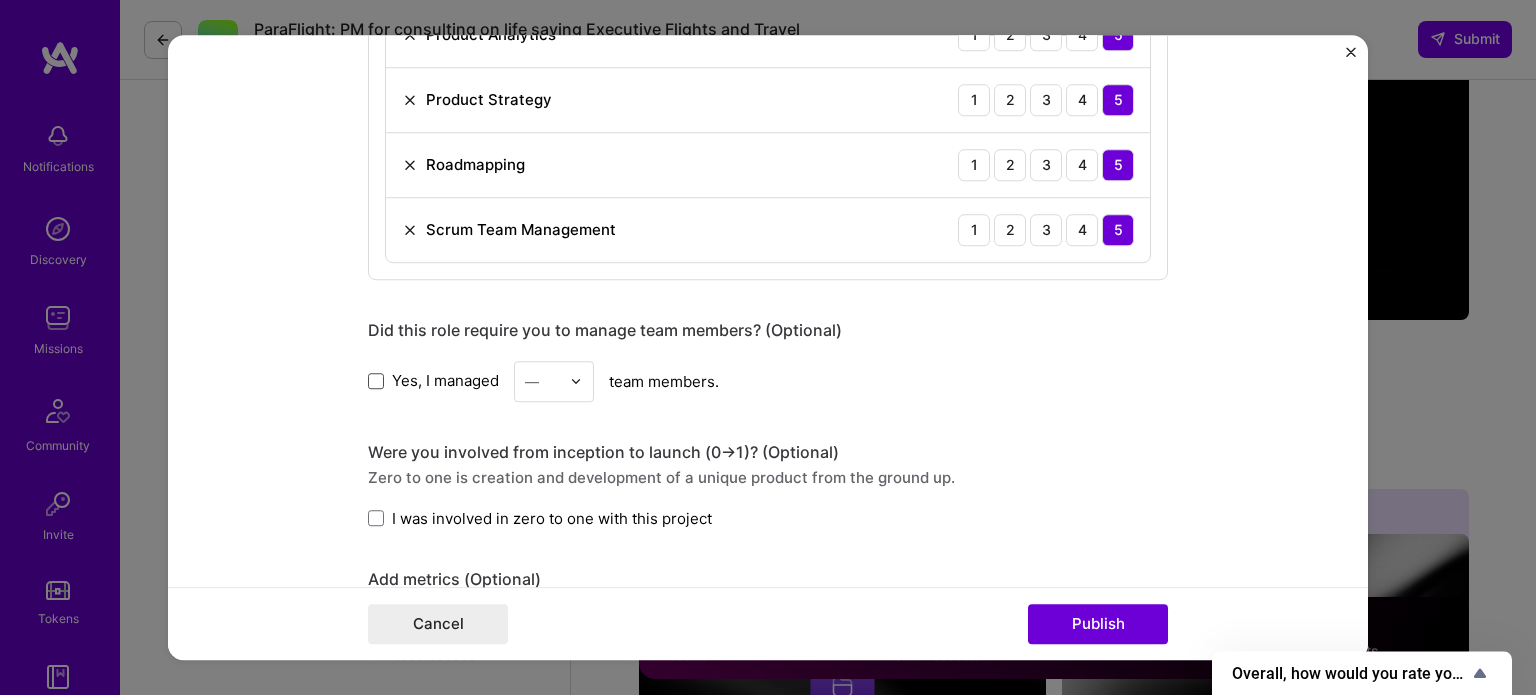 type on "End-to-End User Journey Solutions & Booking Platform" 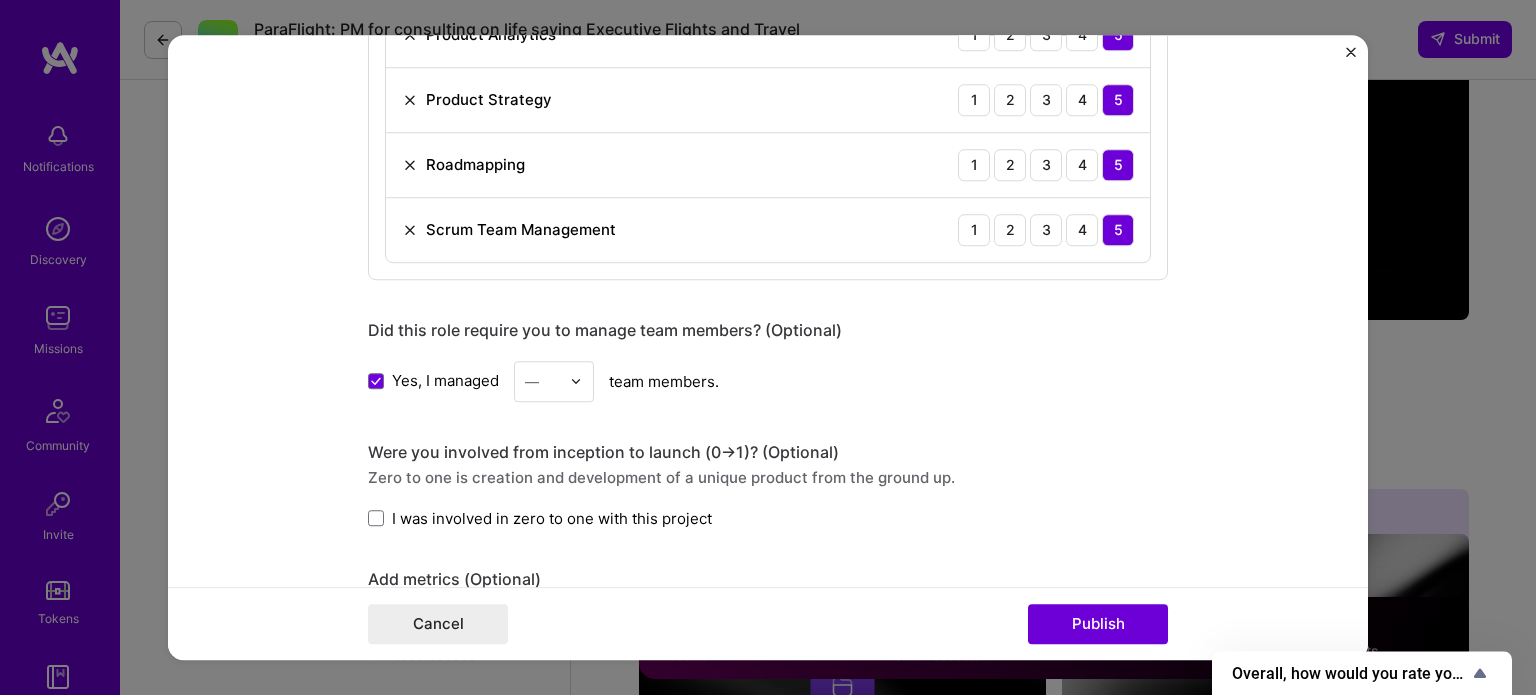 click at bounding box center [581, 381] 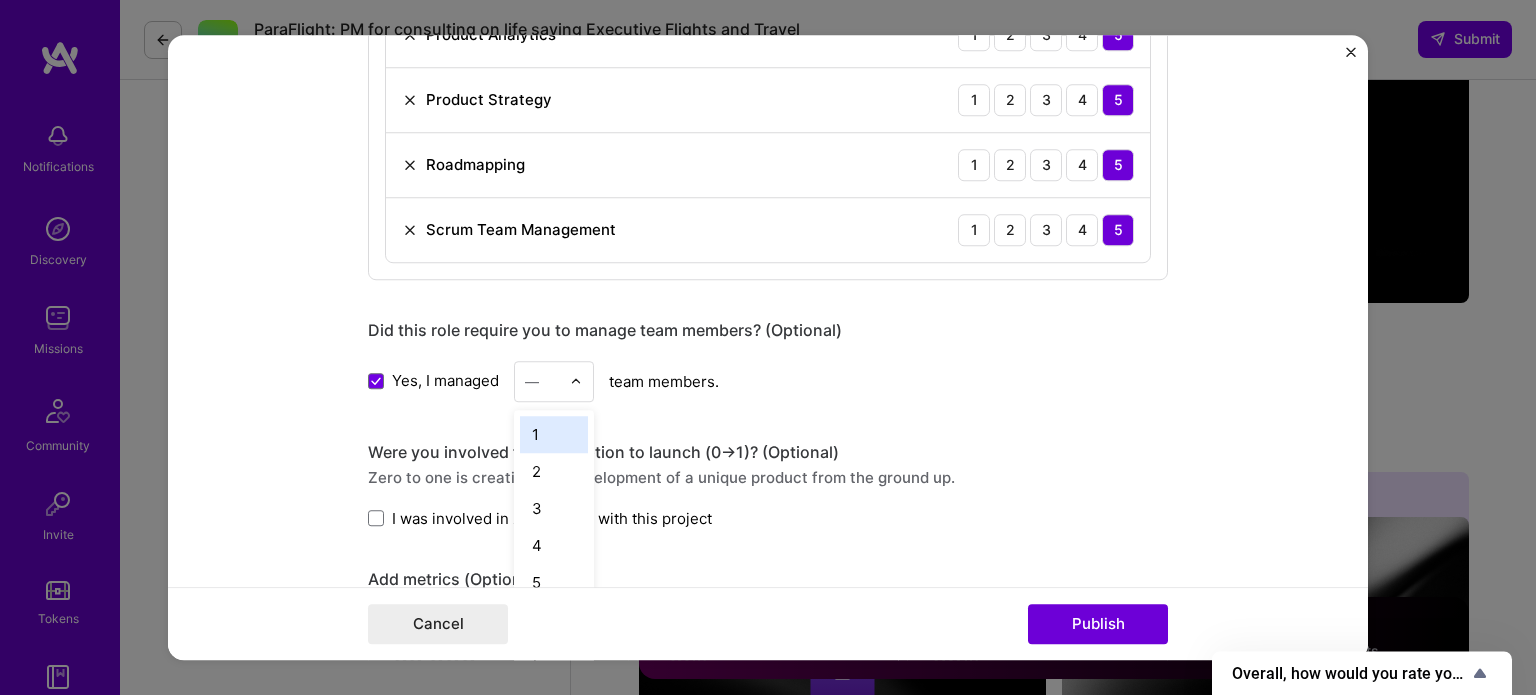 scroll, scrollTop: 2744, scrollLeft: 0, axis: vertical 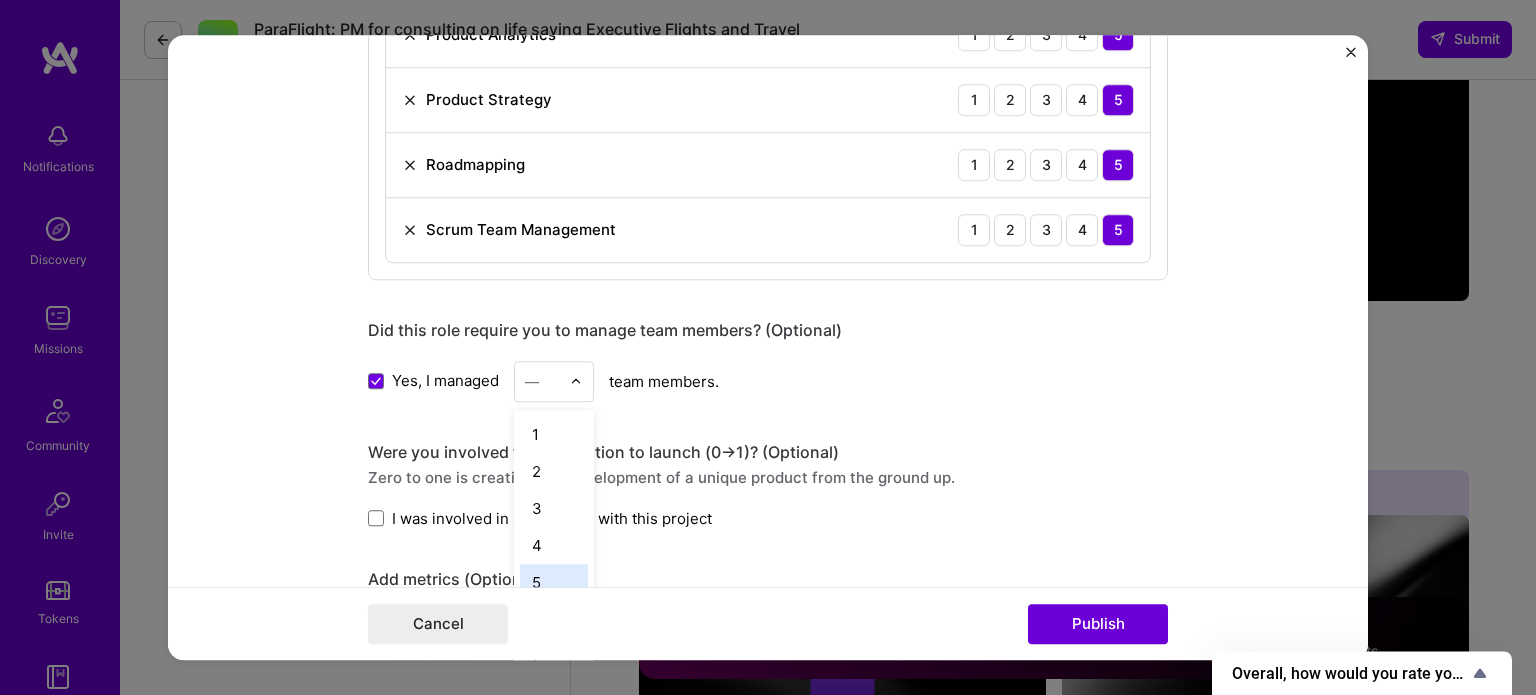 click on "5" at bounding box center [554, 582] 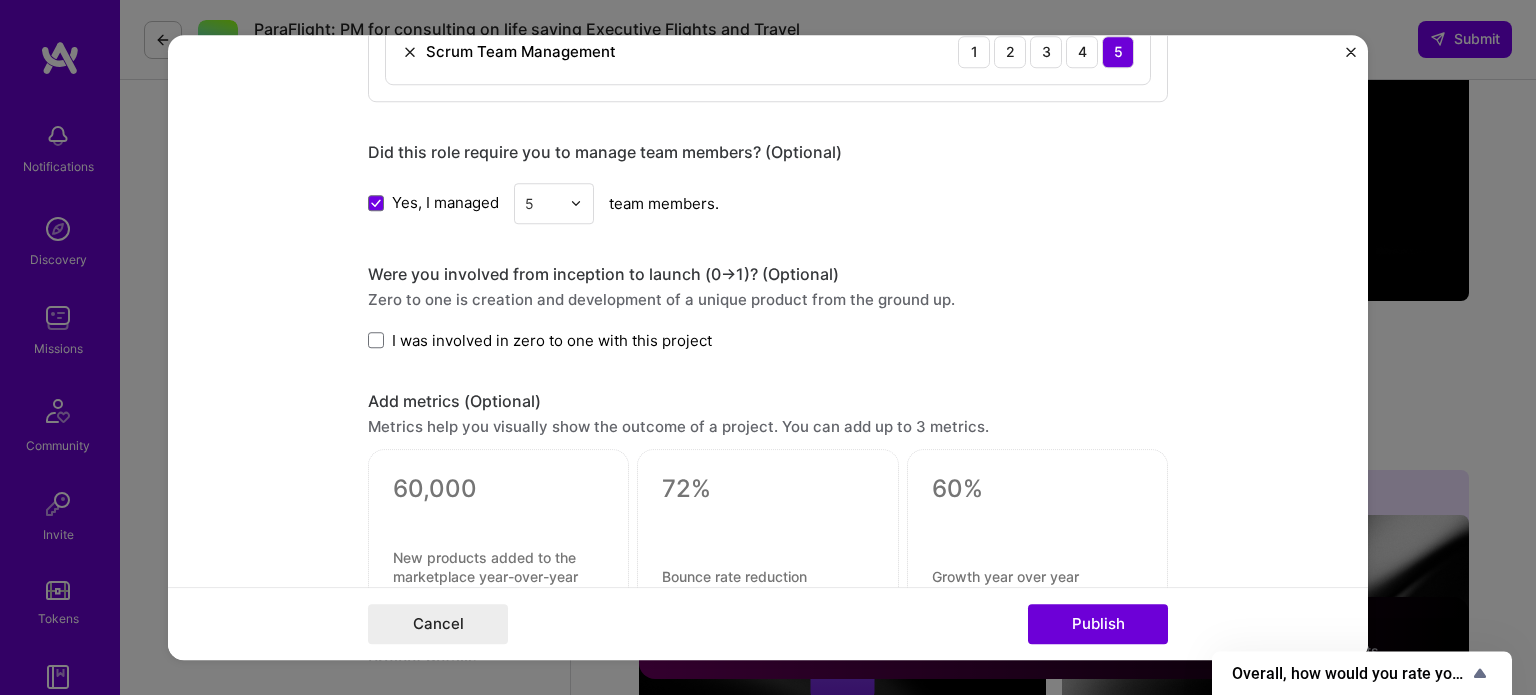scroll, scrollTop: 1406, scrollLeft: 0, axis: vertical 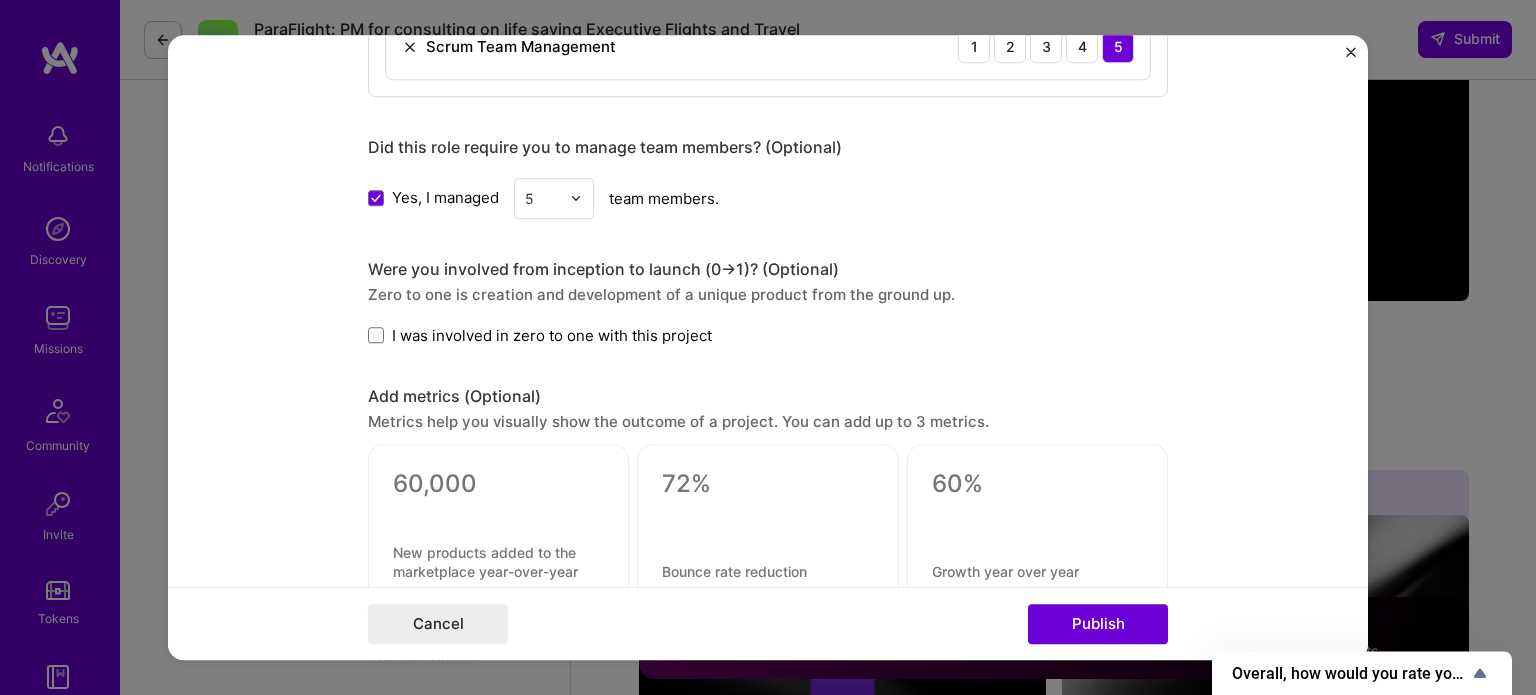 click on "I was involved in zero to one with this project" at bounding box center (540, 335) 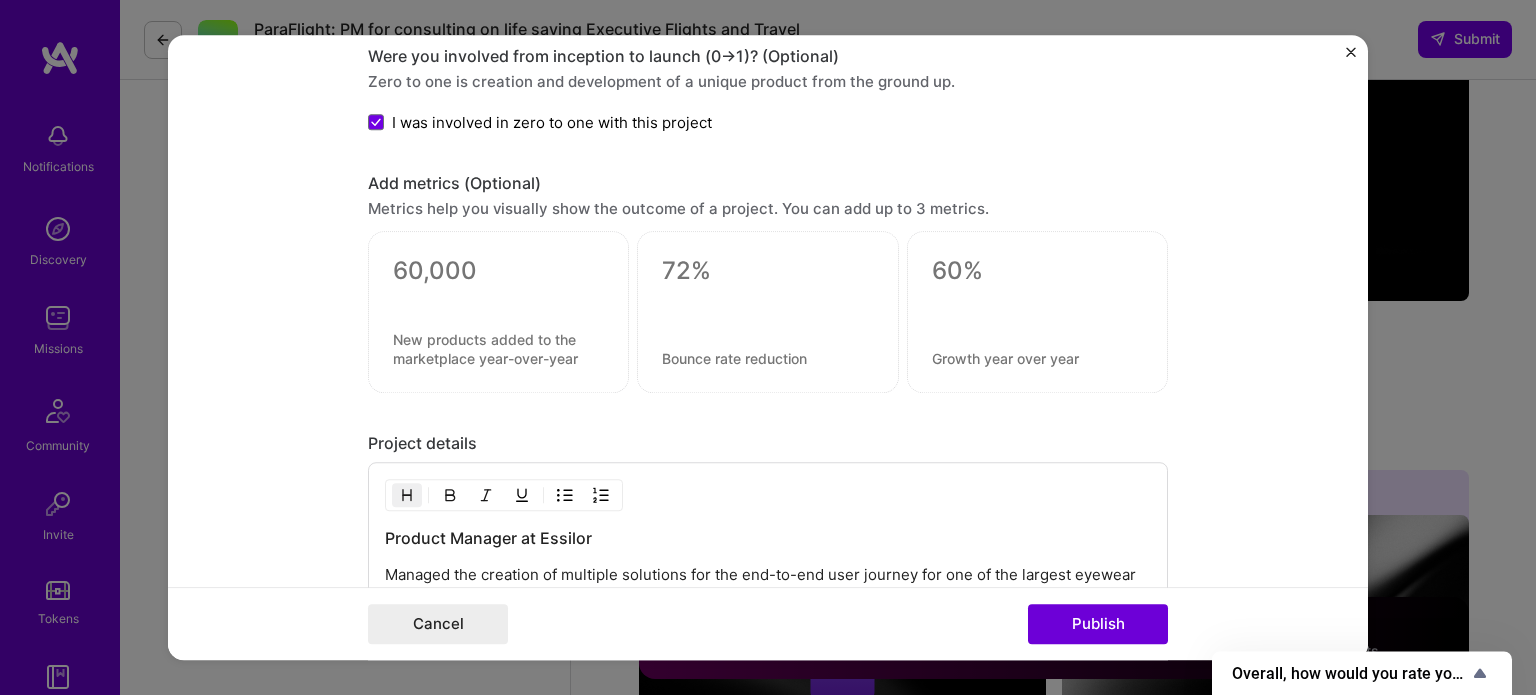 scroll, scrollTop: 1620, scrollLeft: 0, axis: vertical 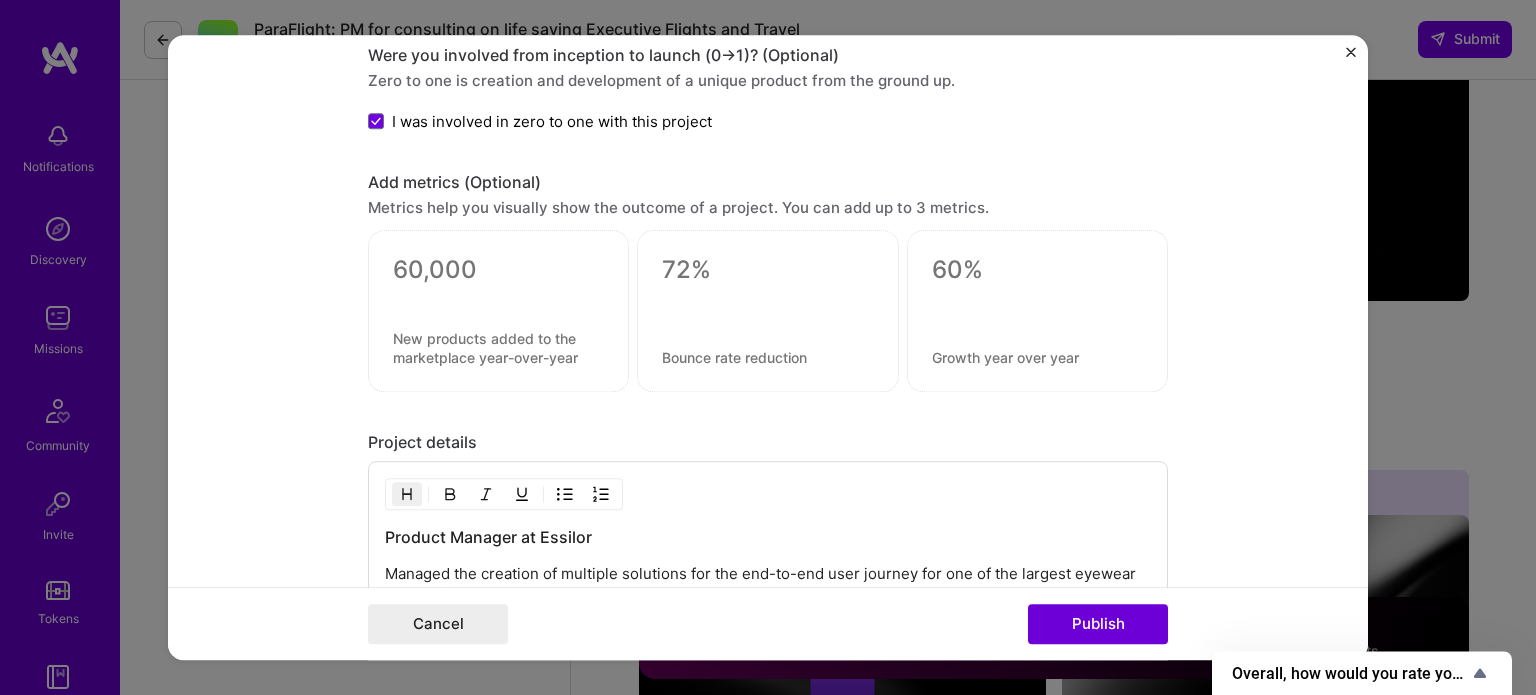 click at bounding box center [498, 311] 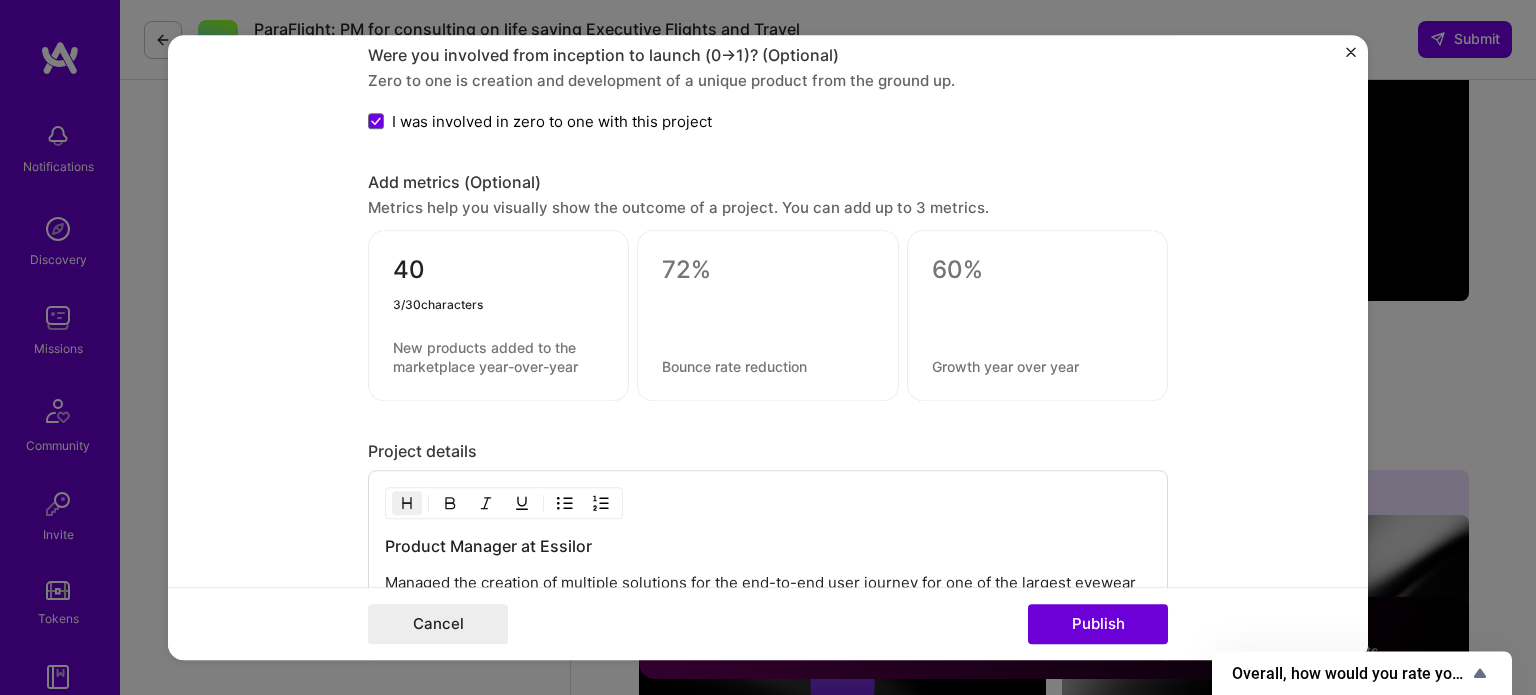 type on "4" 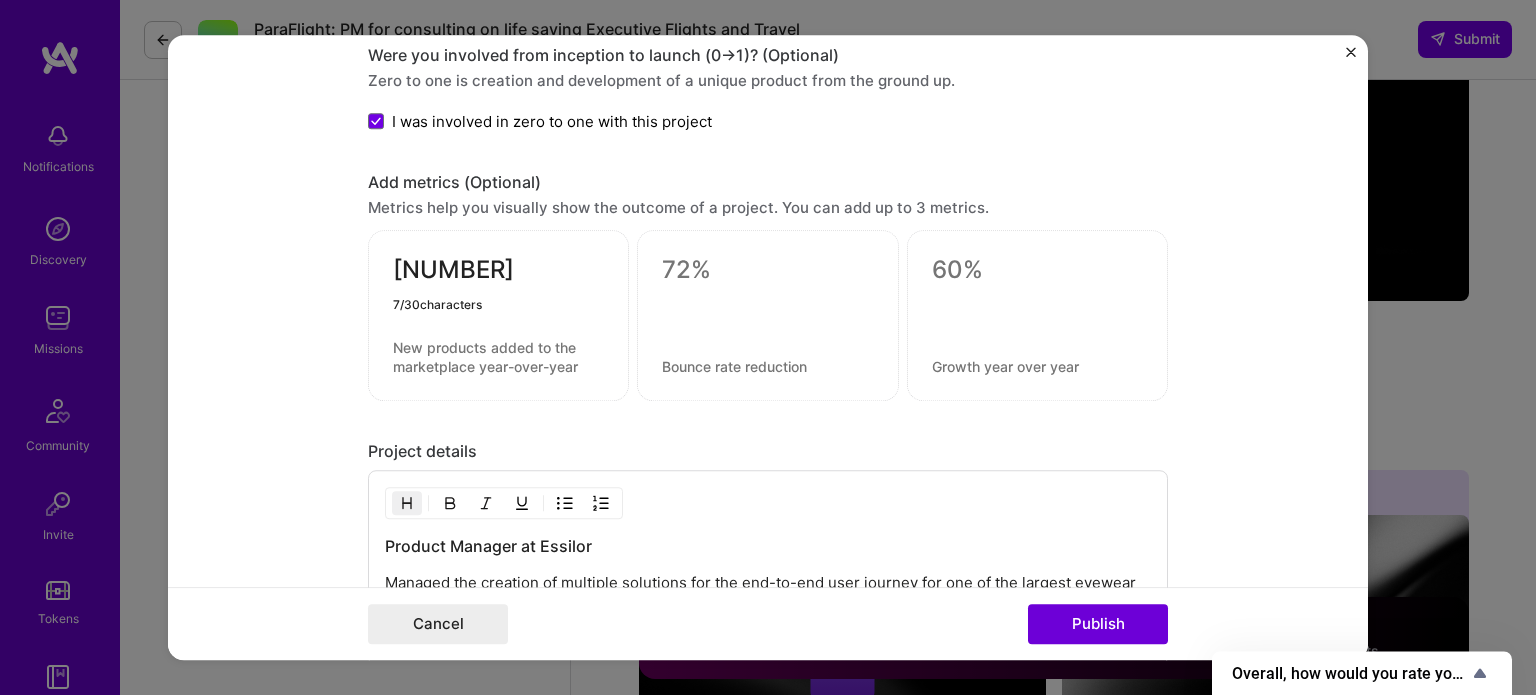 click at bounding box center [498, 357] 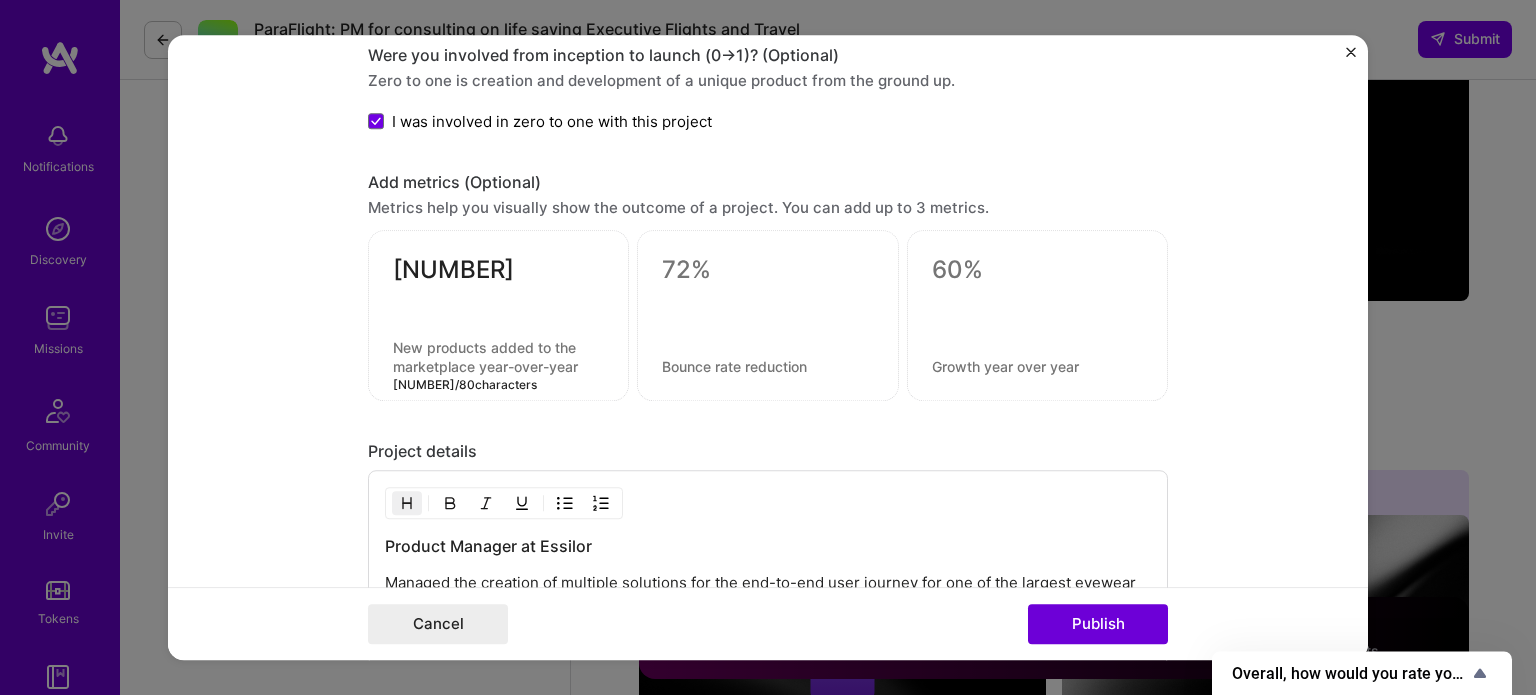 click on "[NUMBER]" at bounding box center [498, 274] 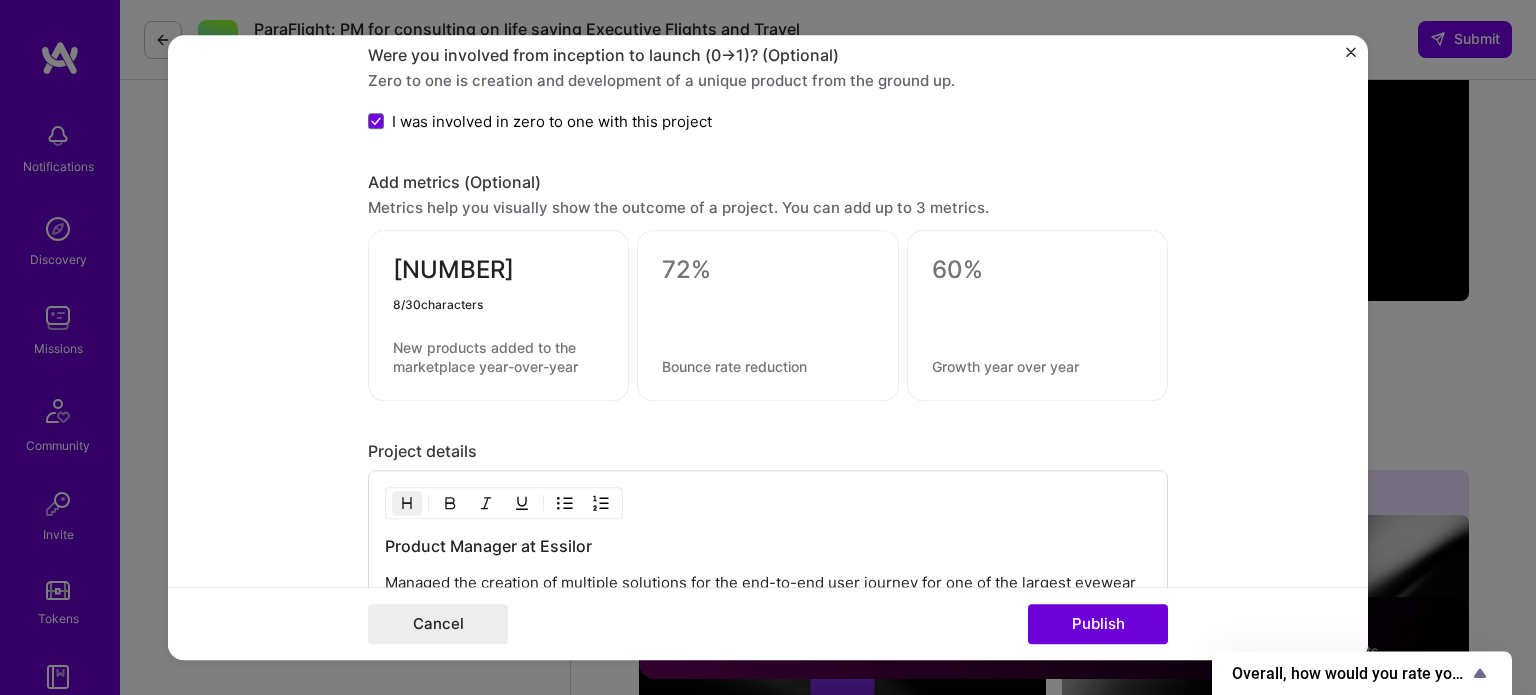 click on "[NUMBER]" at bounding box center (498, 274) 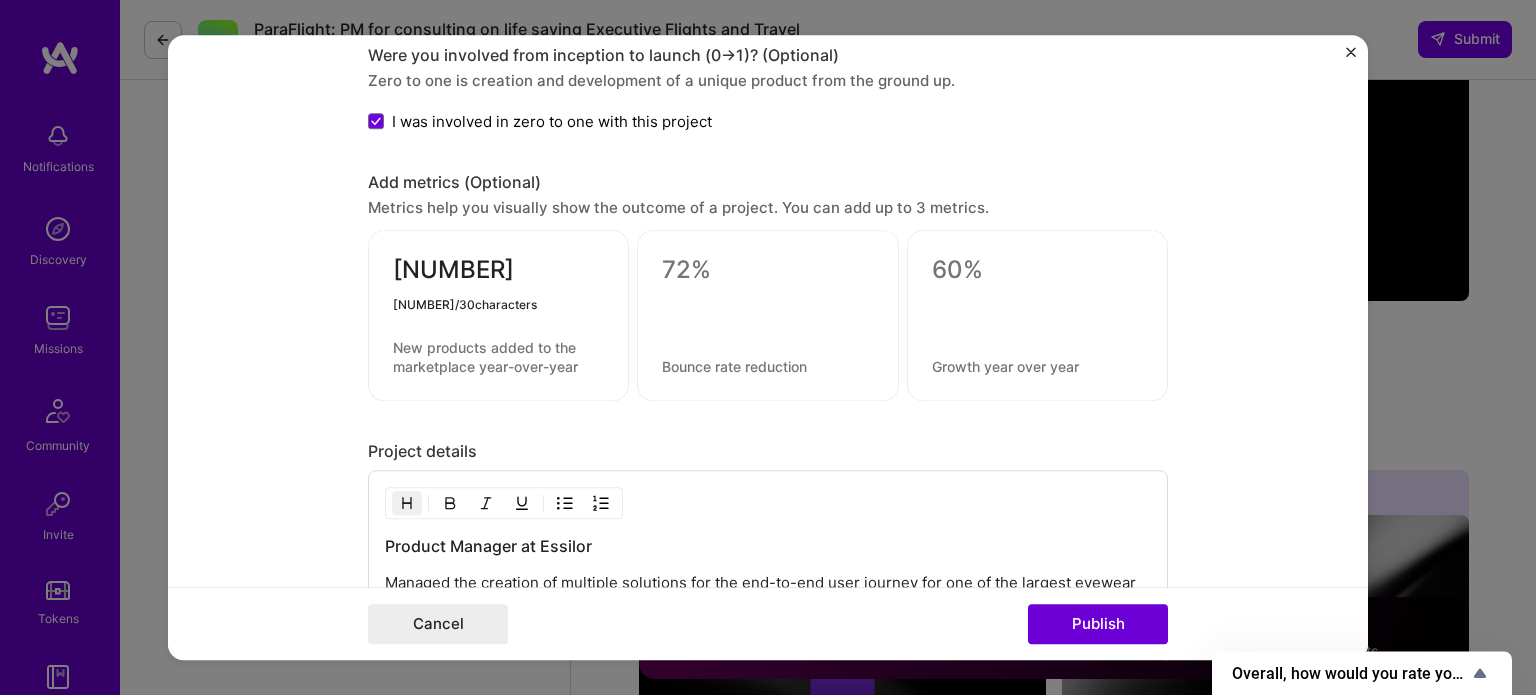type on "[NUMBER]" 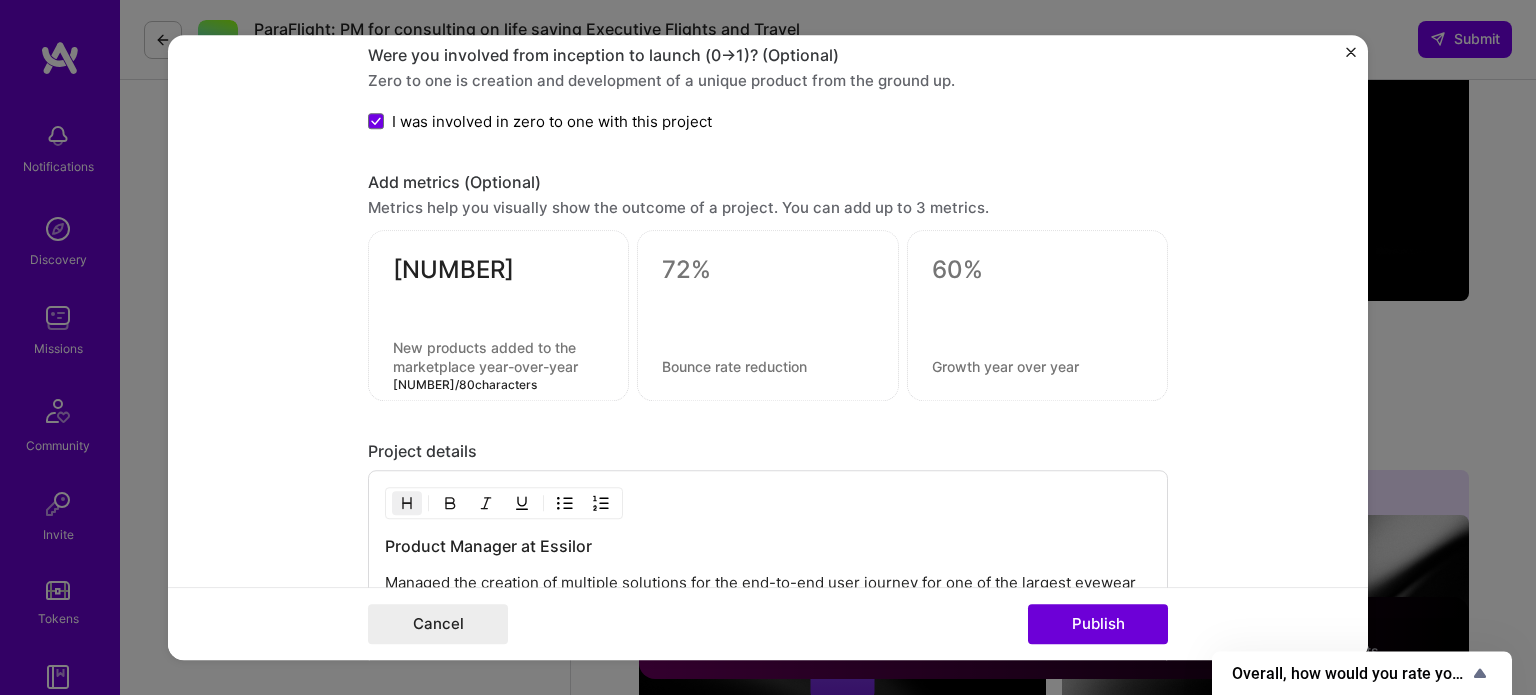 click at bounding box center [498, 357] 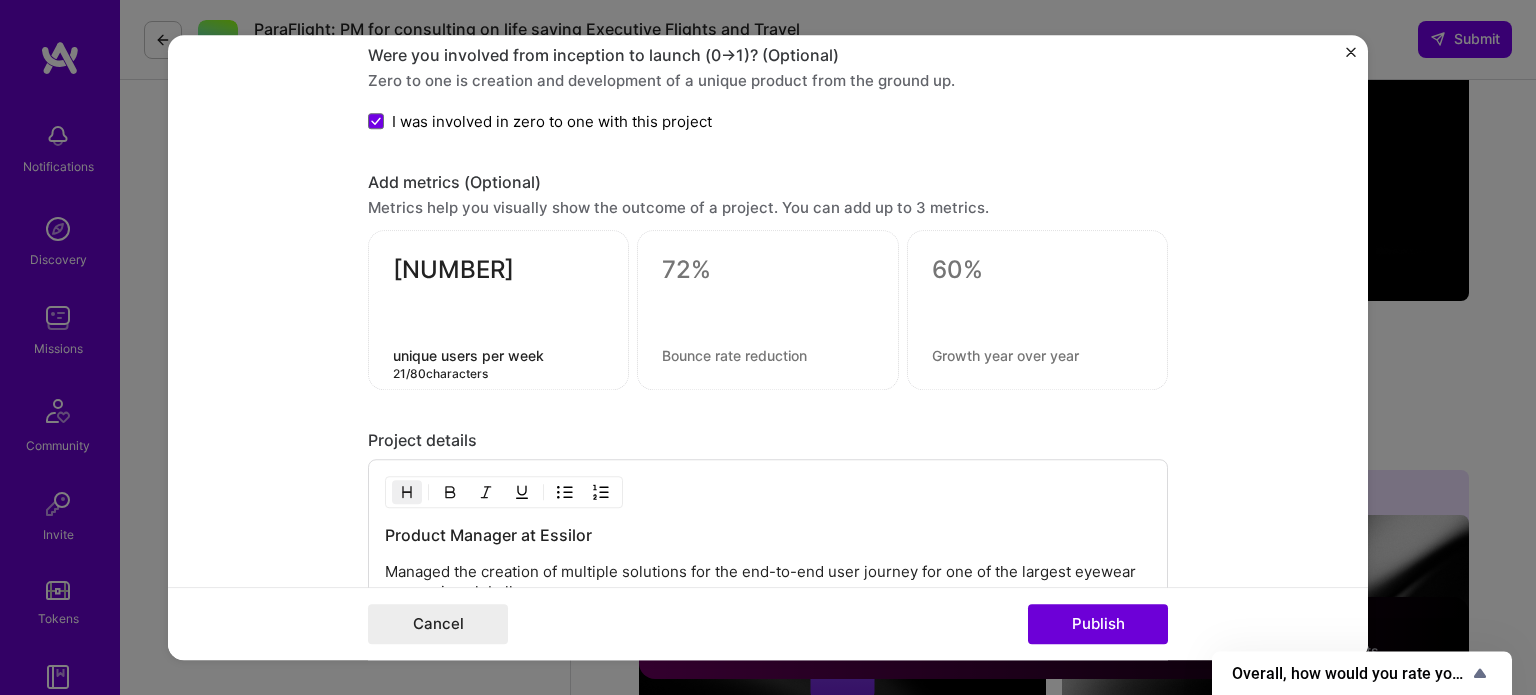 type on "unique users per week" 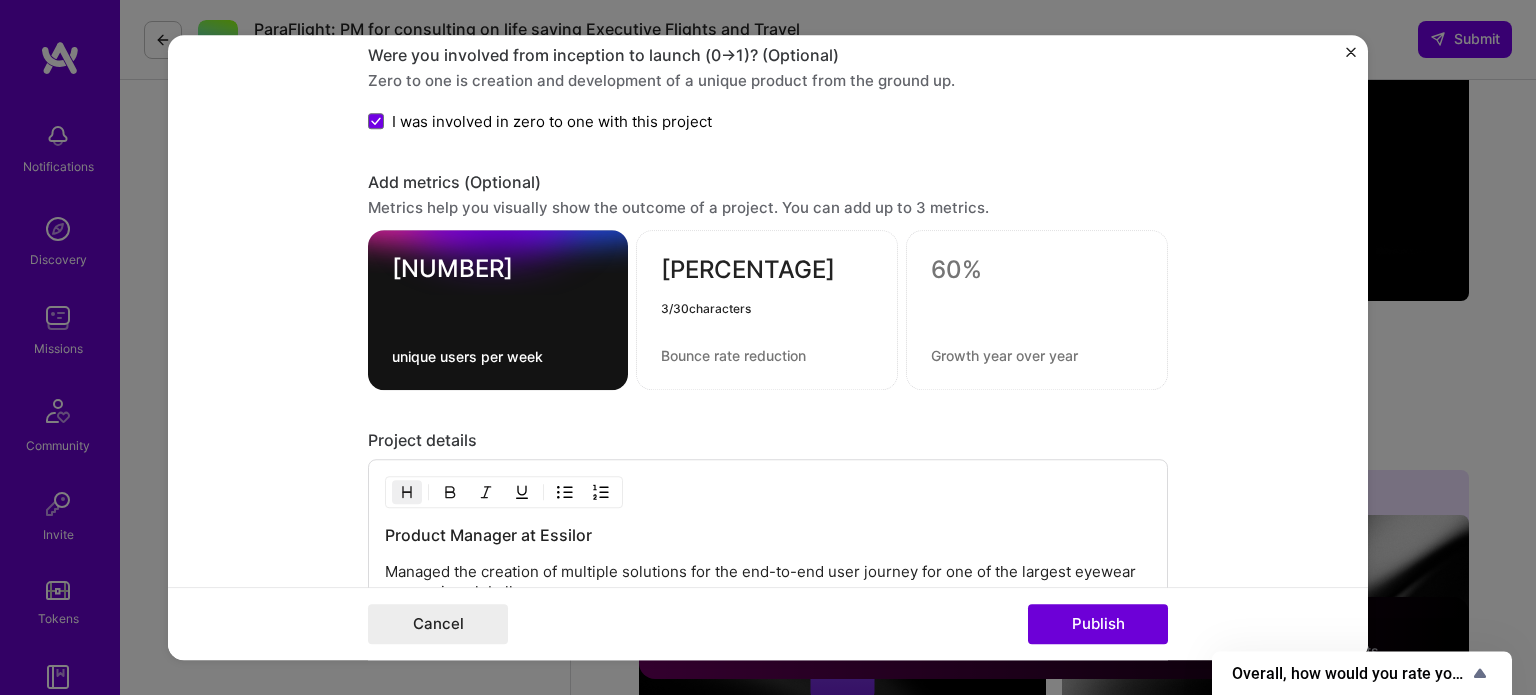 type on "[PERCENTAGE]" 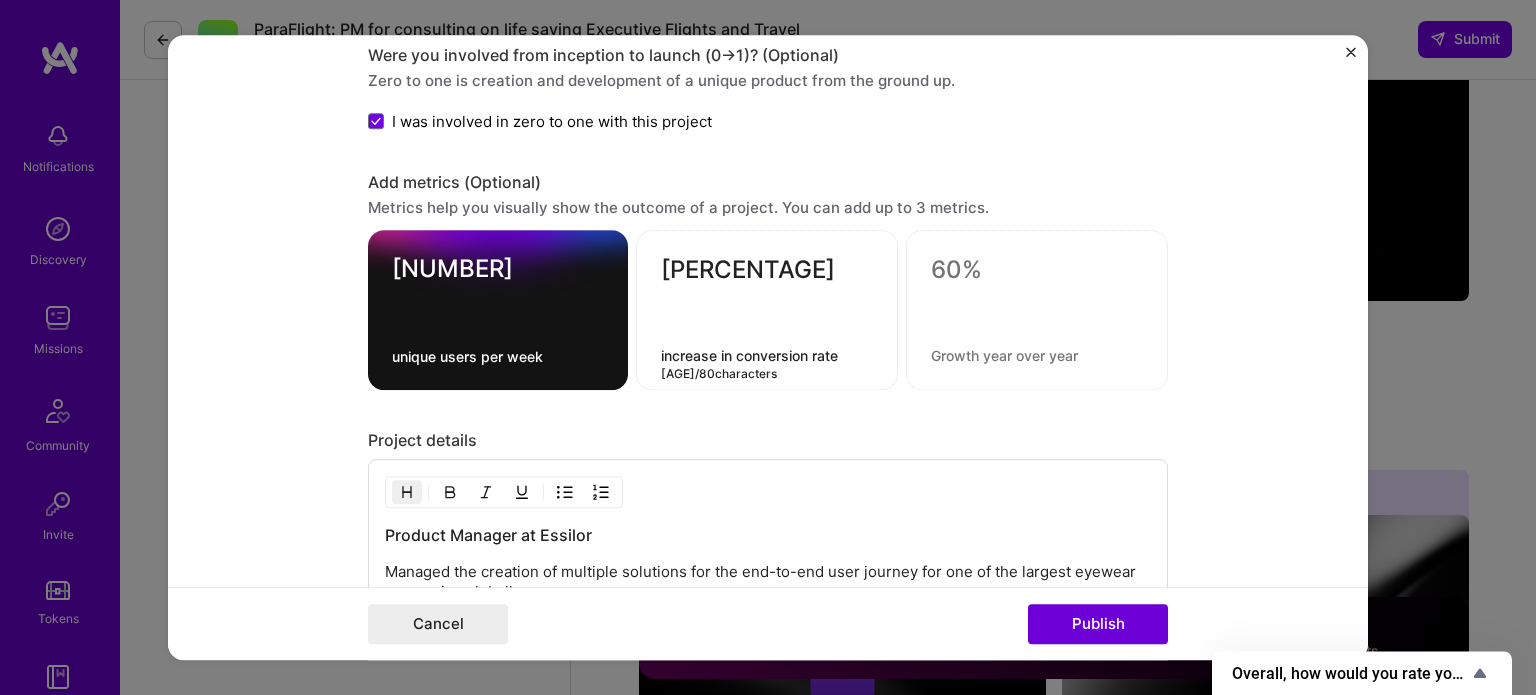 type on "increase in conversion rate" 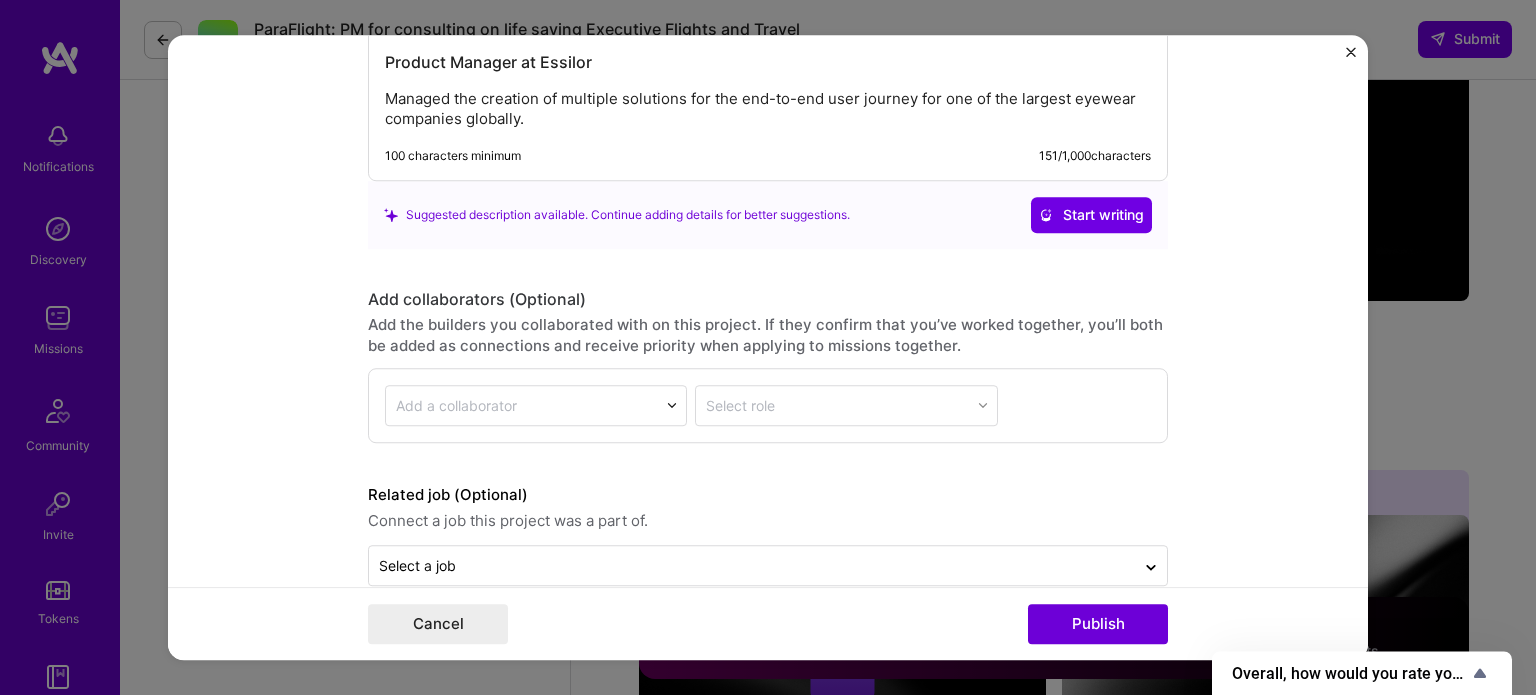 scroll, scrollTop: 2122, scrollLeft: 0, axis: vertical 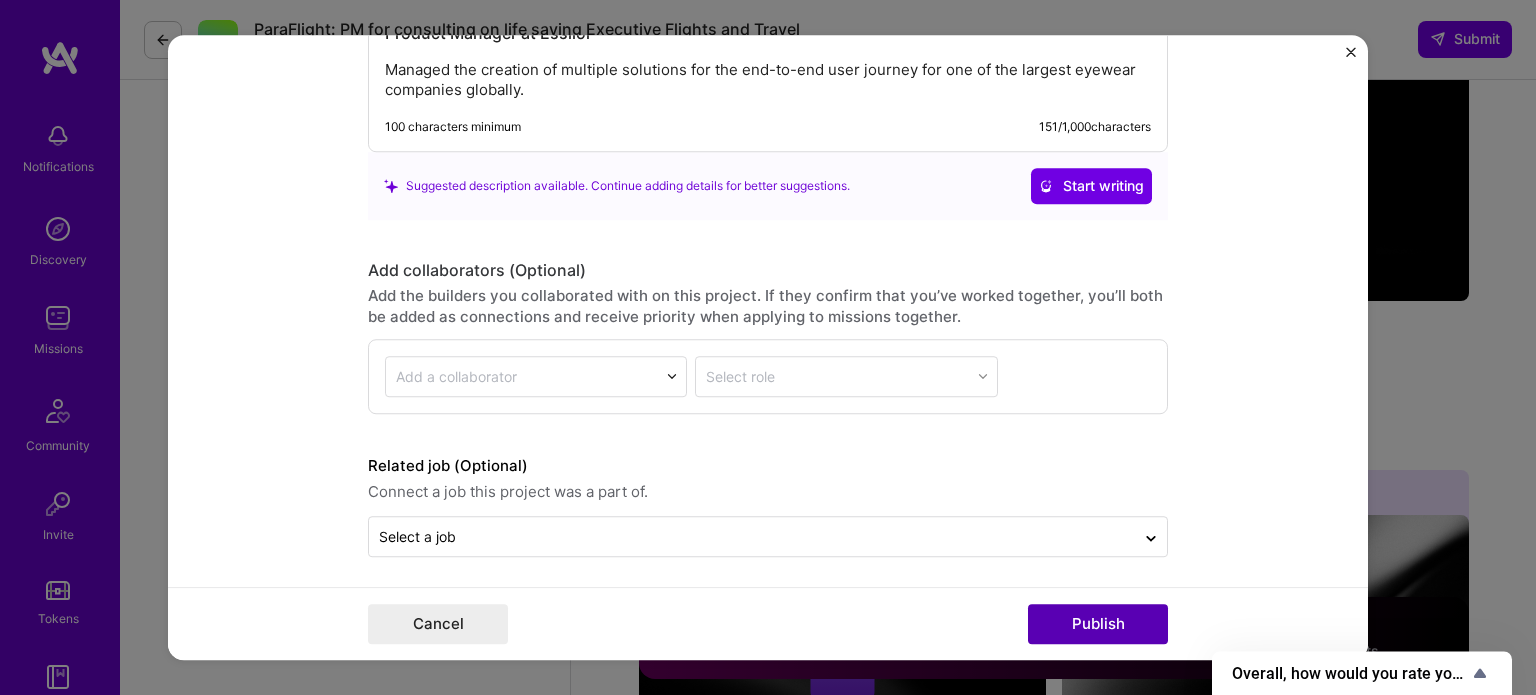 click on "Publish" at bounding box center (1098, 624) 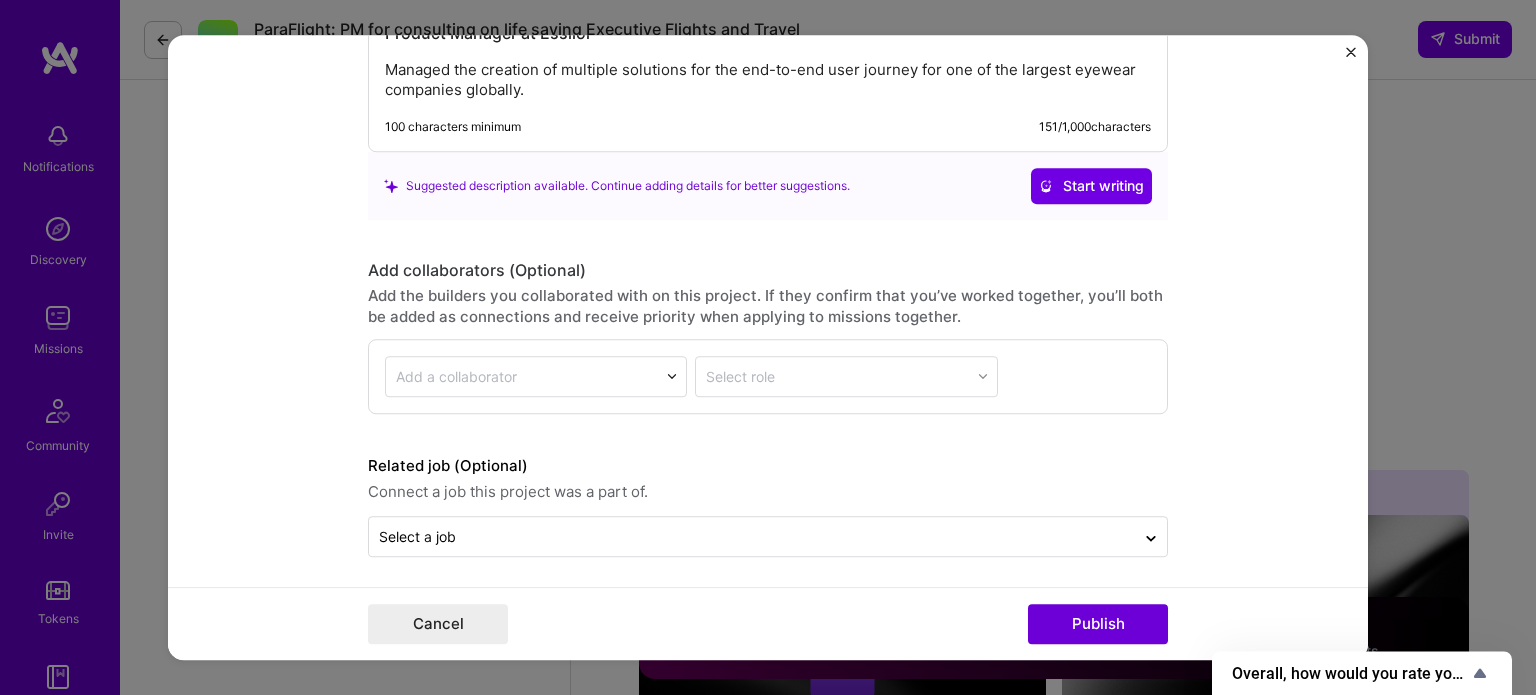 type 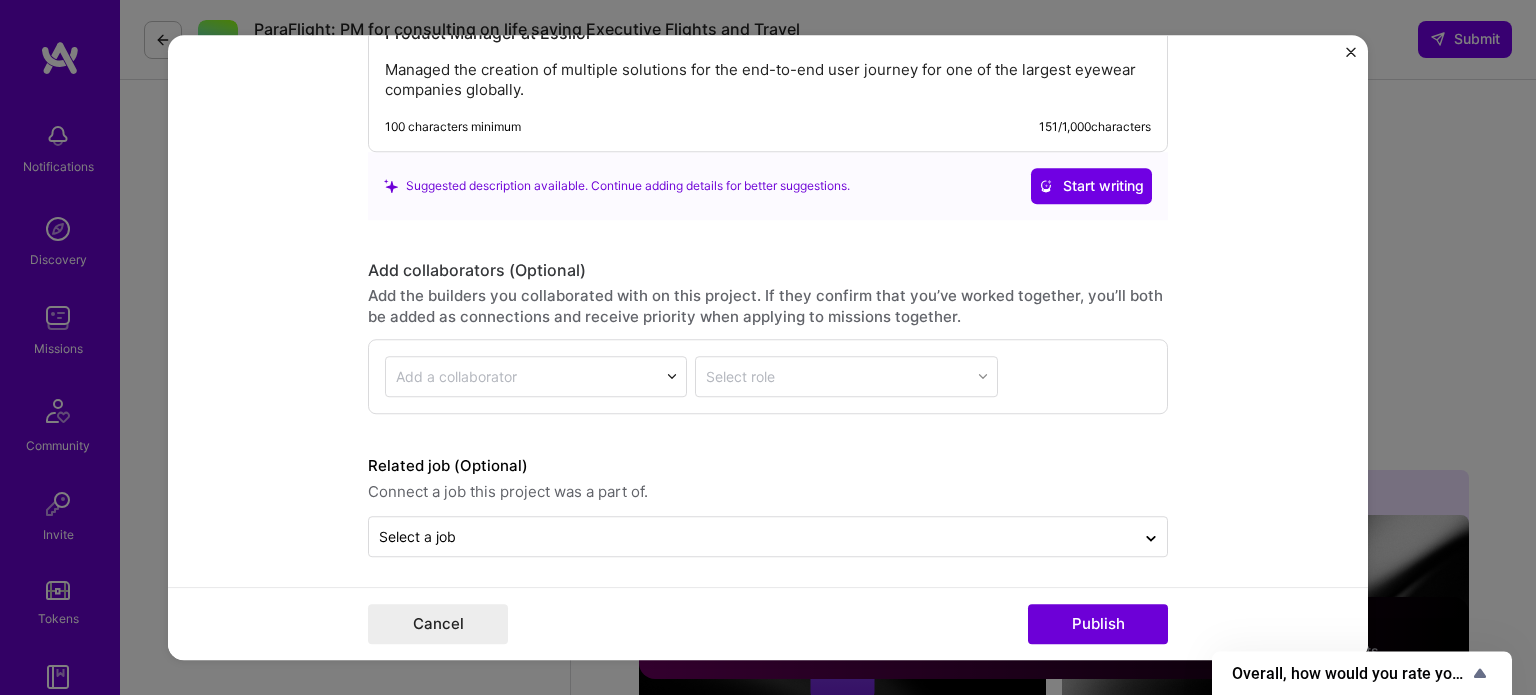type 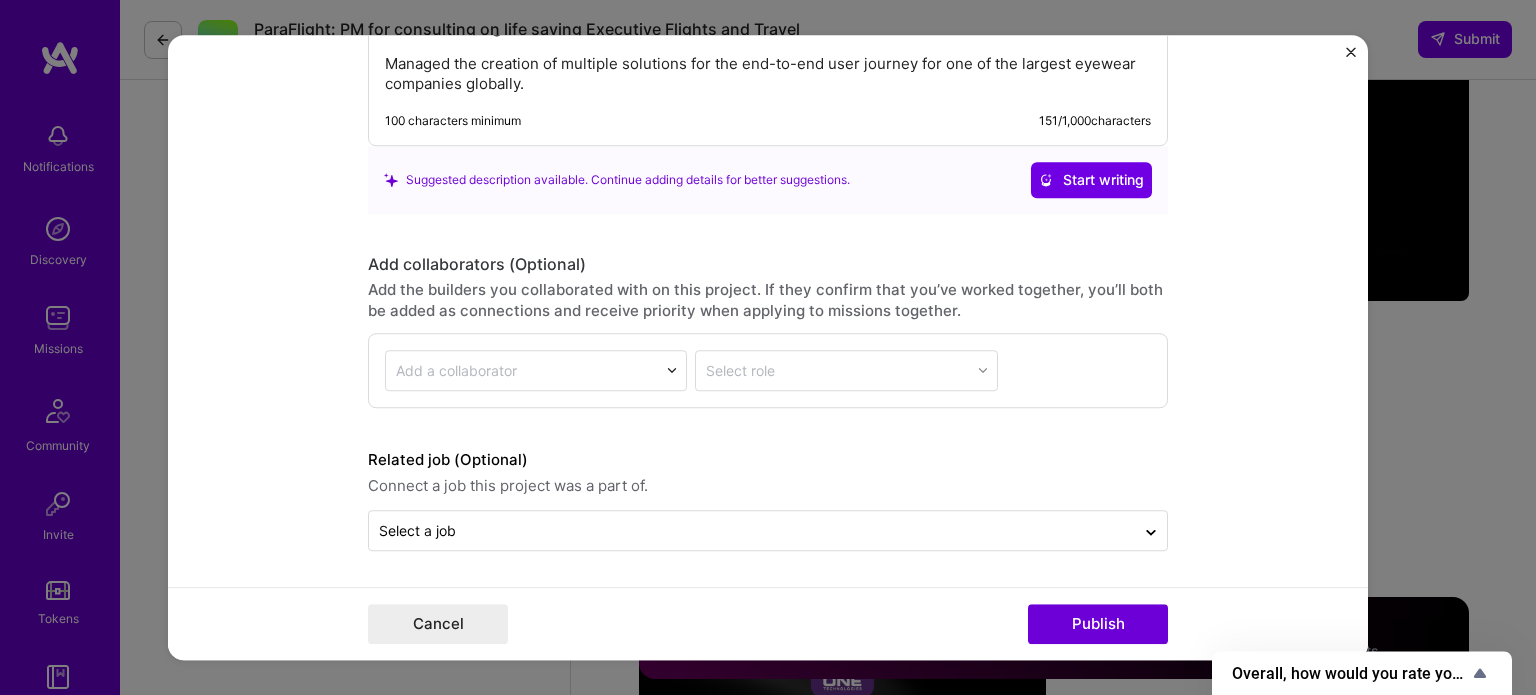 scroll, scrollTop: 2031, scrollLeft: 0, axis: vertical 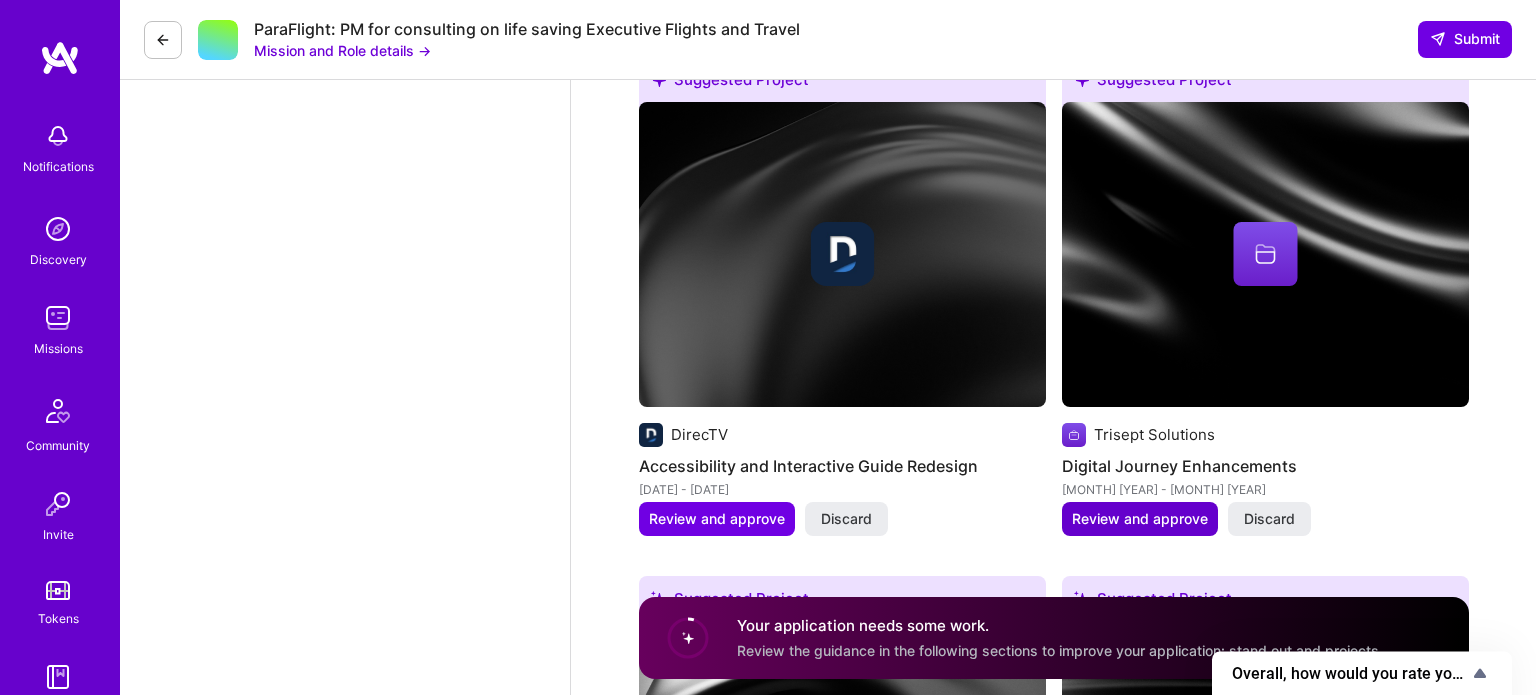 click on "Review and approve" at bounding box center [1140, 519] 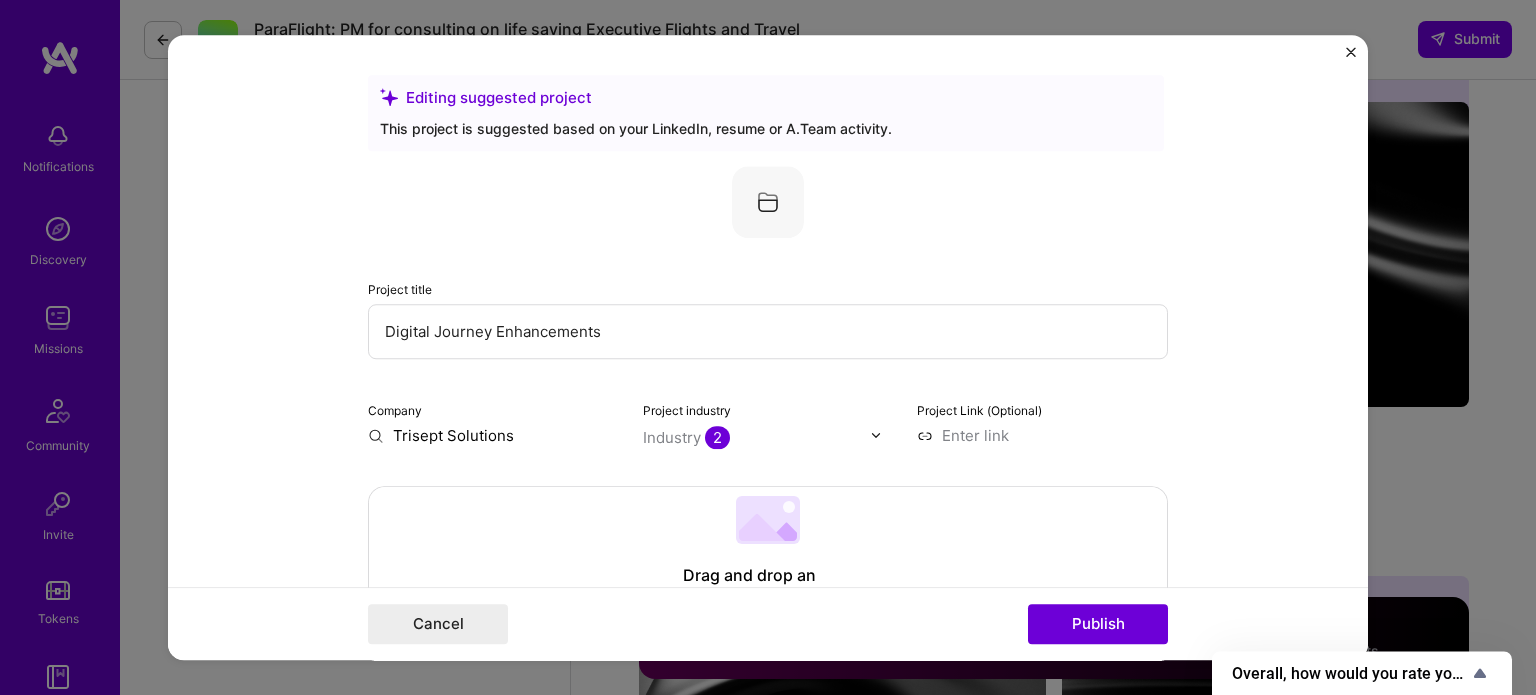click on "Digital Journey Enhancements" at bounding box center [768, 331] 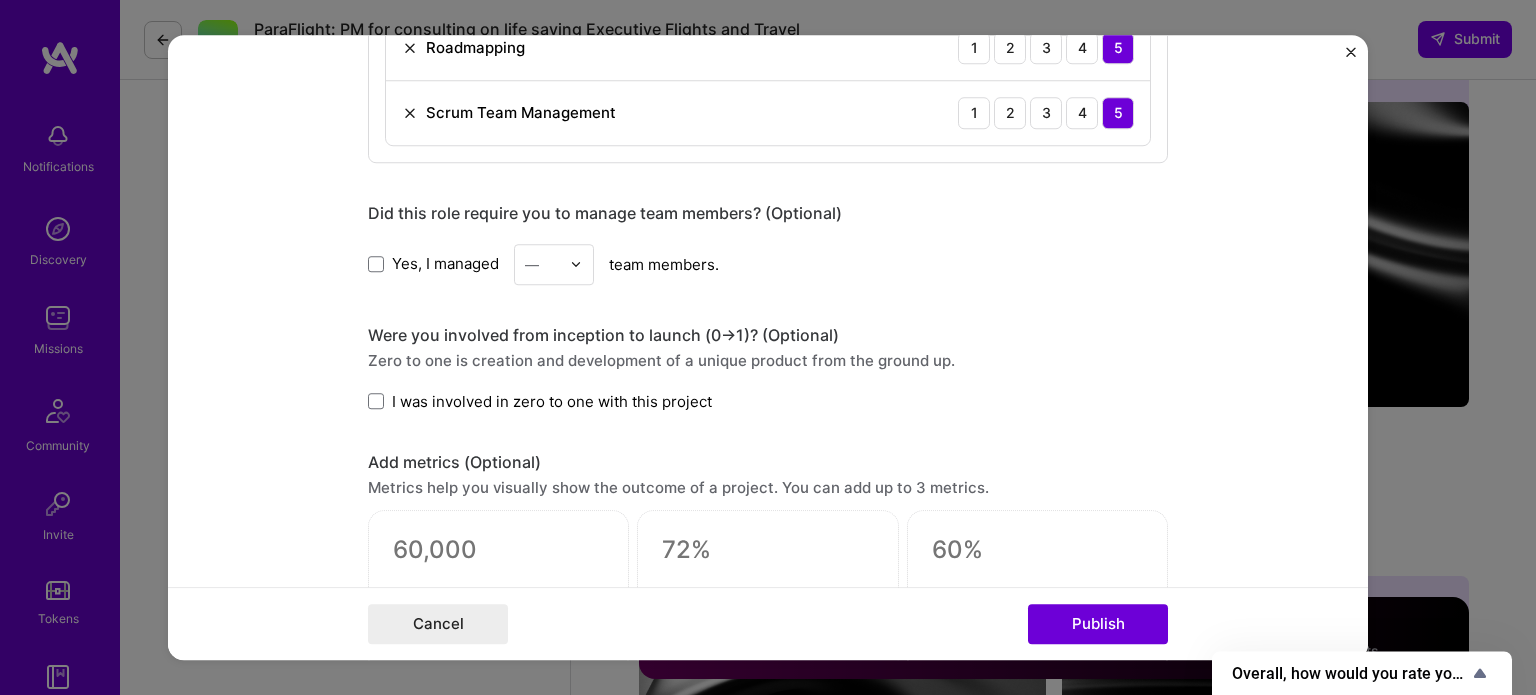scroll, scrollTop: 1376, scrollLeft: 0, axis: vertical 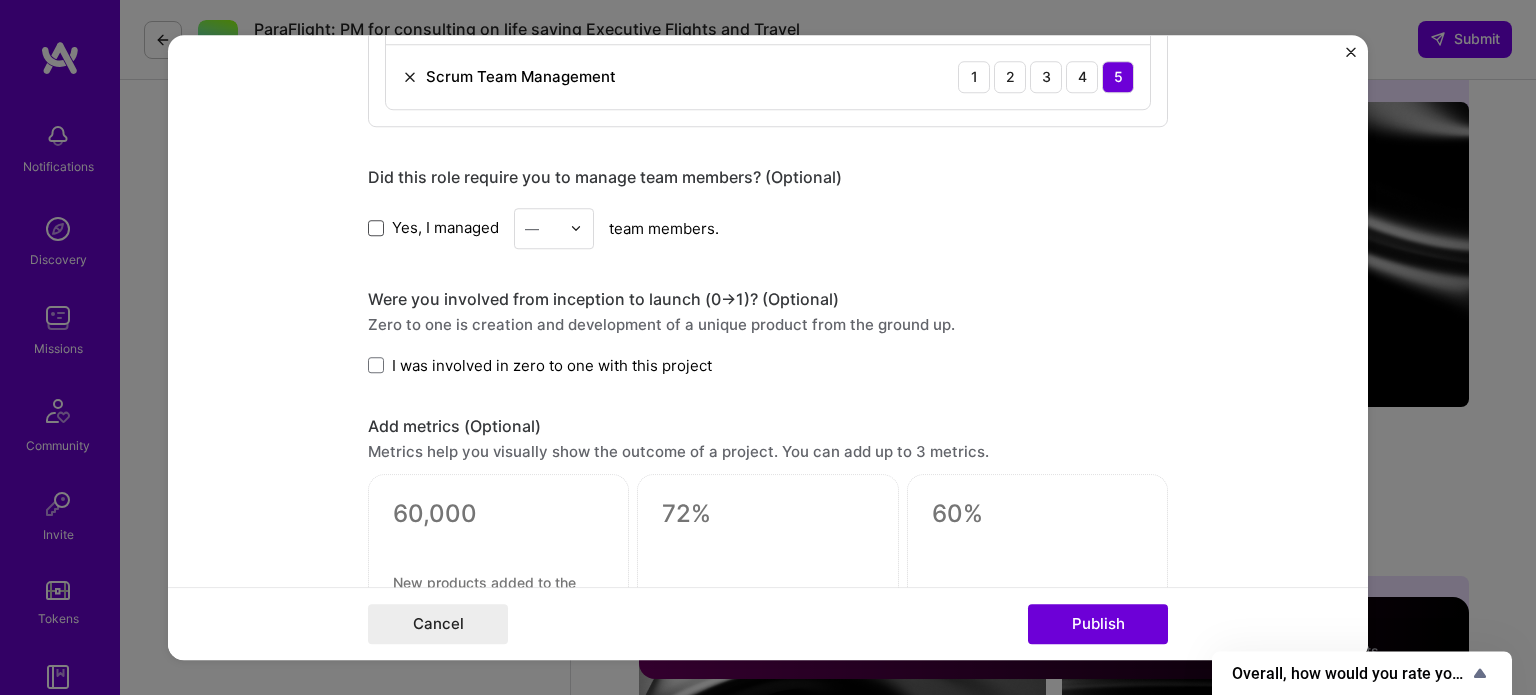type on "Digital Journey Enhancements & Vacation Package booking platform" 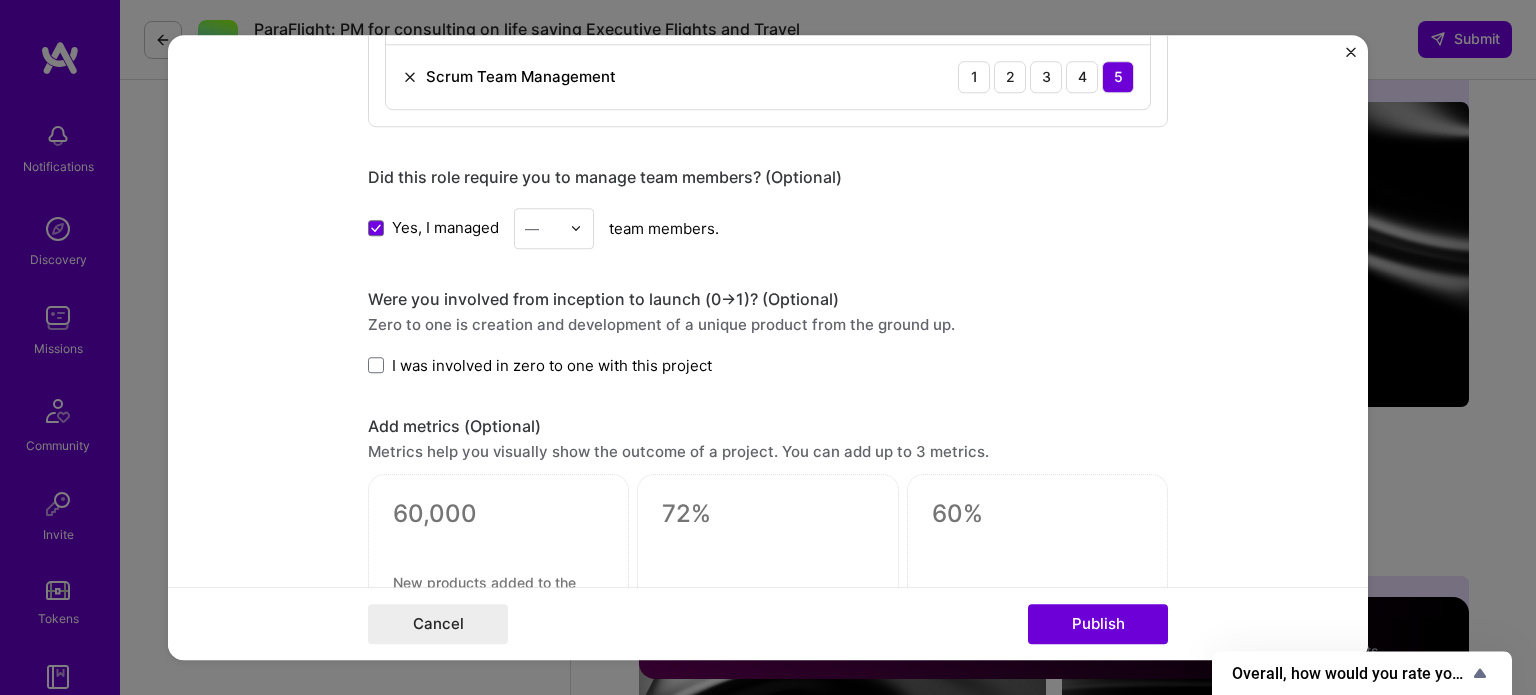 click at bounding box center [581, 228] 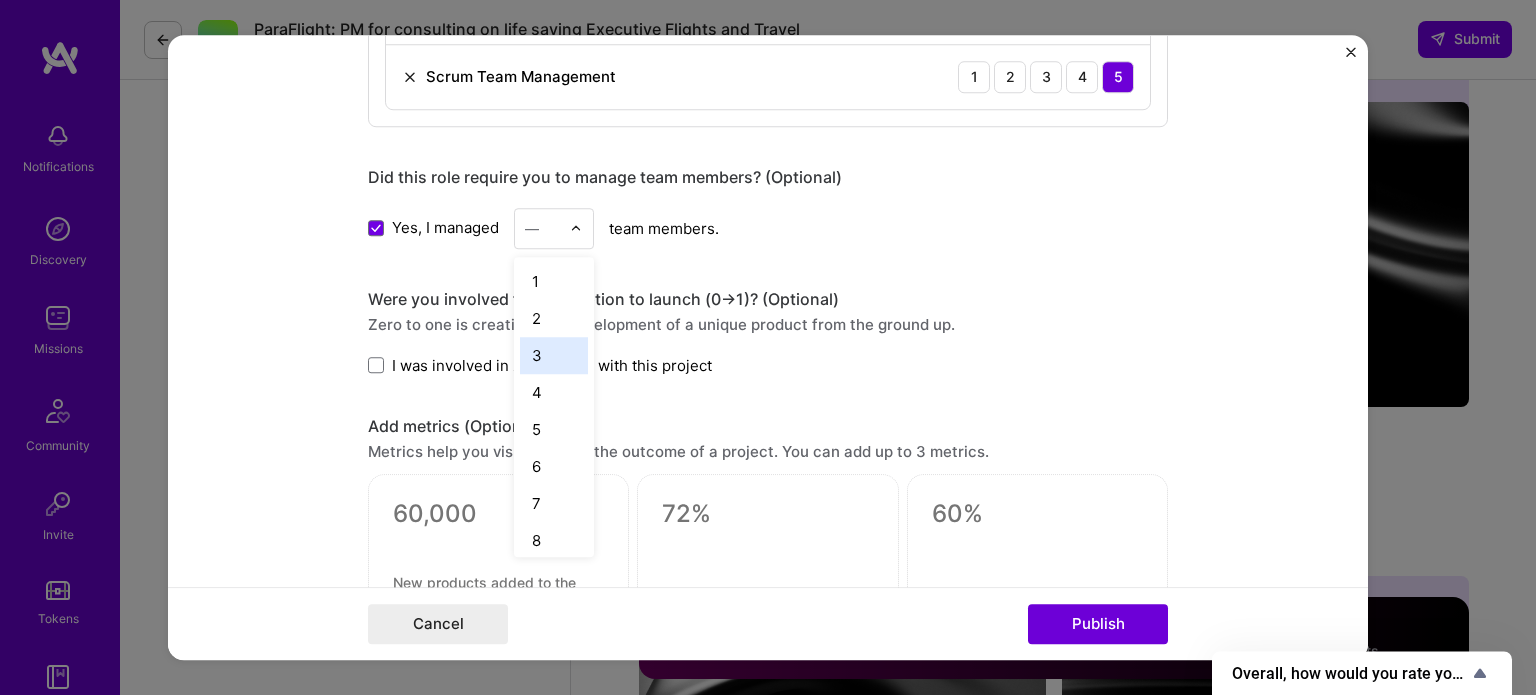 click on "3" at bounding box center (554, 355) 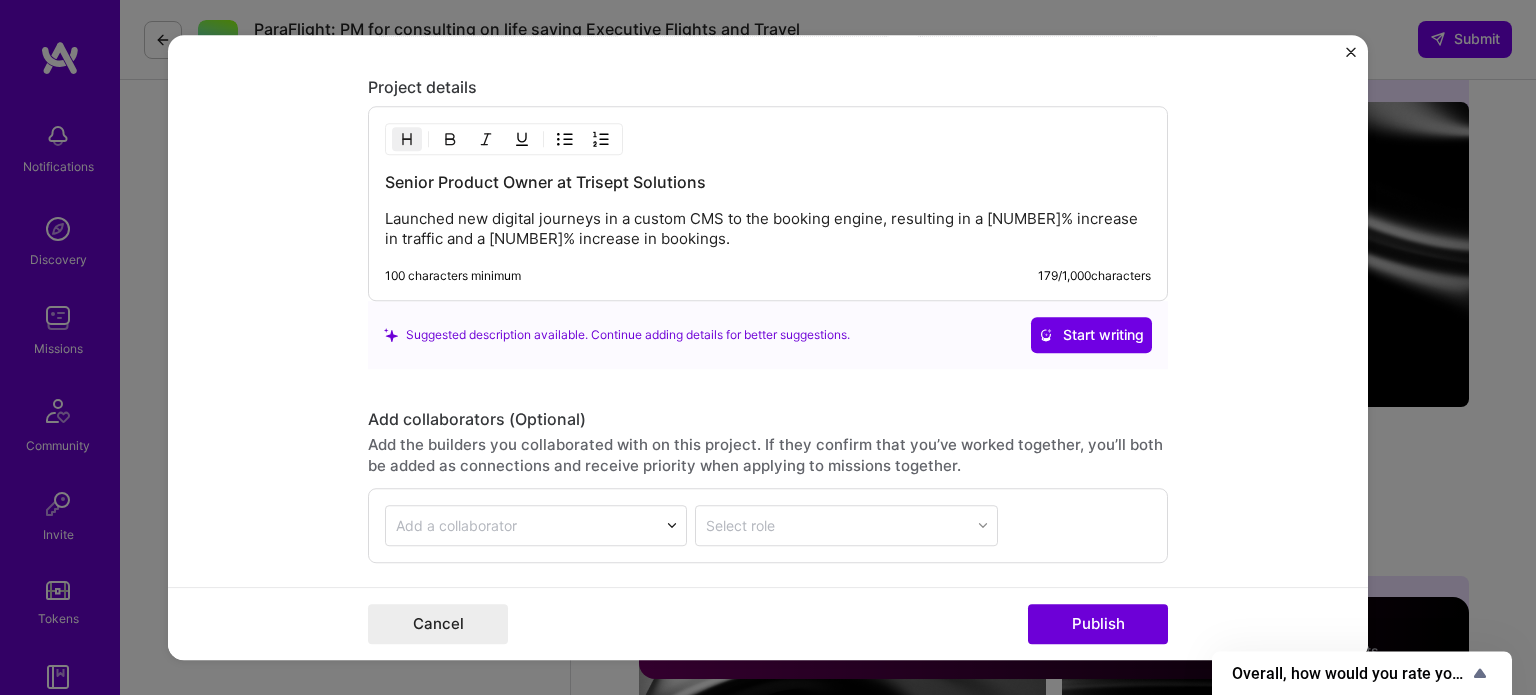 scroll, scrollTop: 2124, scrollLeft: 0, axis: vertical 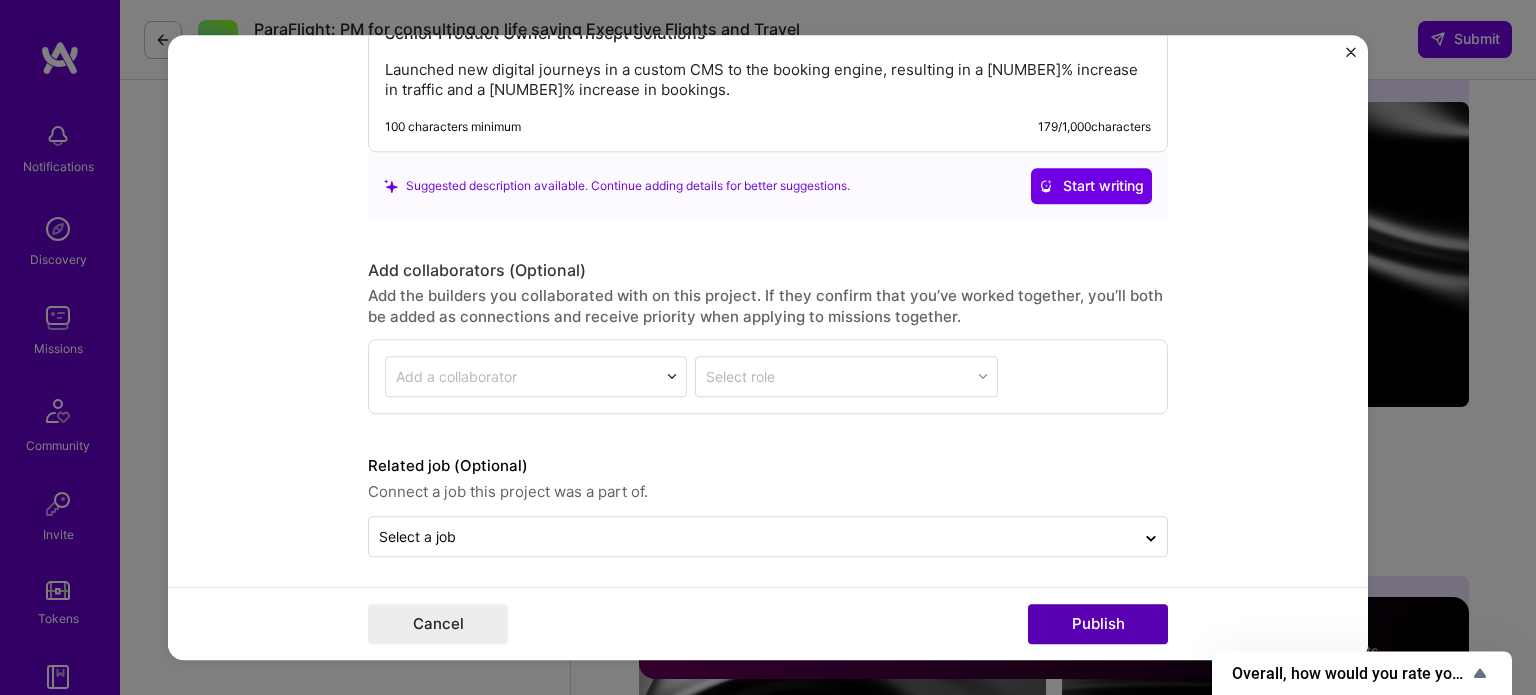 click on "Publish" at bounding box center (1098, 624) 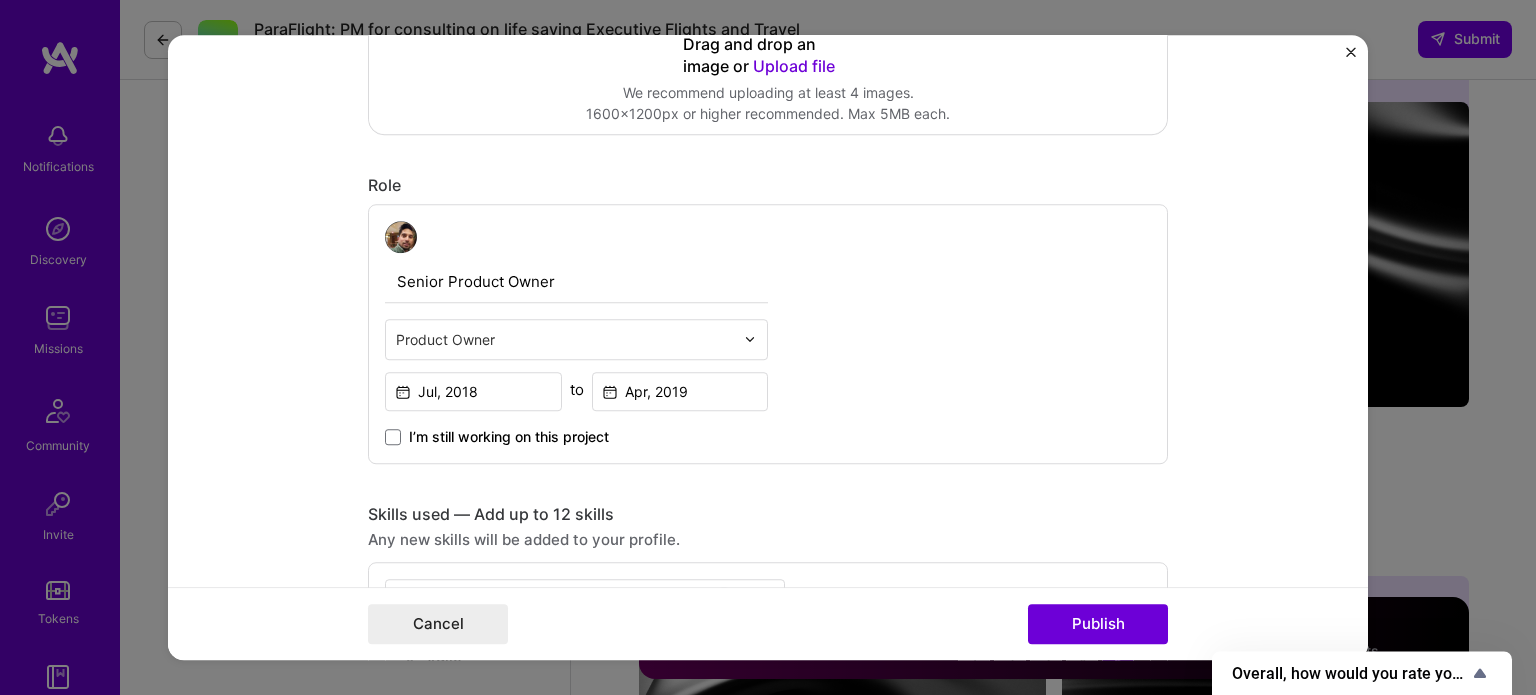 scroll, scrollTop: 131, scrollLeft: 0, axis: vertical 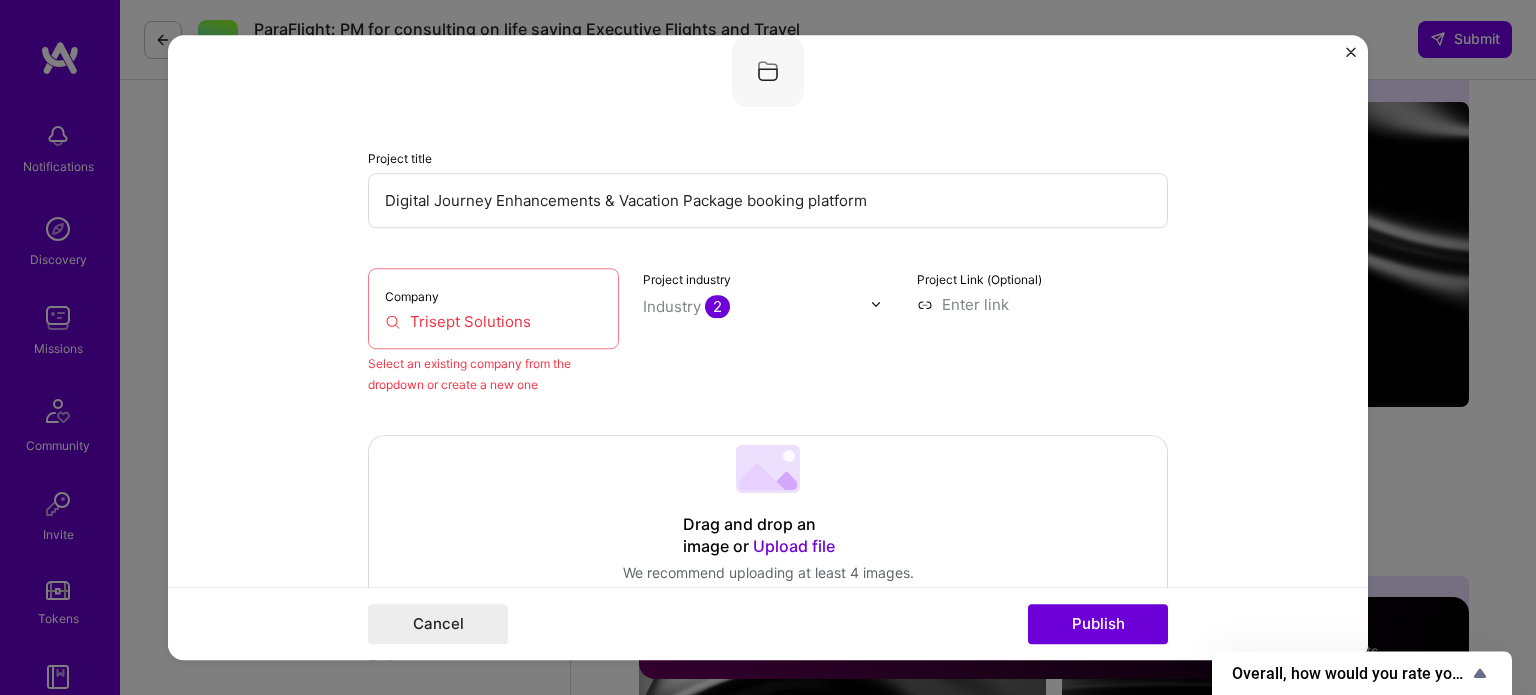 click on "Trisept Solutions" at bounding box center (493, 321) 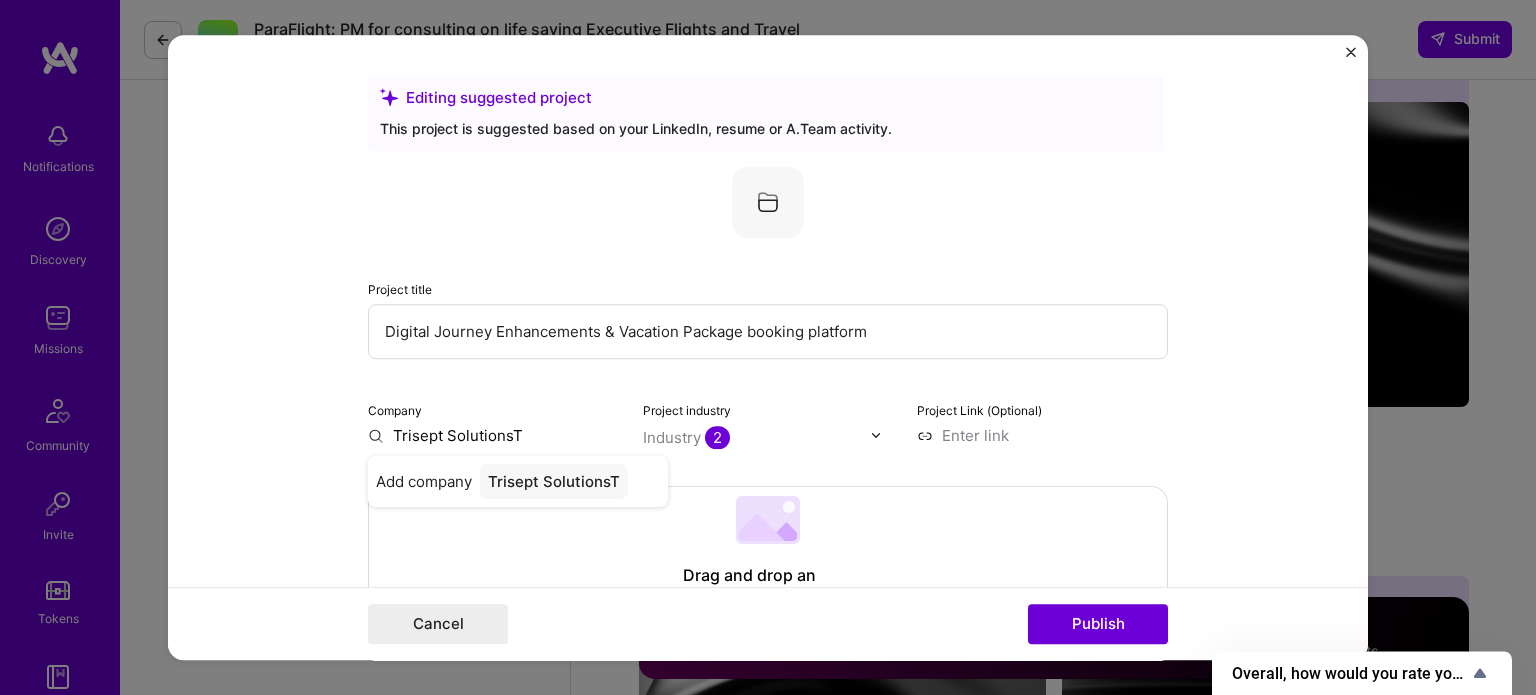 type on "Trisept Solutions" 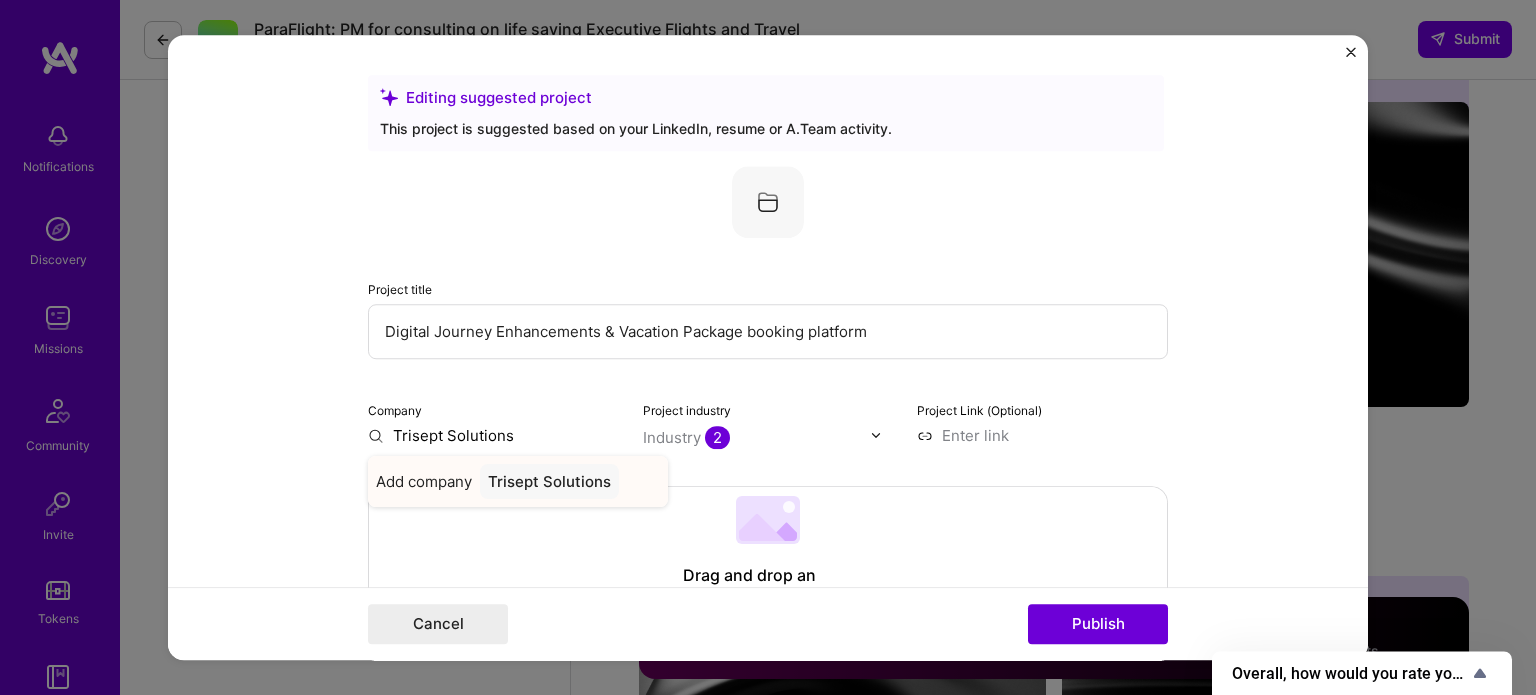 click on "Trisept Solutions" at bounding box center (549, 481) 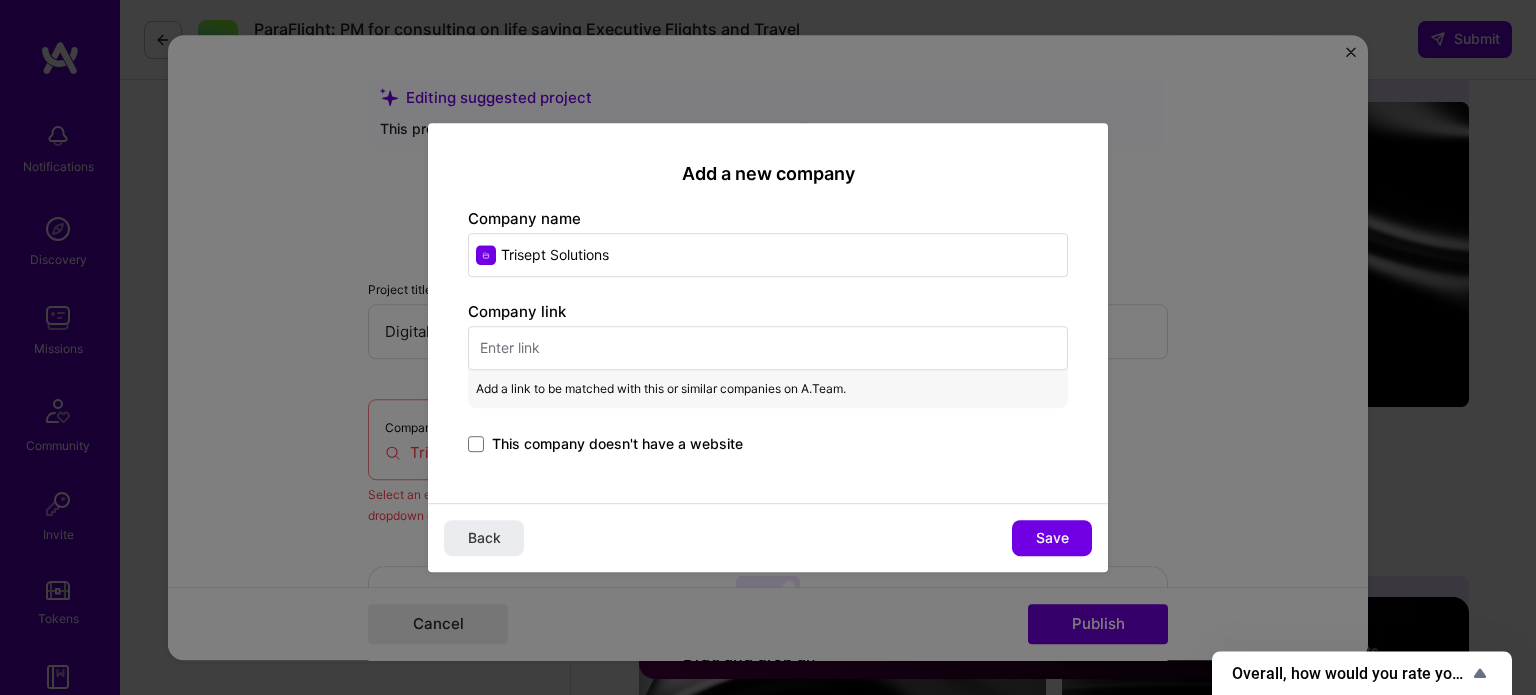 click at bounding box center (768, 348) 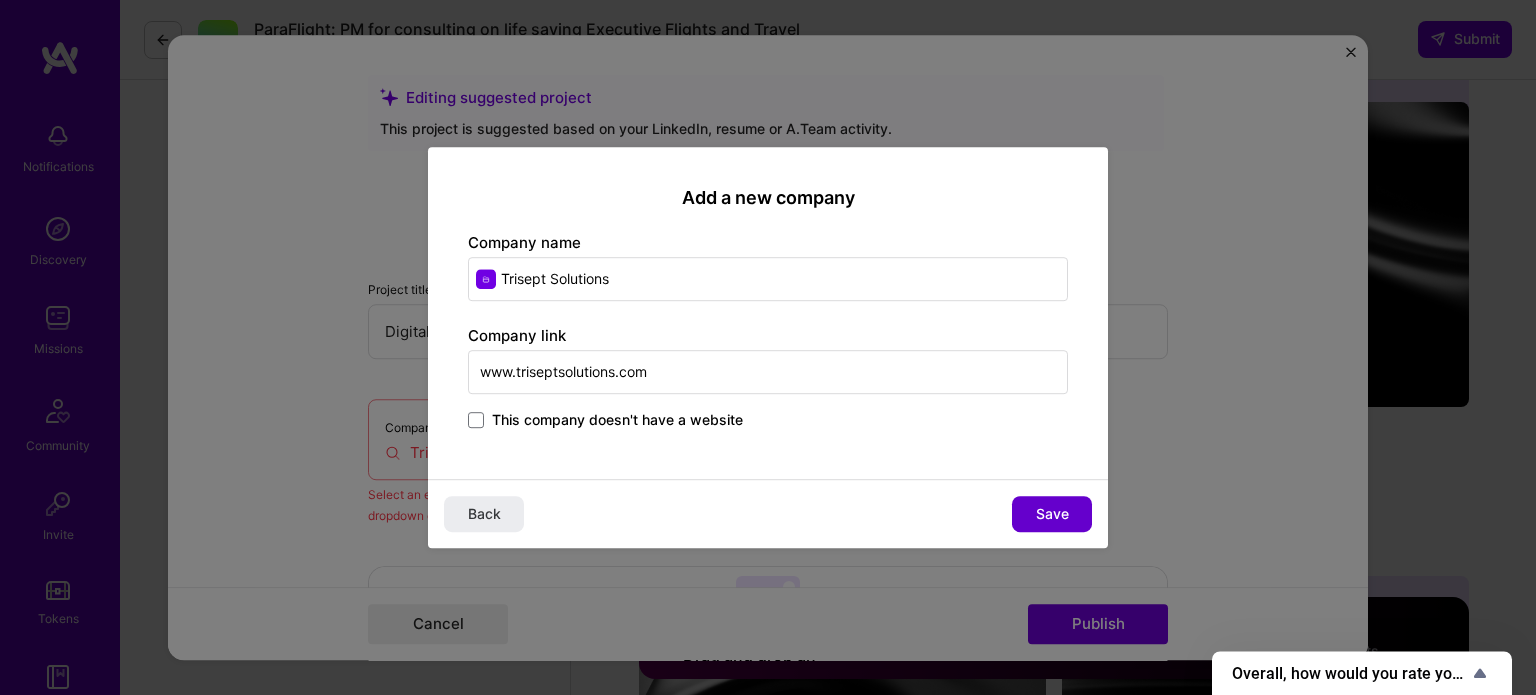 type on "www.triseptsolutions.com" 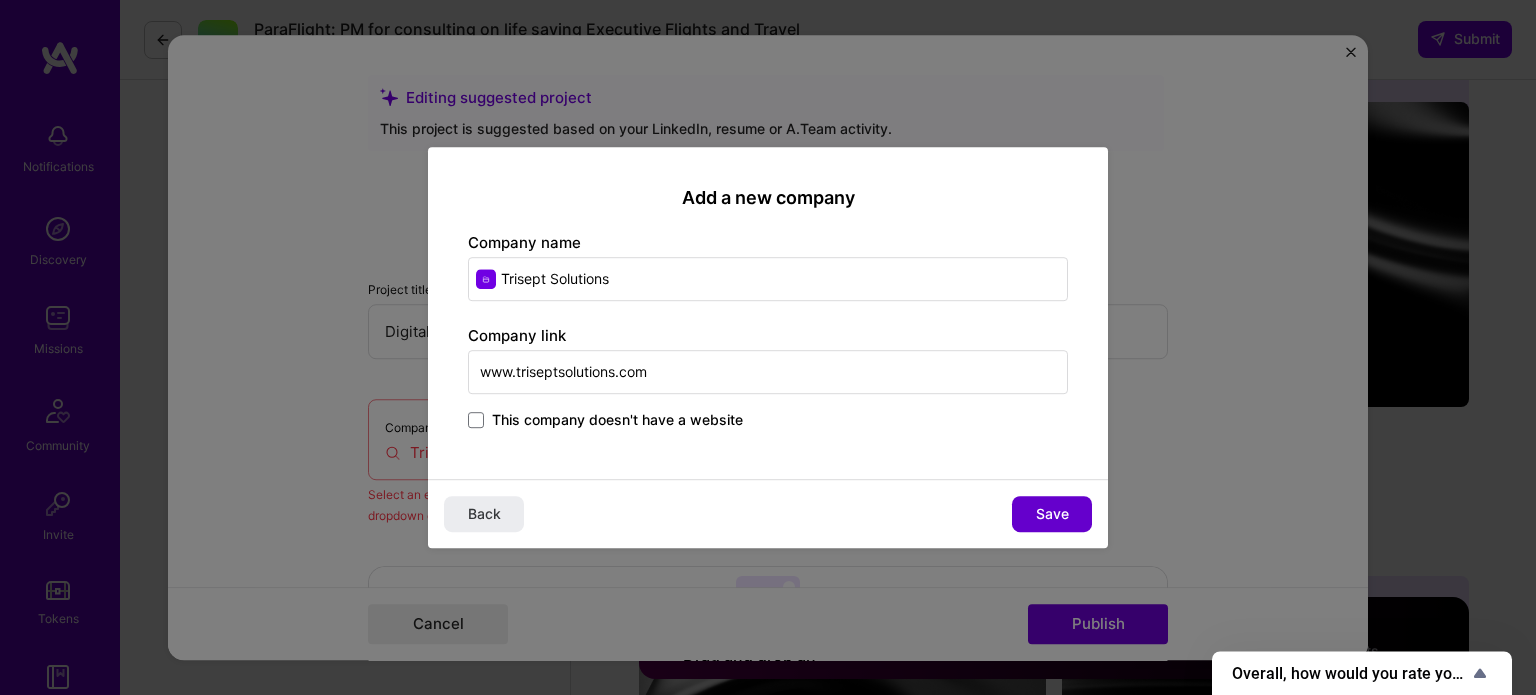 click on "Save" at bounding box center (1052, 514) 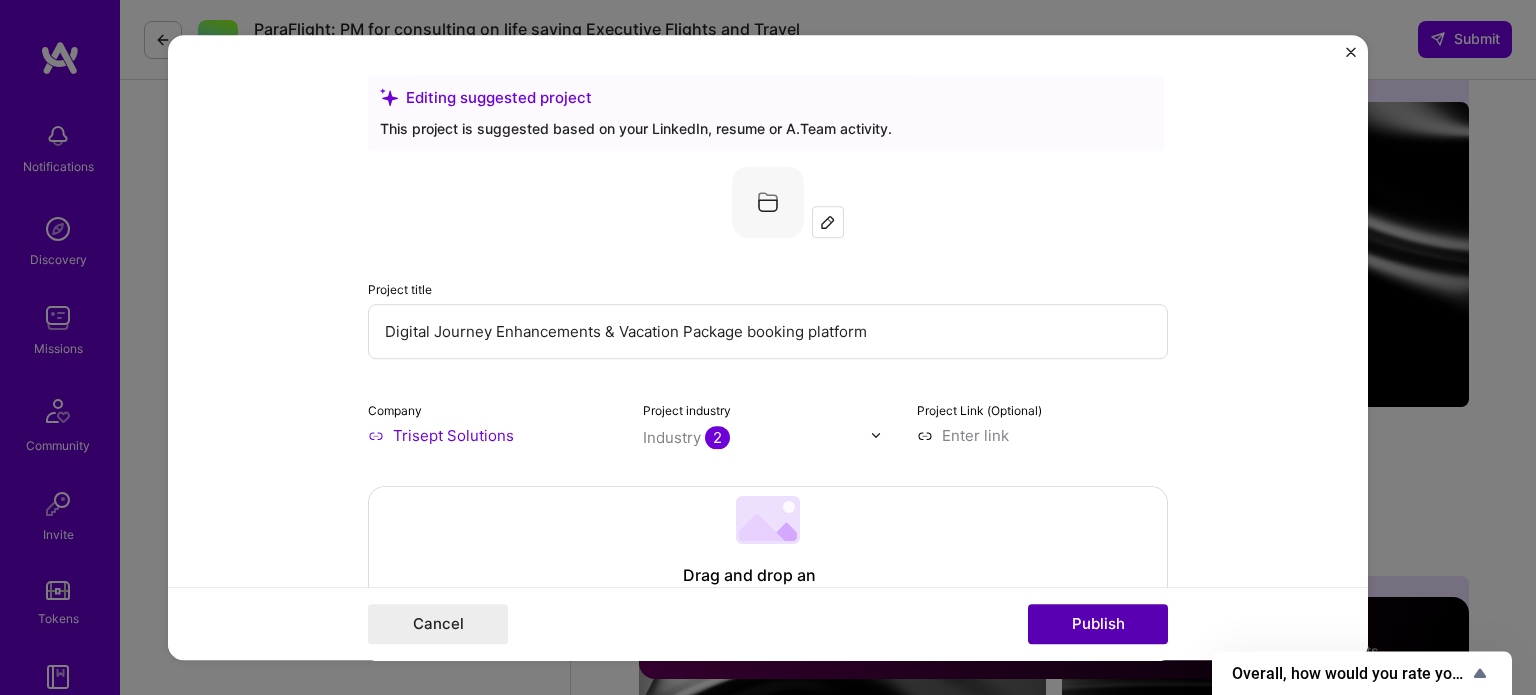 click on "Publish" at bounding box center [1098, 624] 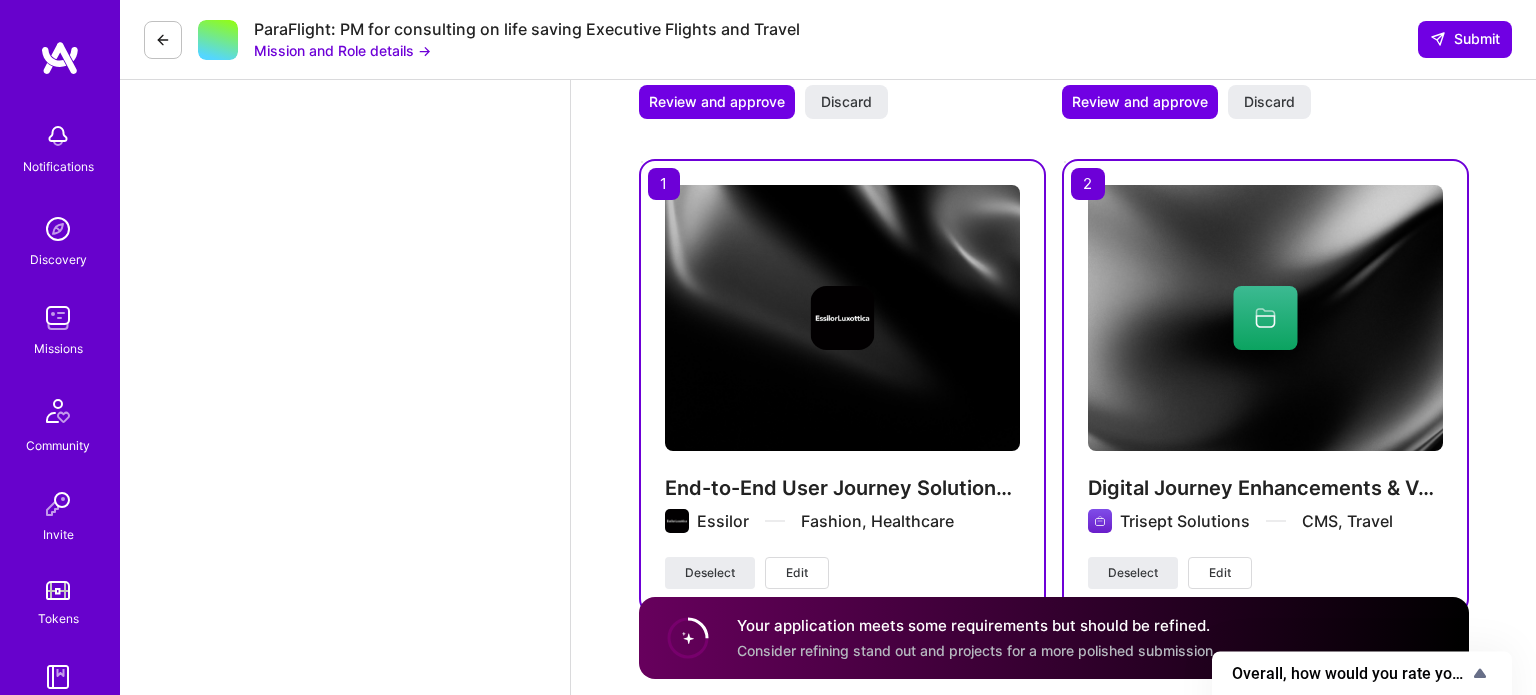 scroll, scrollTop: 3096, scrollLeft: 0, axis: vertical 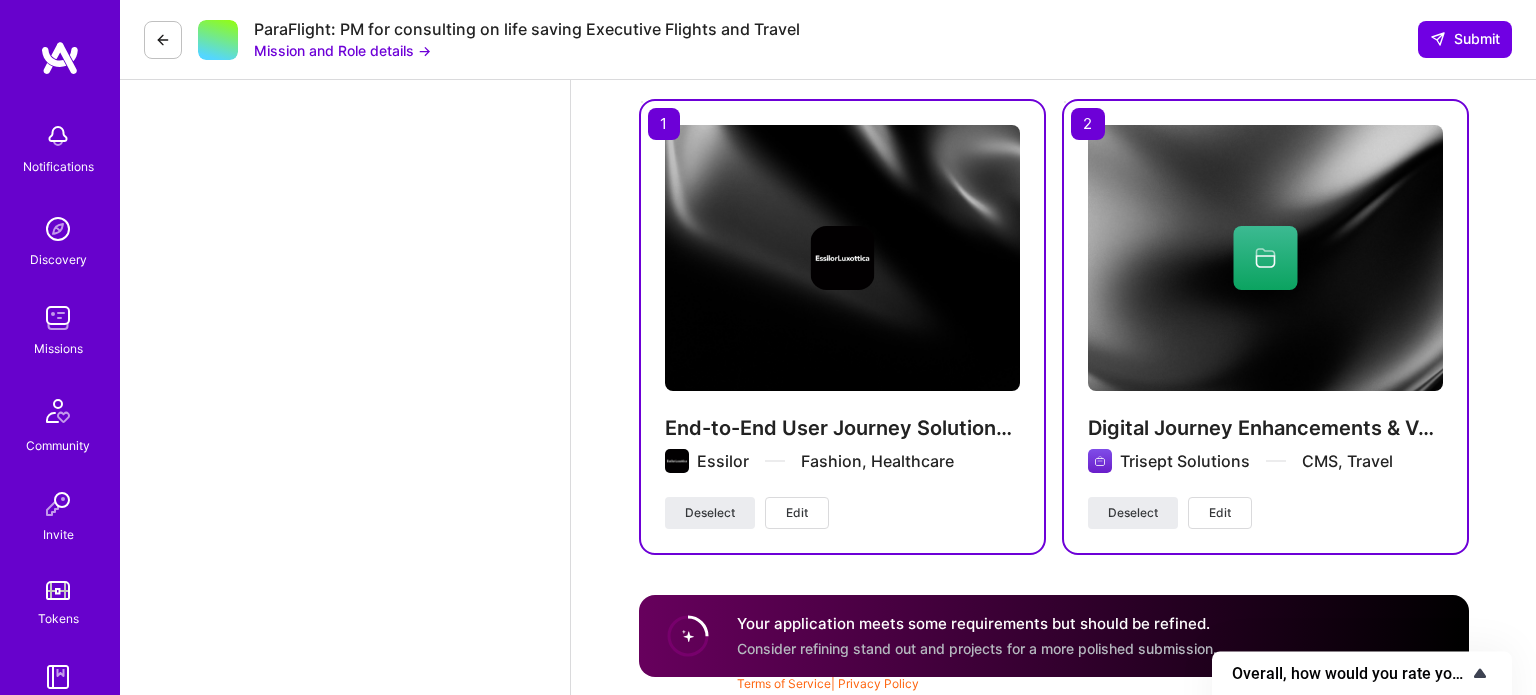 click 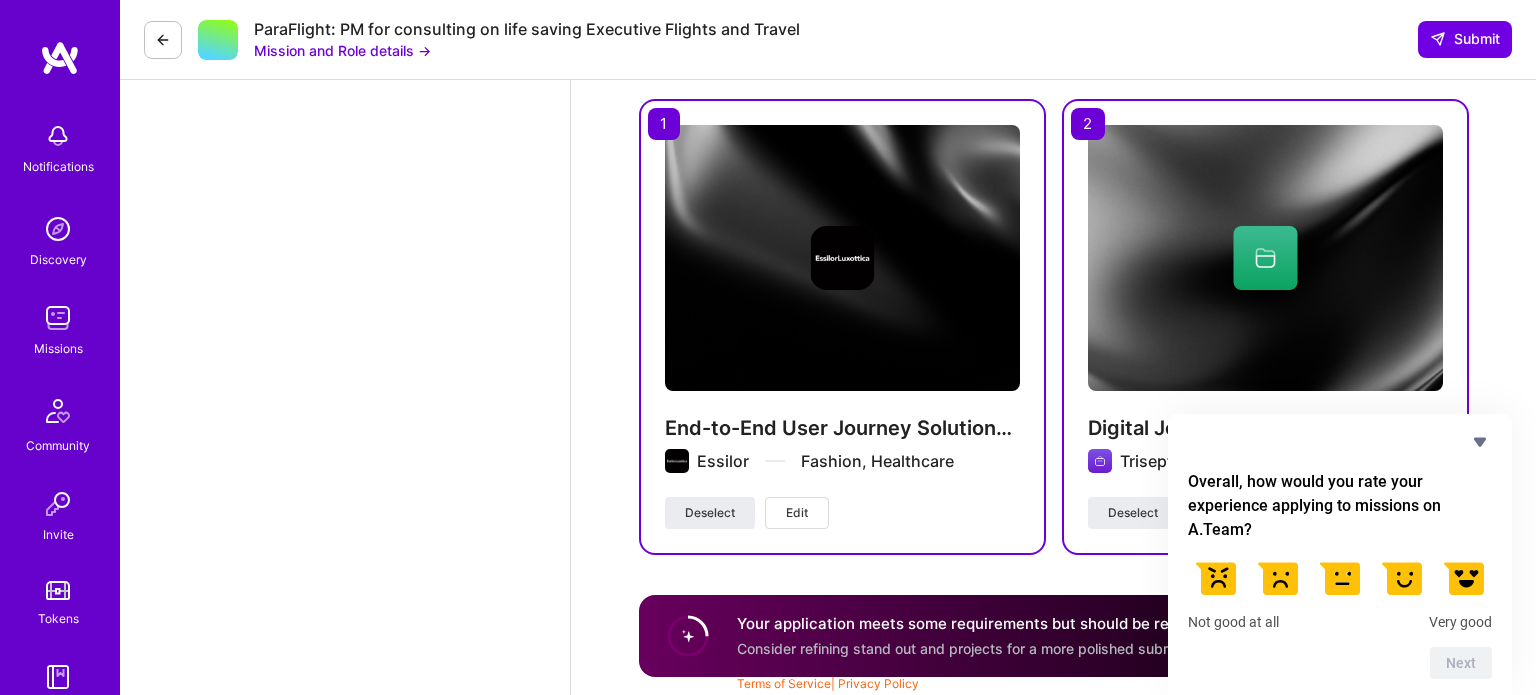 click at bounding box center (1464, 578) 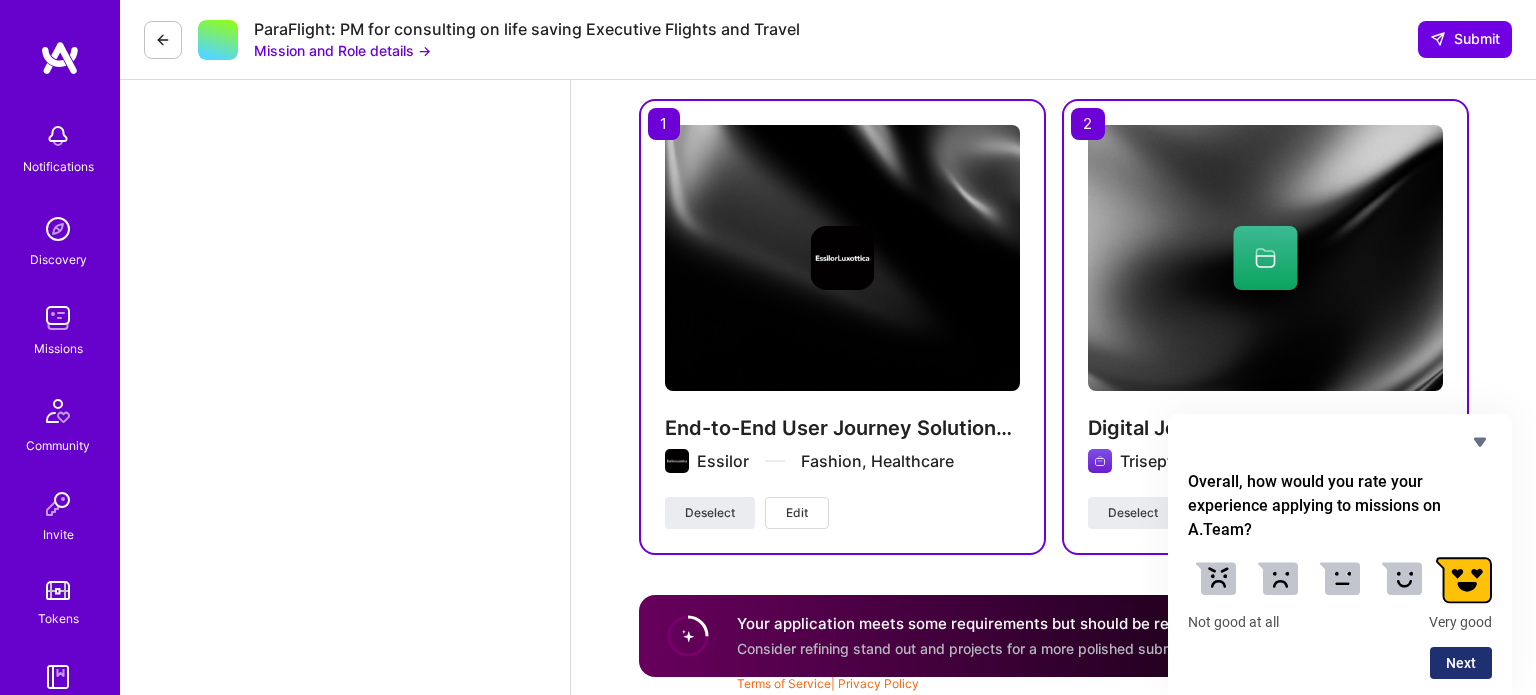 click on "Next" at bounding box center [1461, 663] 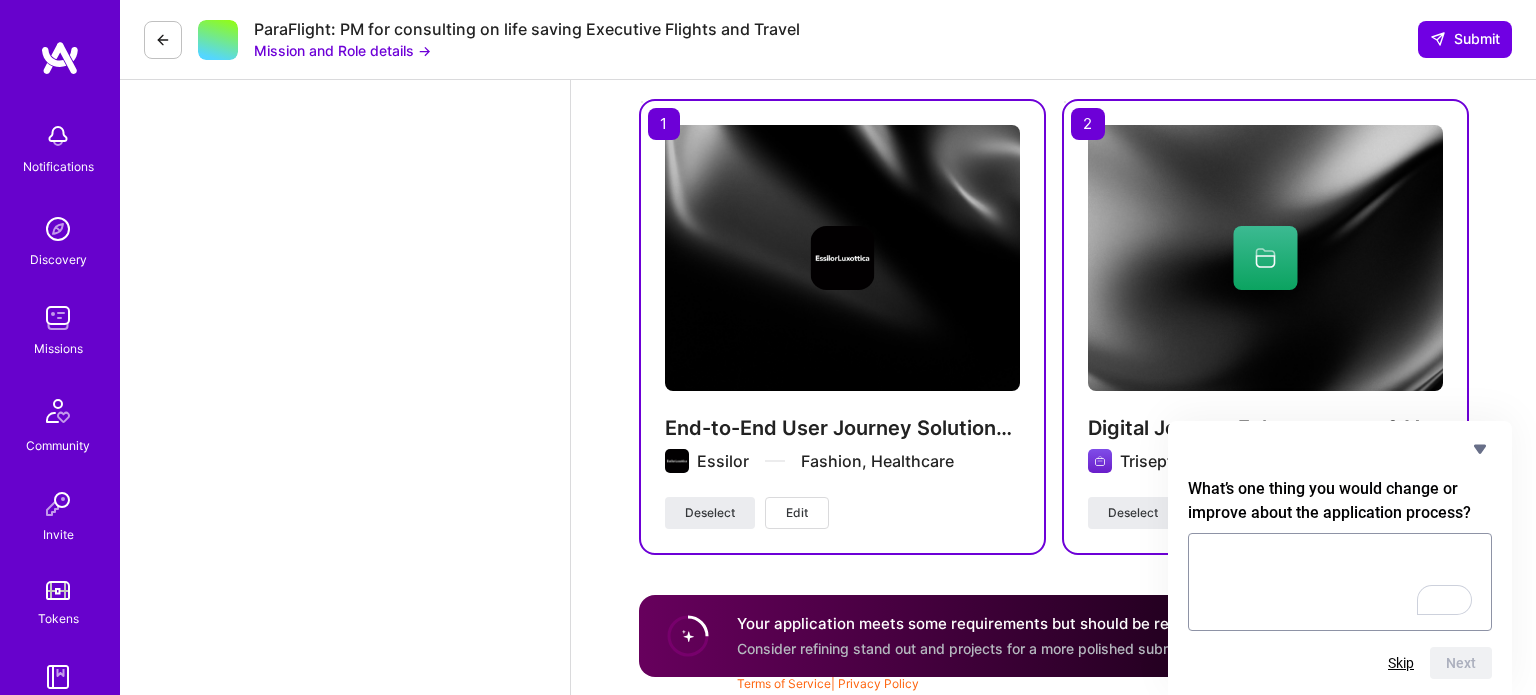 scroll, scrollTop: 24, scrollLeft: 0, axis: vertical 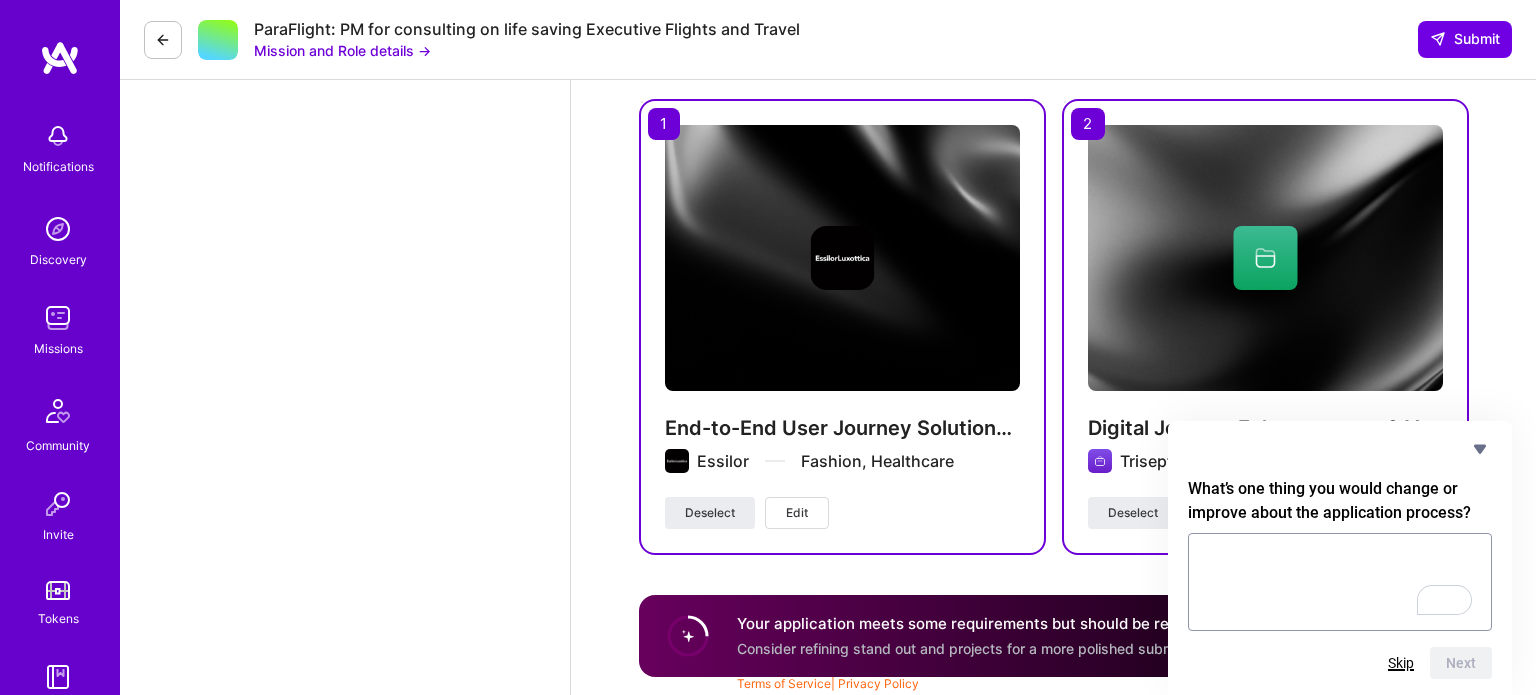 click on "Skip" at bounding box center (1401, 663) 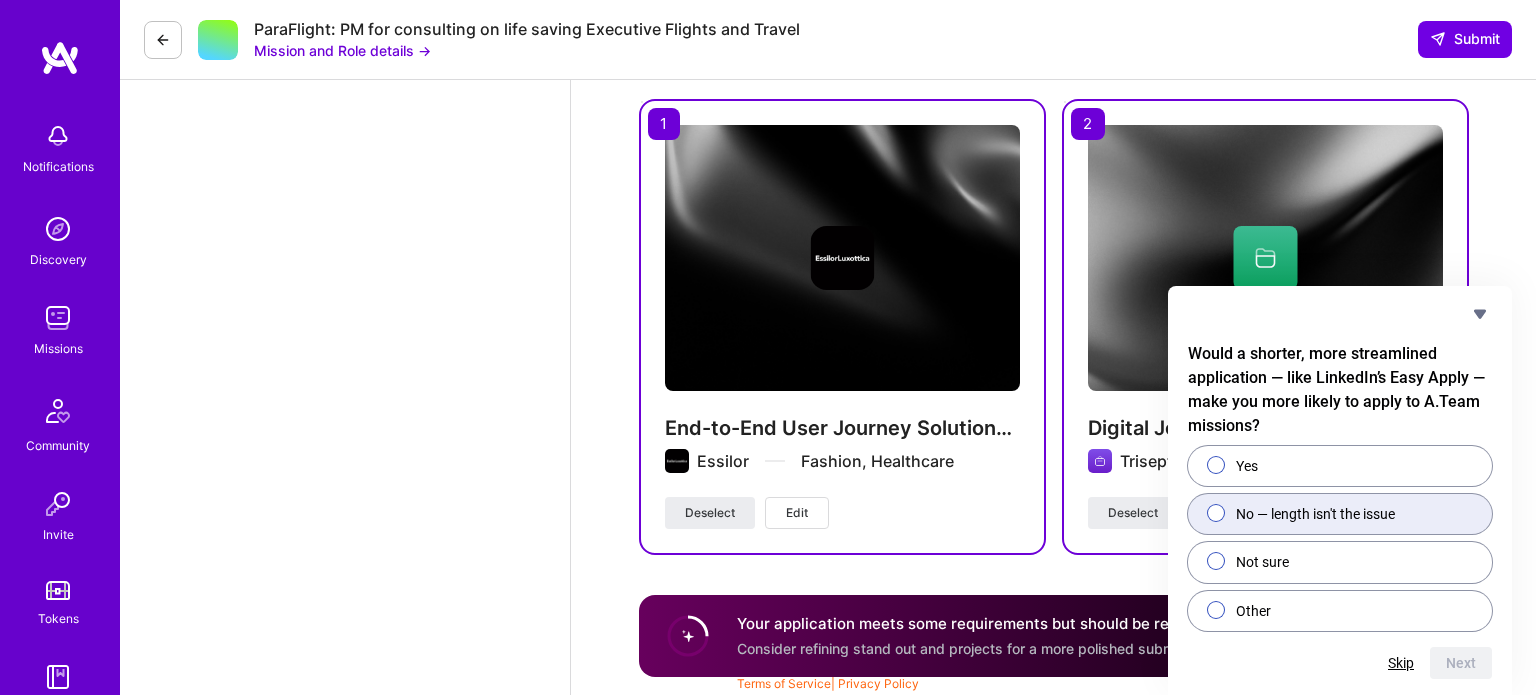 click on "No — length isn't the issue" at bounding box center [1315, 514] 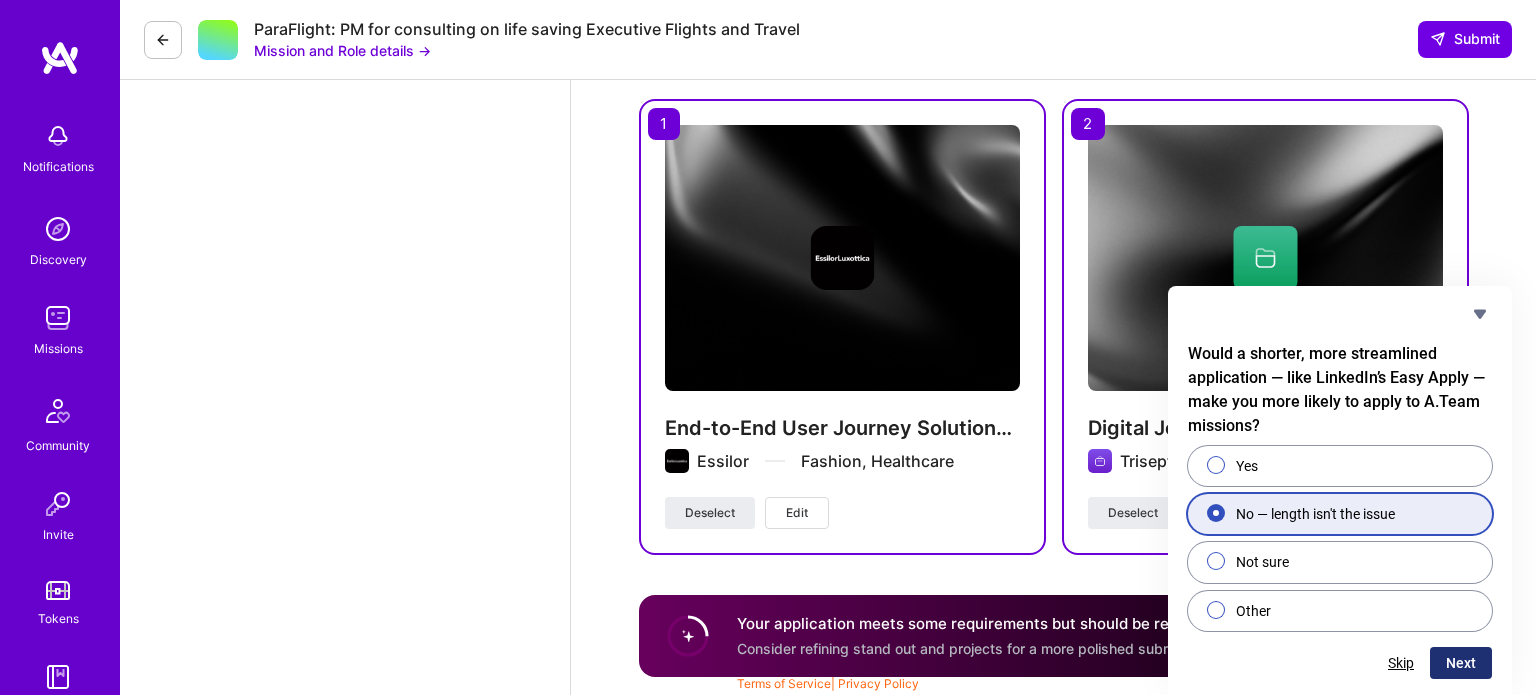 click on "Next" at bounding box center [1461, 663] 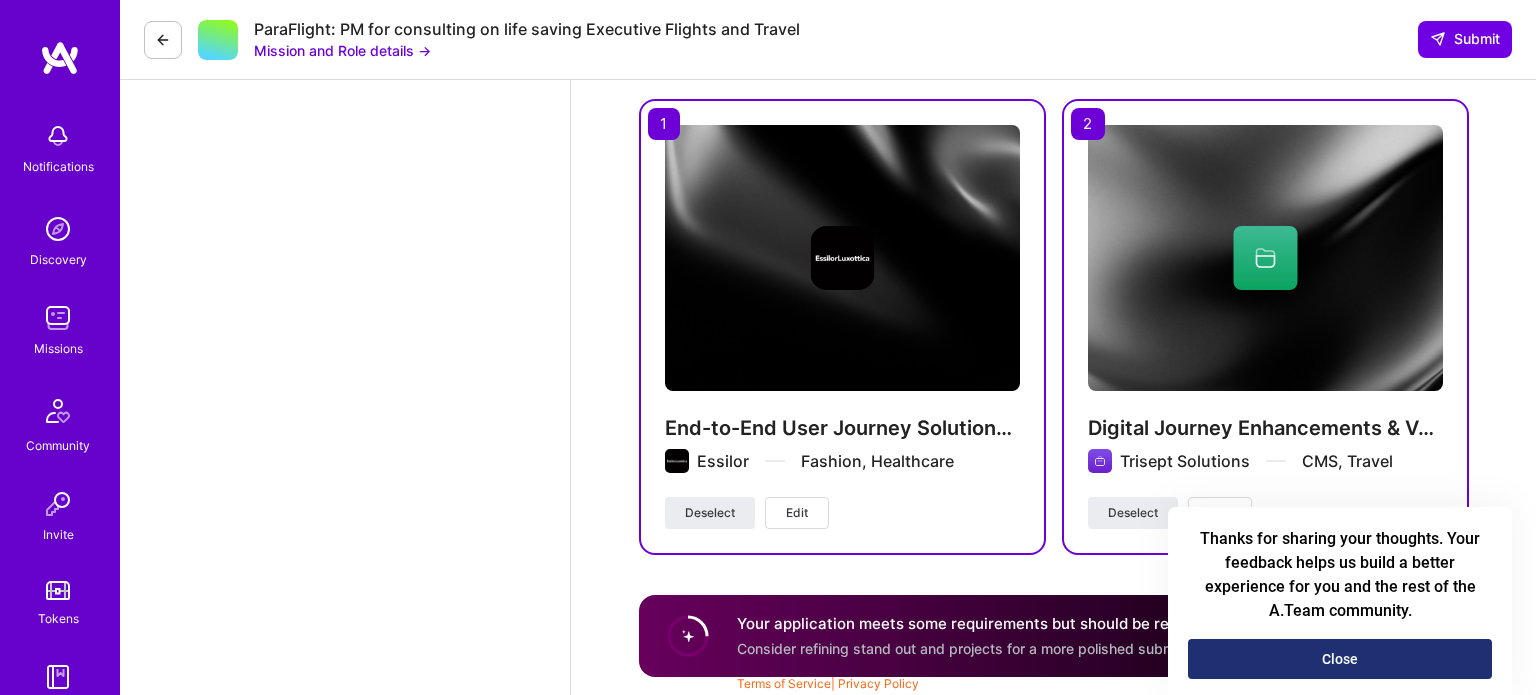 click on "Close" at bounding box center [1340, 659] 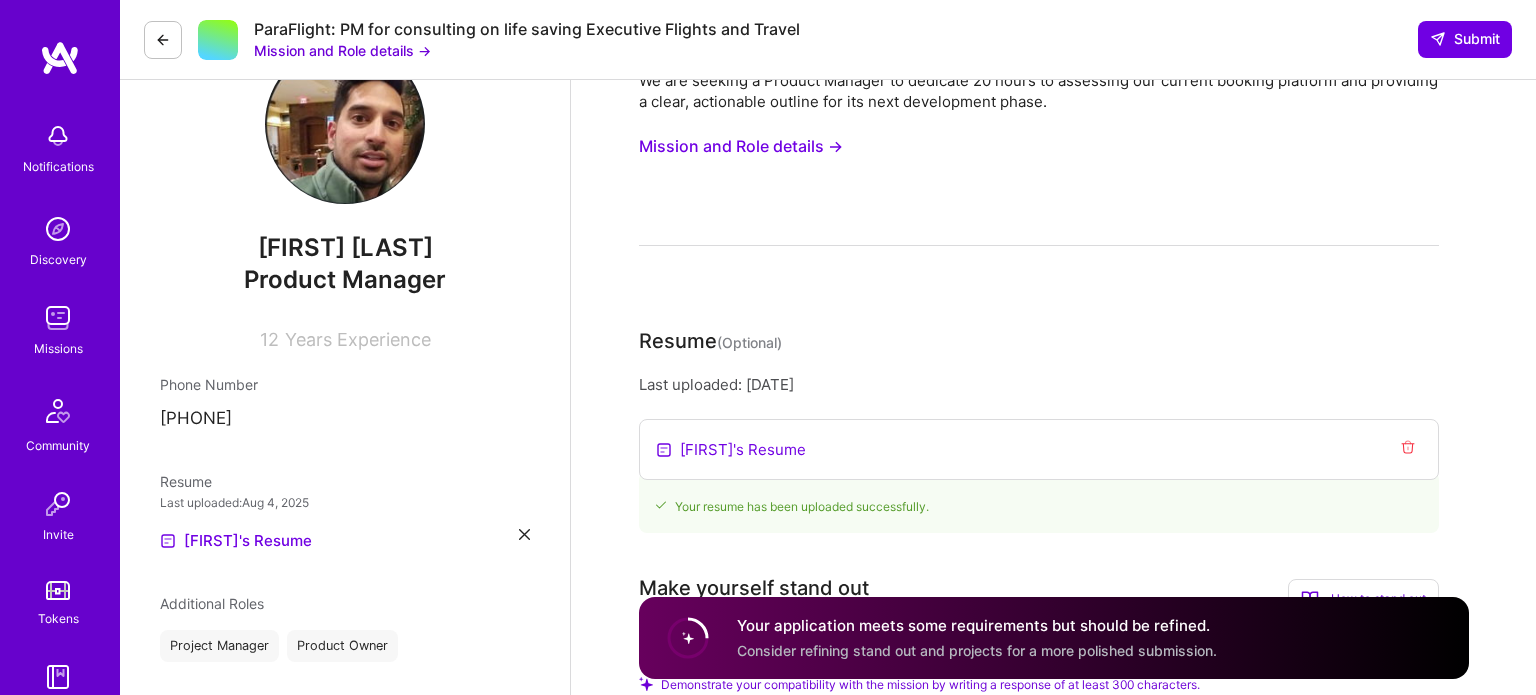 scroll, scrollTop: 0, scrollLeft: 0, axis: both 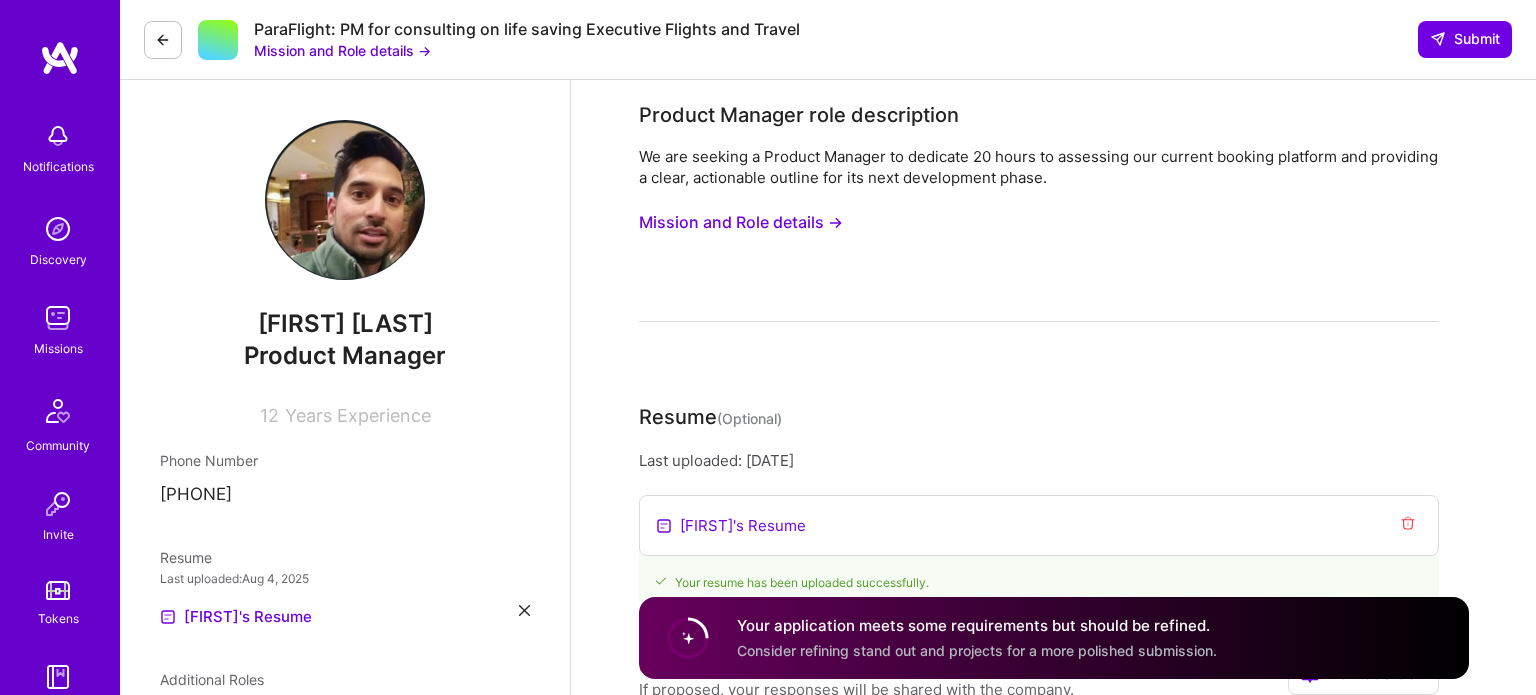 click on "Mission and Role details →" at bounding box center (741, 222) 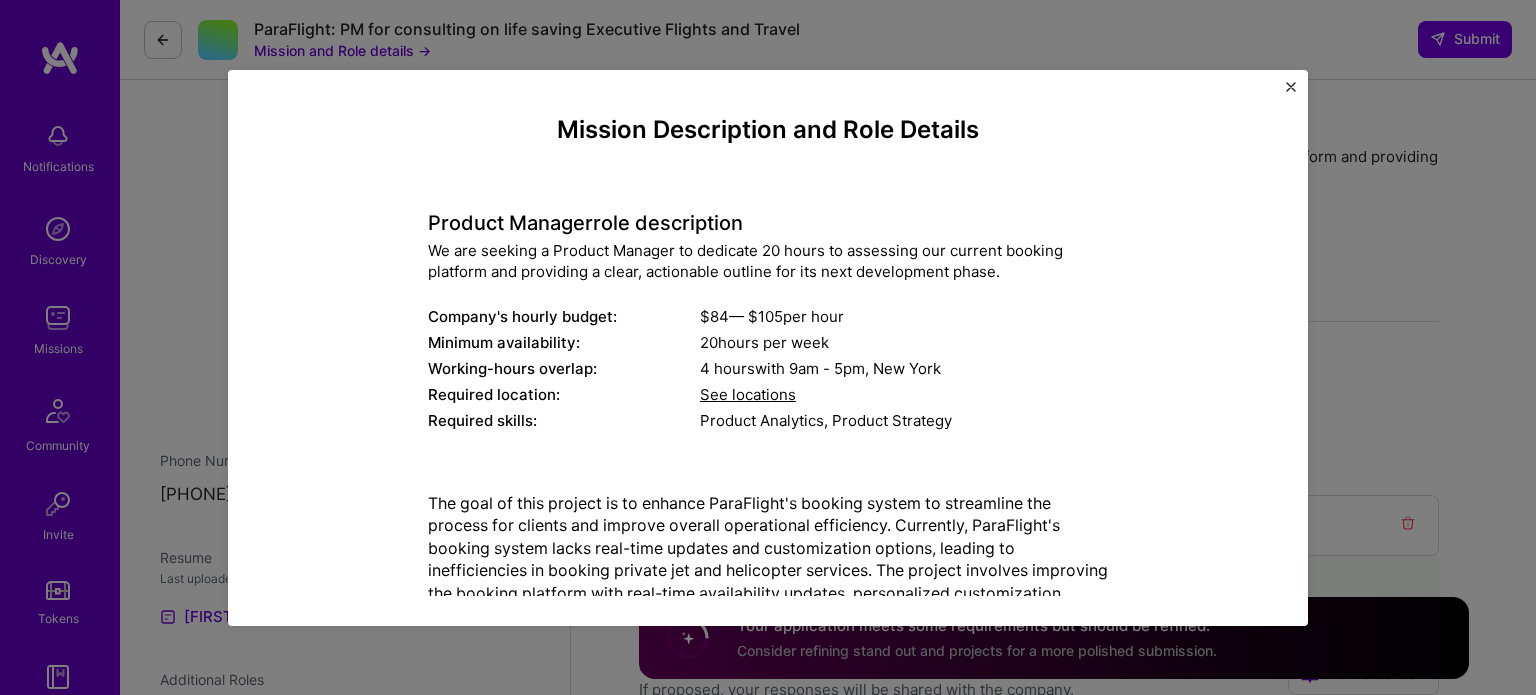 scroll, scrollTop: 85, scrollLeft: 0, axis: vertical 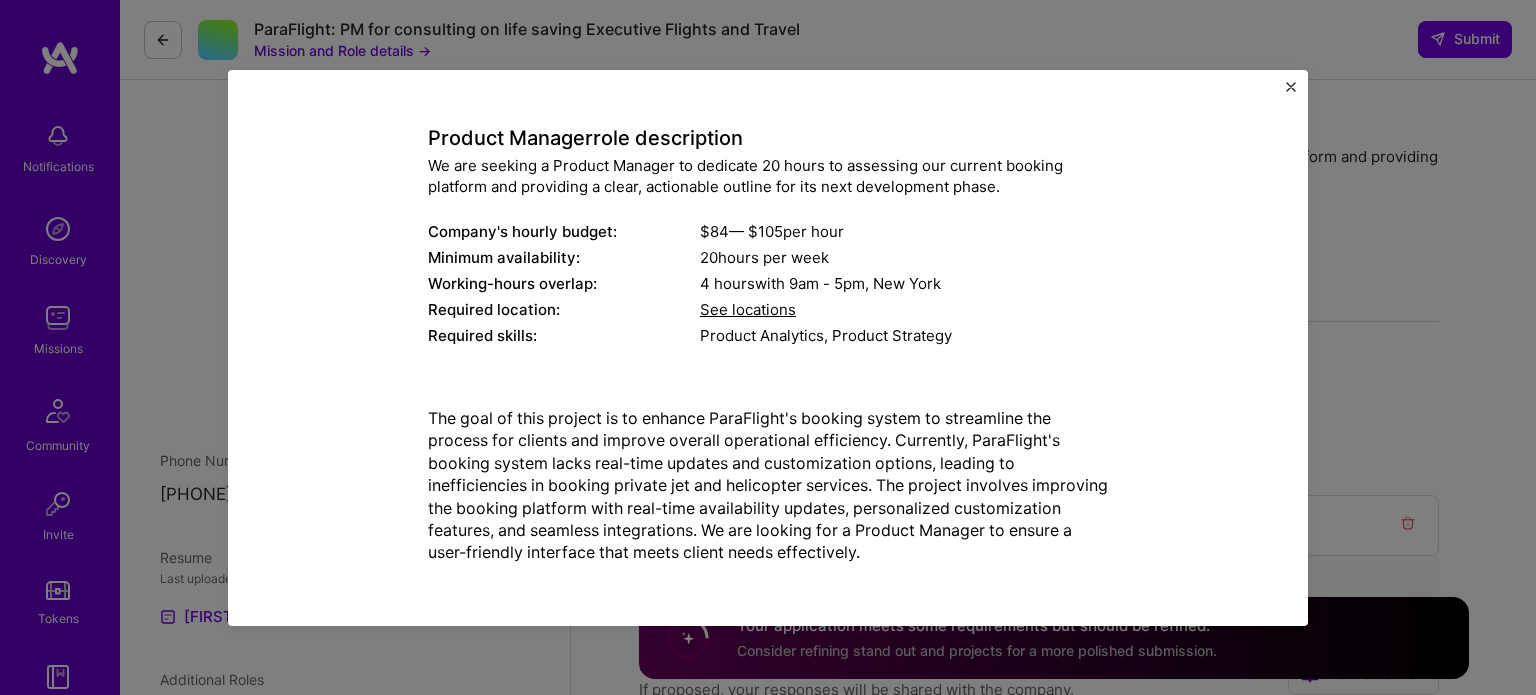 click at bounding box center (1291, 87) 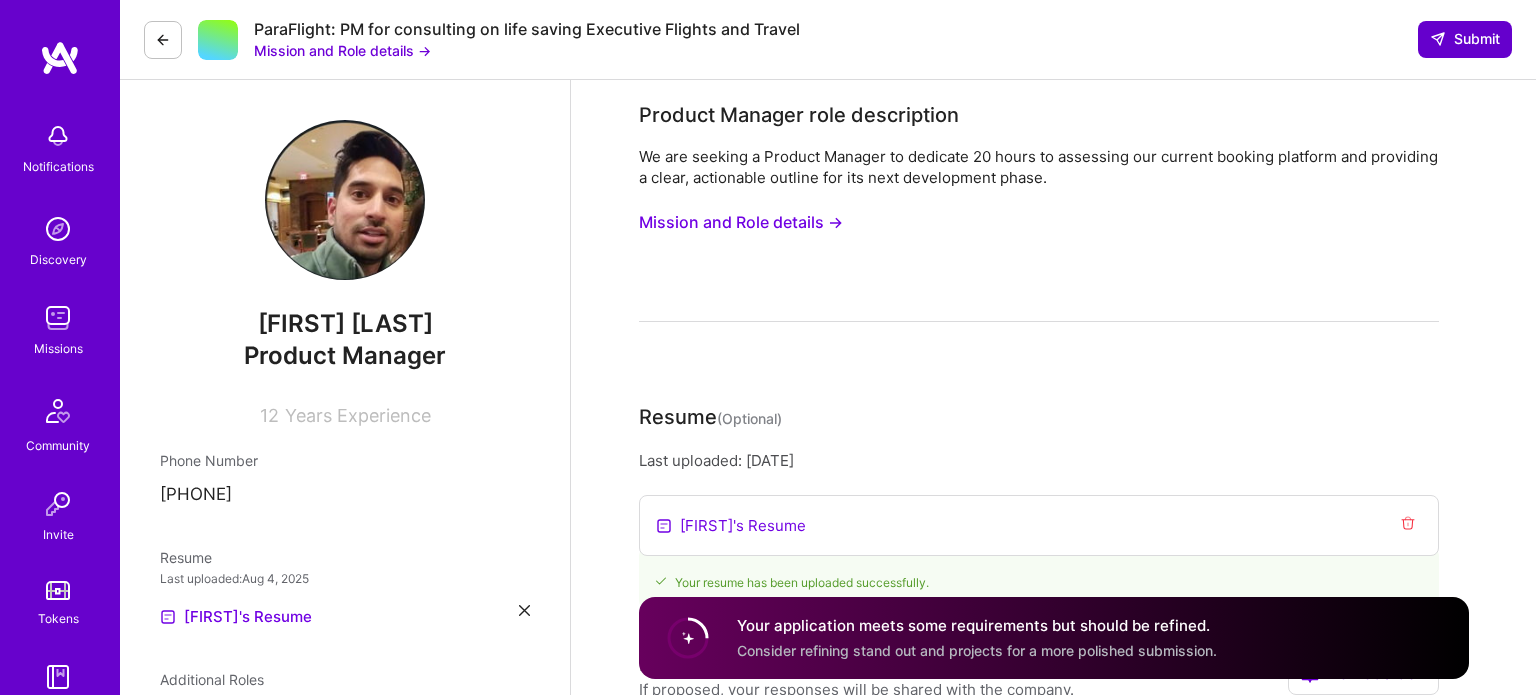 click on "Submit" at bounding box center [1465, 39] 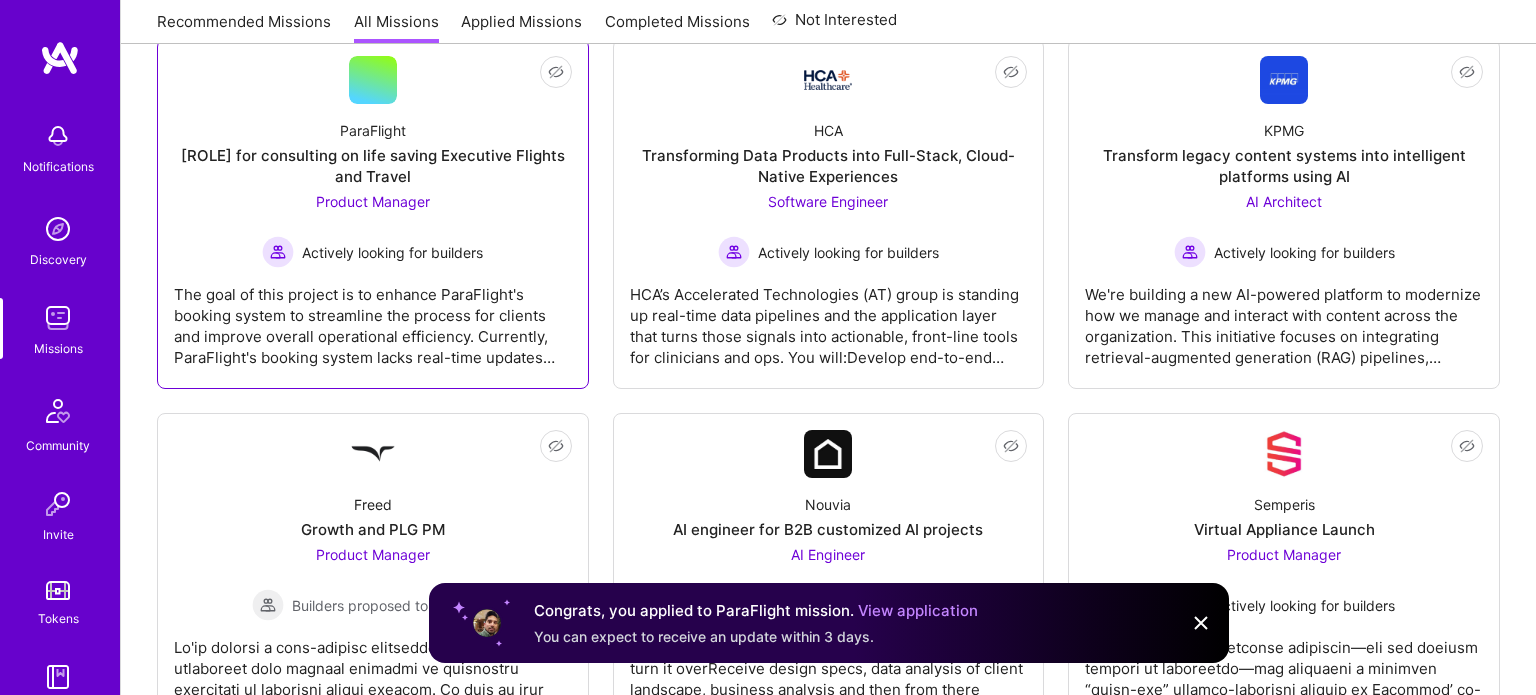 scroll, scrollTop: 341, scrollLeft: 0, axis: vertical 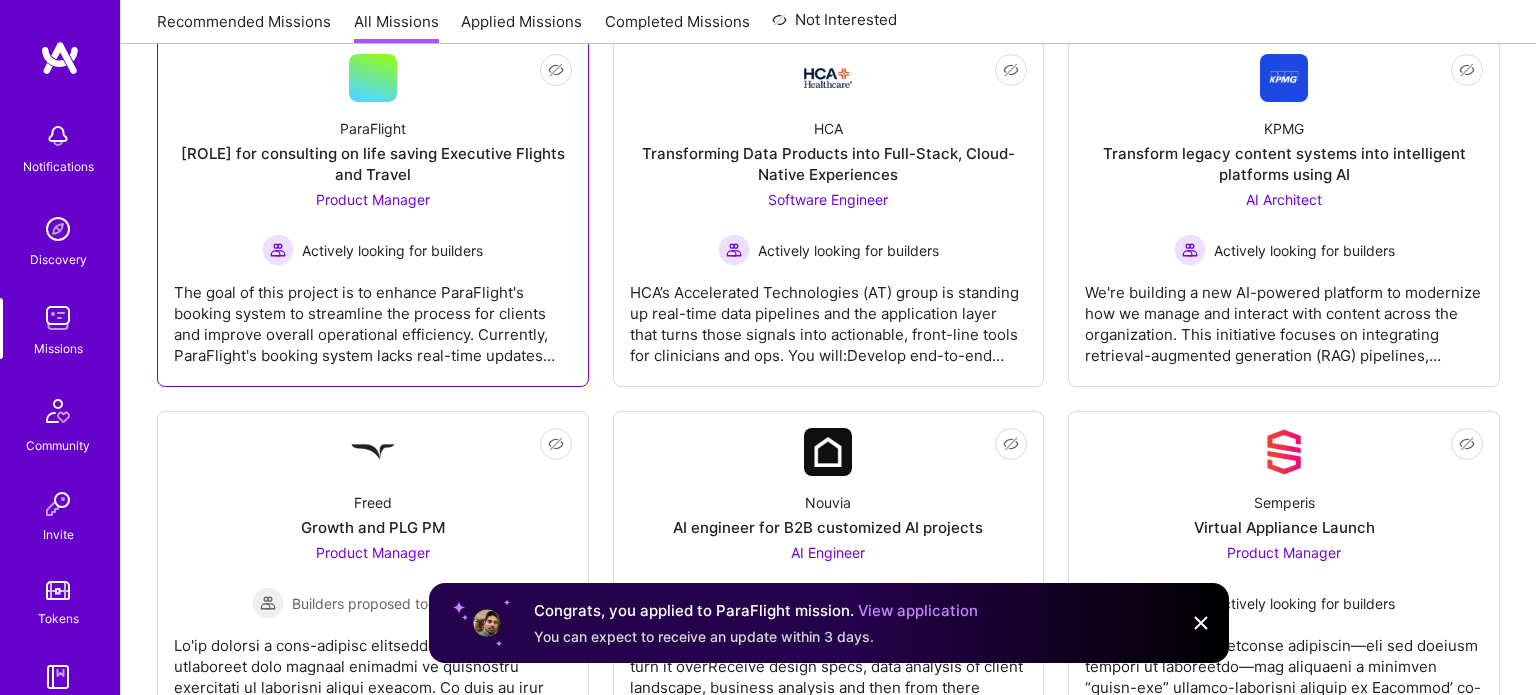 click on "The goal of this project is to enhance ParaFlight's booking system to streamline the process for clients and improve overall operational efficiency. Currently, ParaFlight's booking system lacks real-time updates and customization options, leading to inefficiencies in booking private jet and helicopter services. The project involves improving the booking platform with real-time availability updates, personalized customization features, and seamless integrations. We are looking for a [ROLE] to ensure a user-friendly interface that meets client needs effectively." at bounding box center [373, 316] 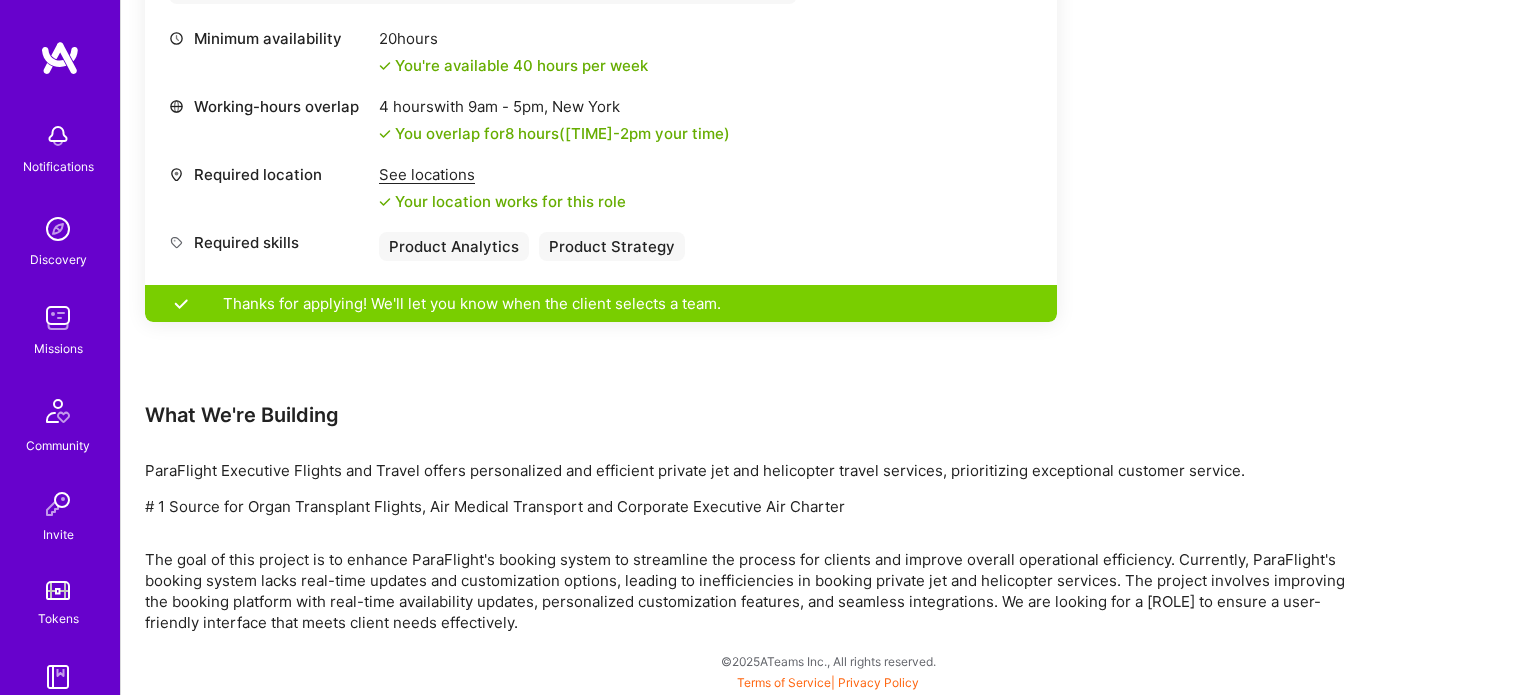scroll, scrollTop: 0, scrollLeft: 0, axis: both 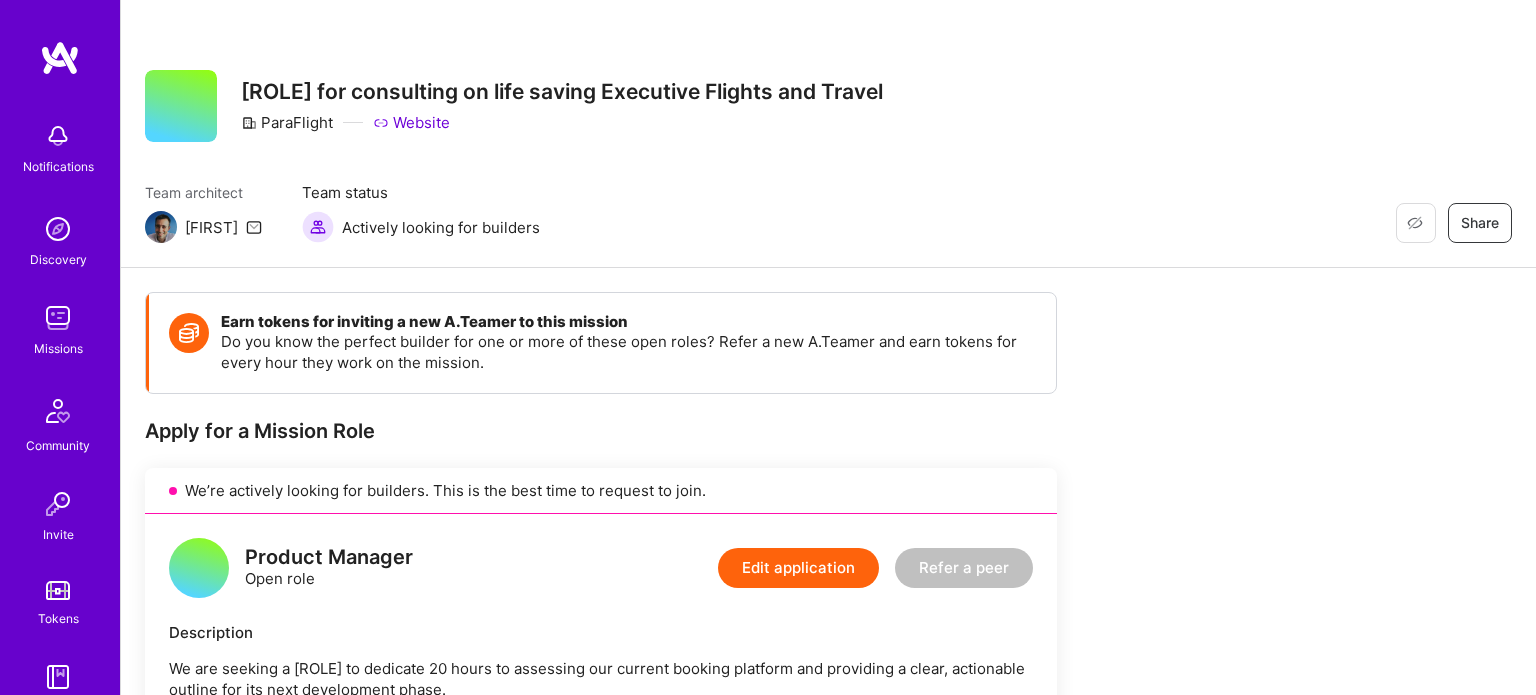 click at bounding box center [60, 58] 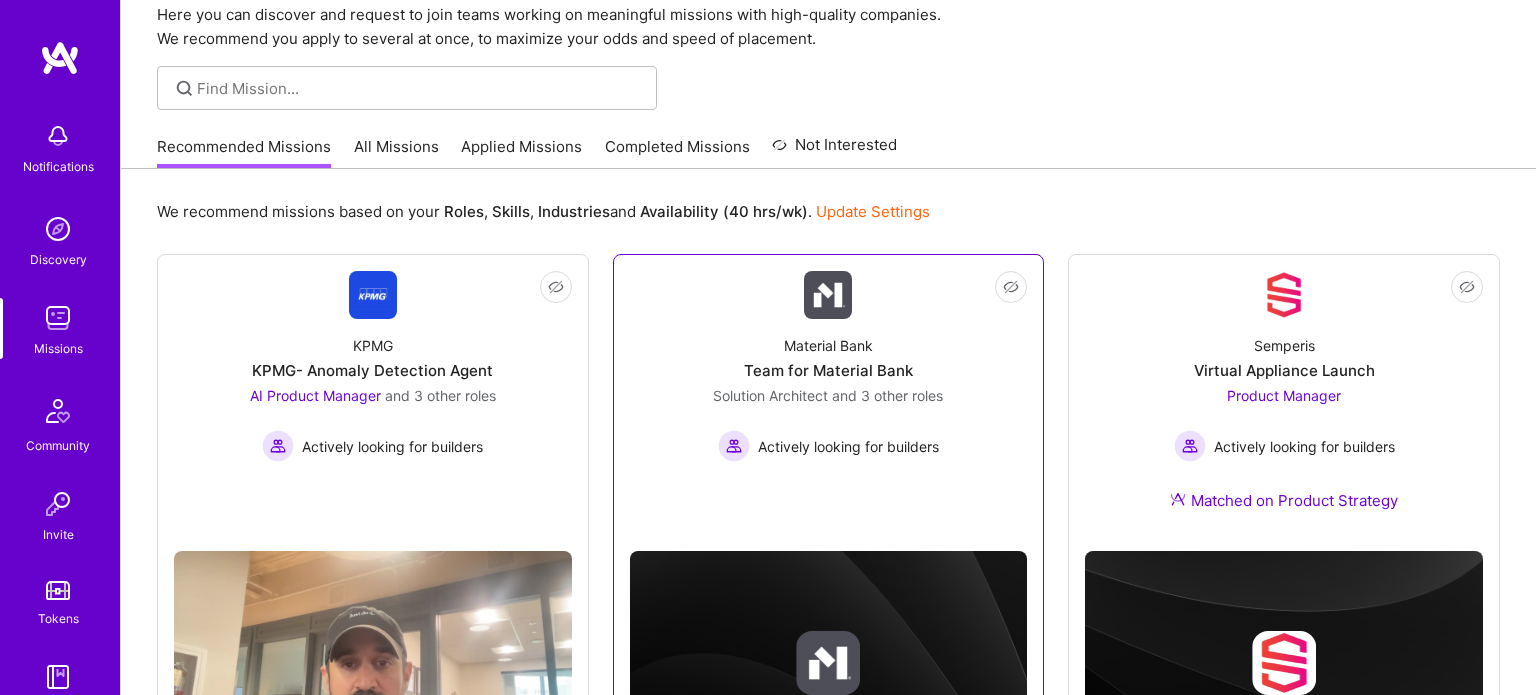 scroll, scrollTop: 0, scrollLeft: 0, axis: both 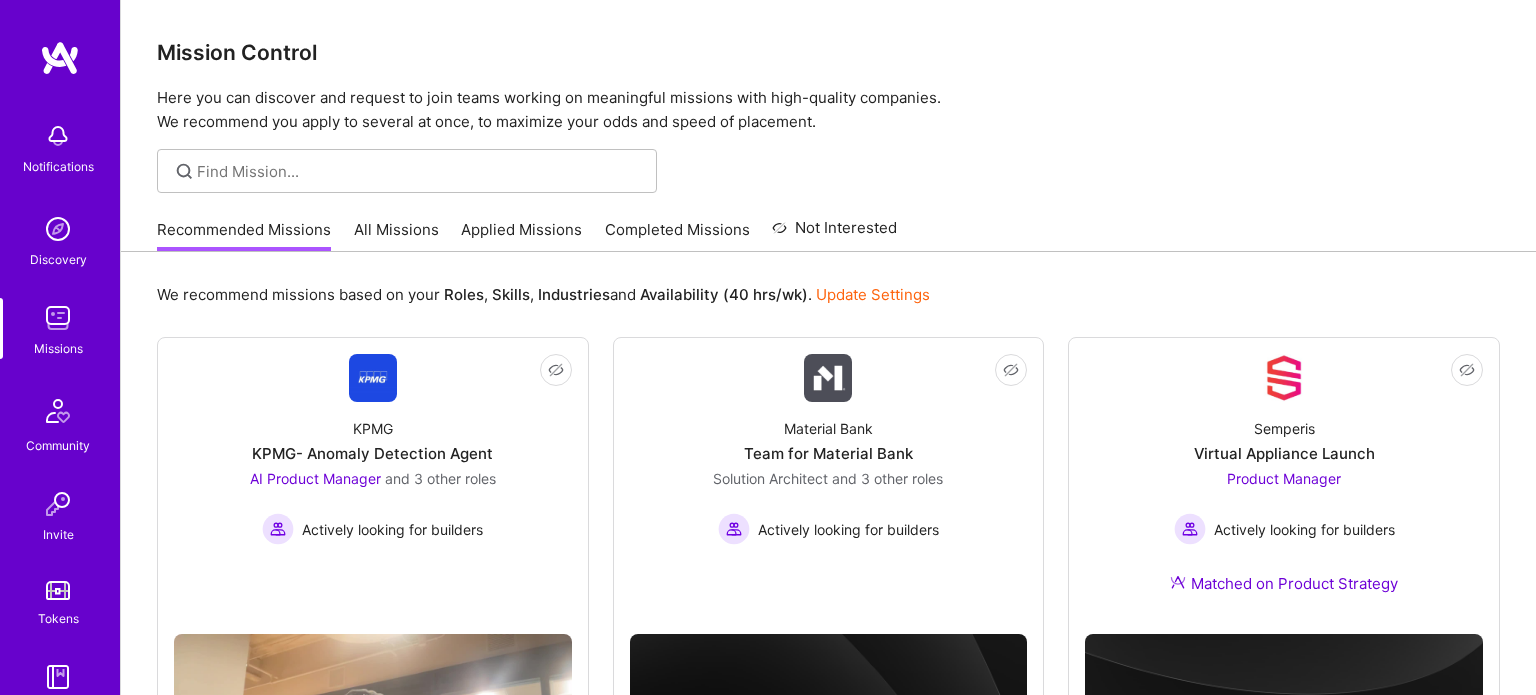 click on "All Missions" at bounding box center (396, 235) 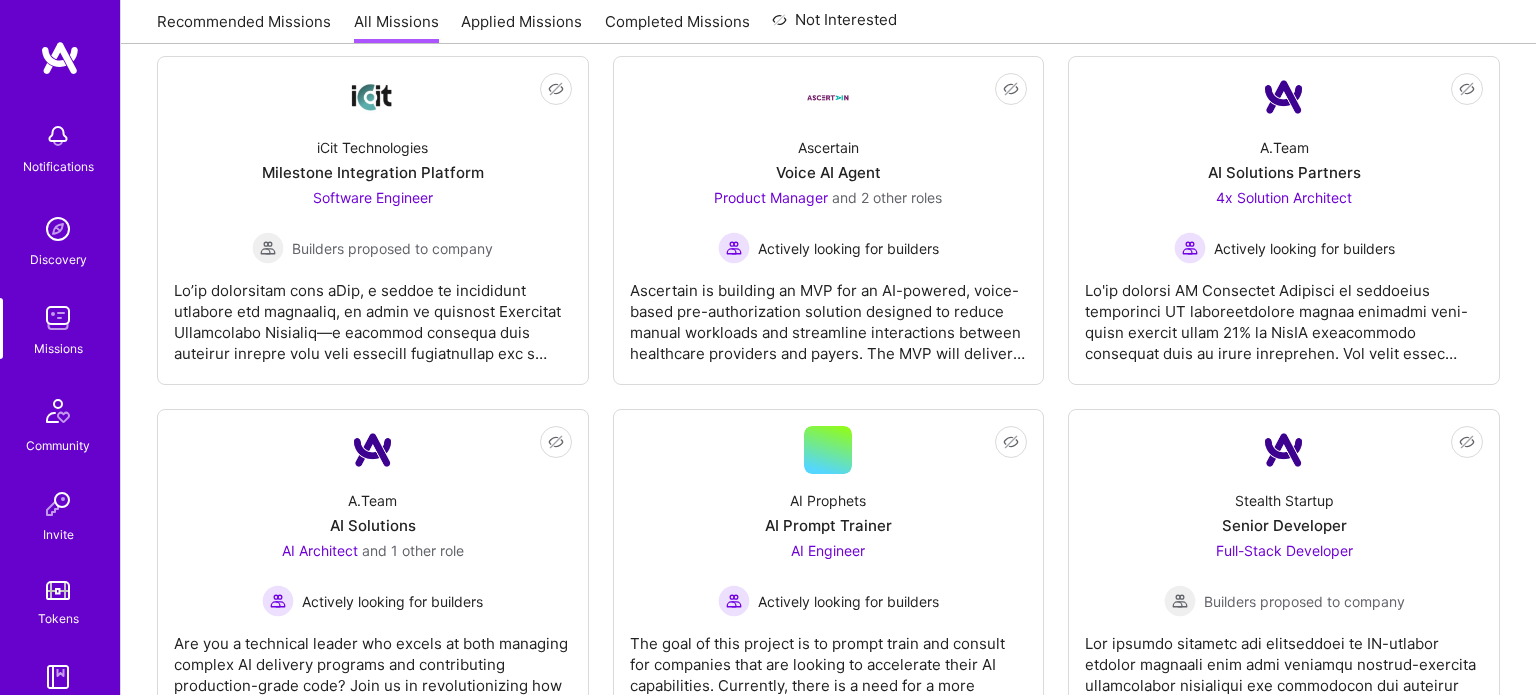 scroll, scrollTop: 3937, scrollLeft: 0, axis: vertical 